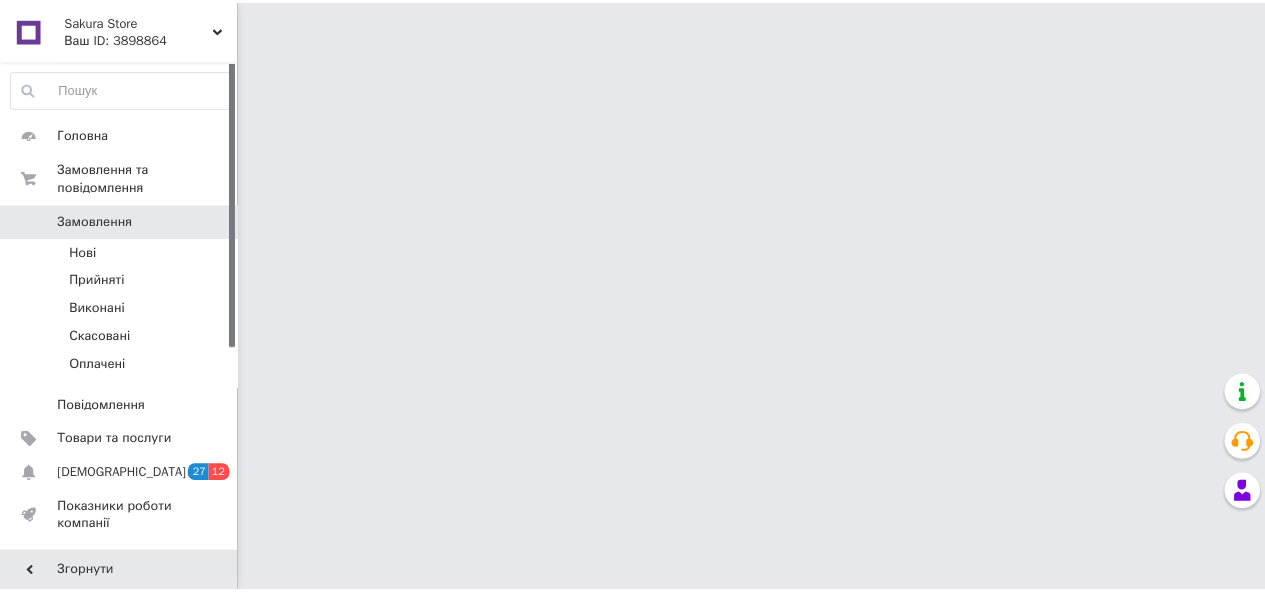 scroll, scrollTop: 0, scrollLeft: 0, axis: both 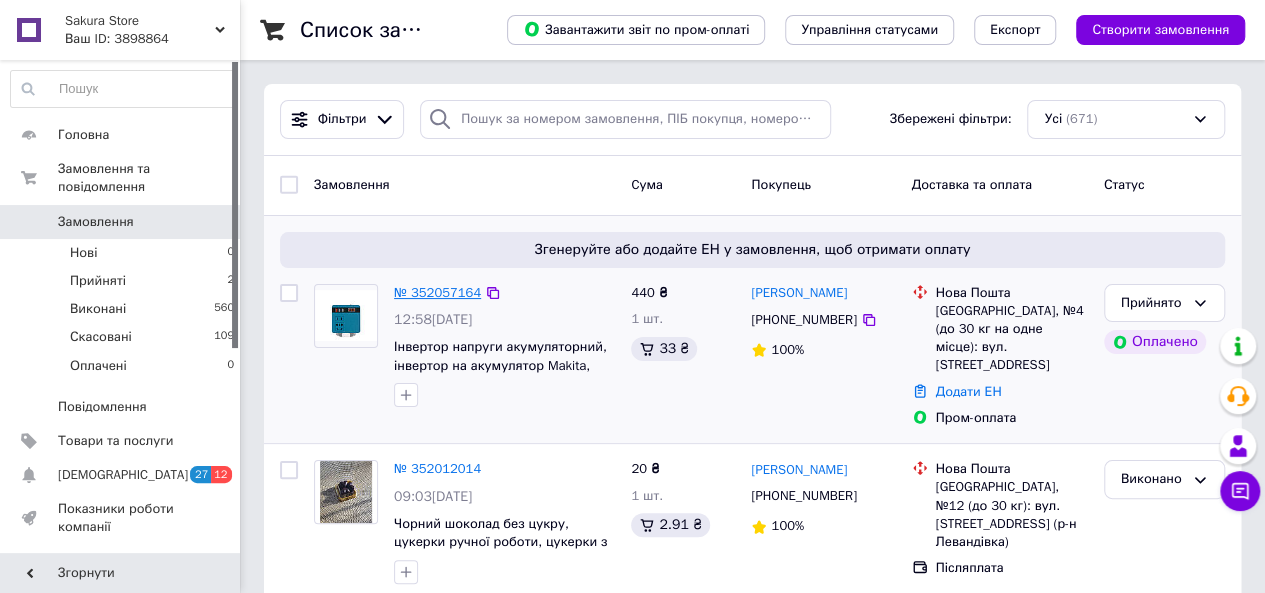 click on "№ 352057164" at bounding box center (437, 292) 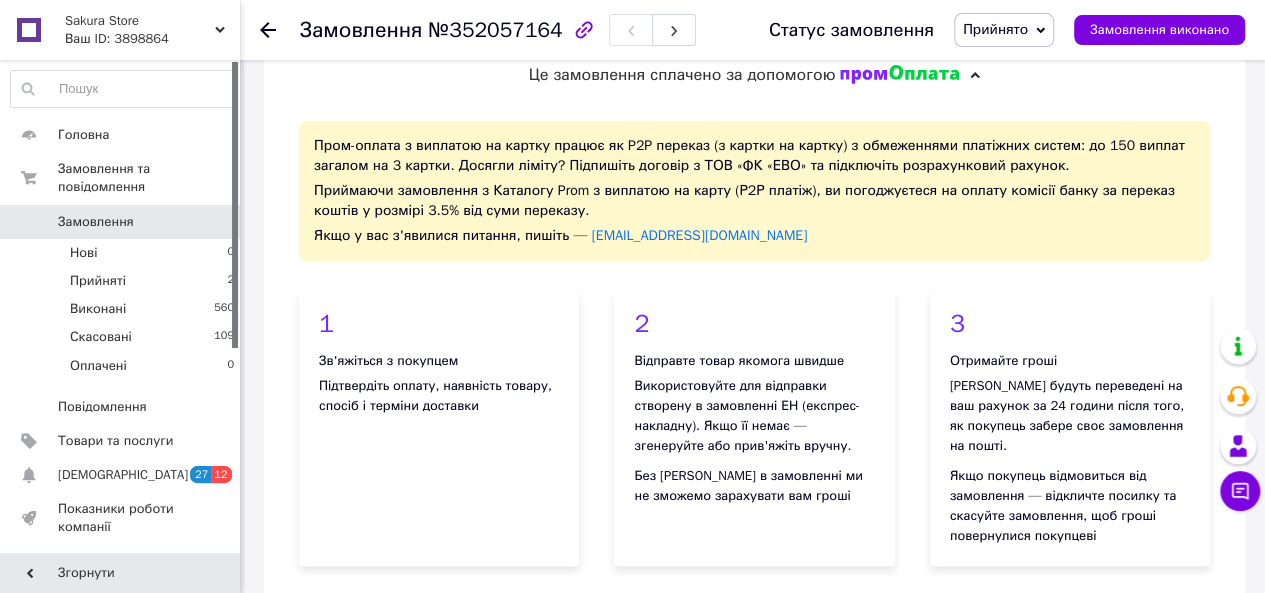 scroll, scrollTop: 40, scrollLeft: 0, axis: vertical 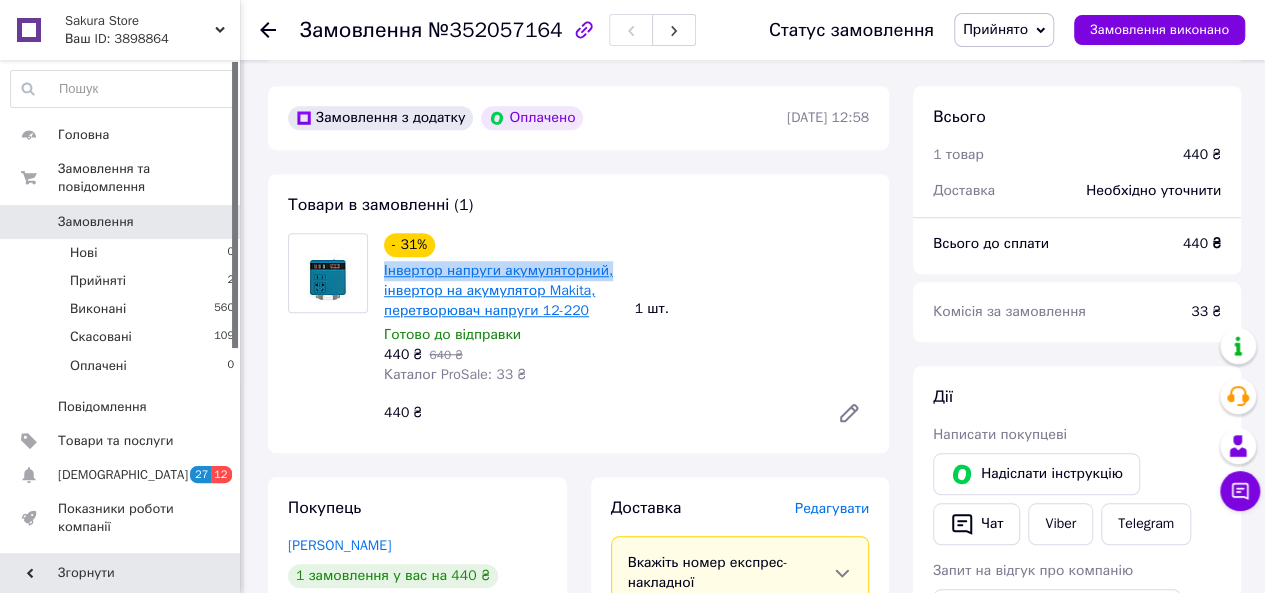 drag, startPoint x: 376, startPoint y: 274, endPoint x: 600, endPoint y: 280, distance: 224.08034 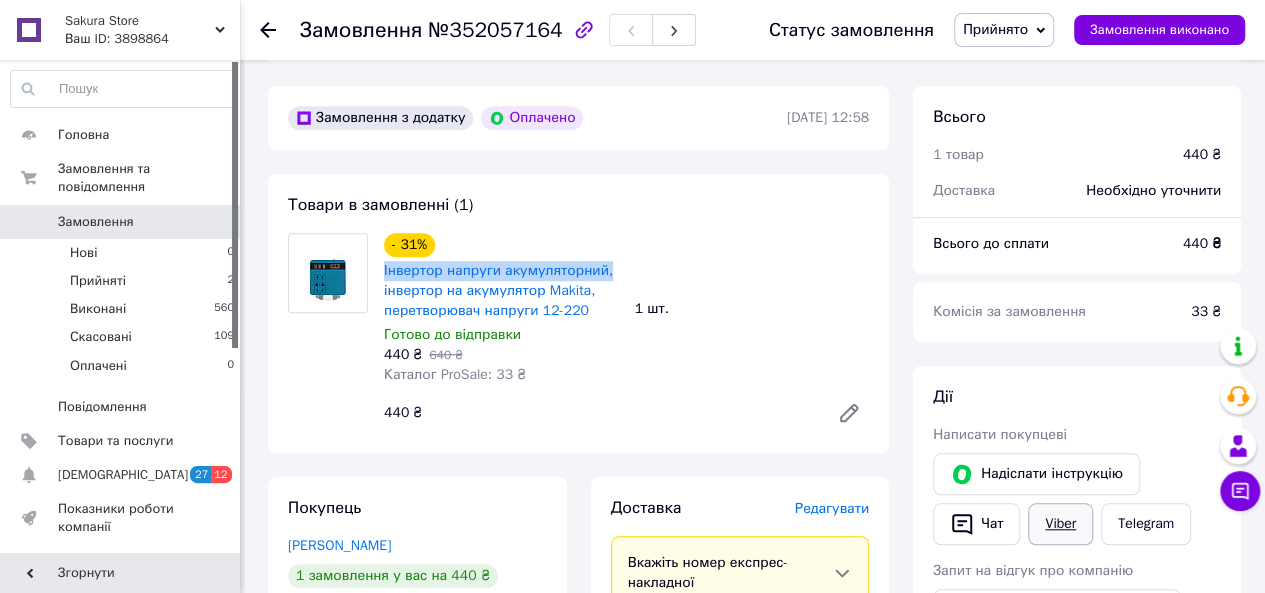 click on "Viber" at bounding box center (1060, 524) 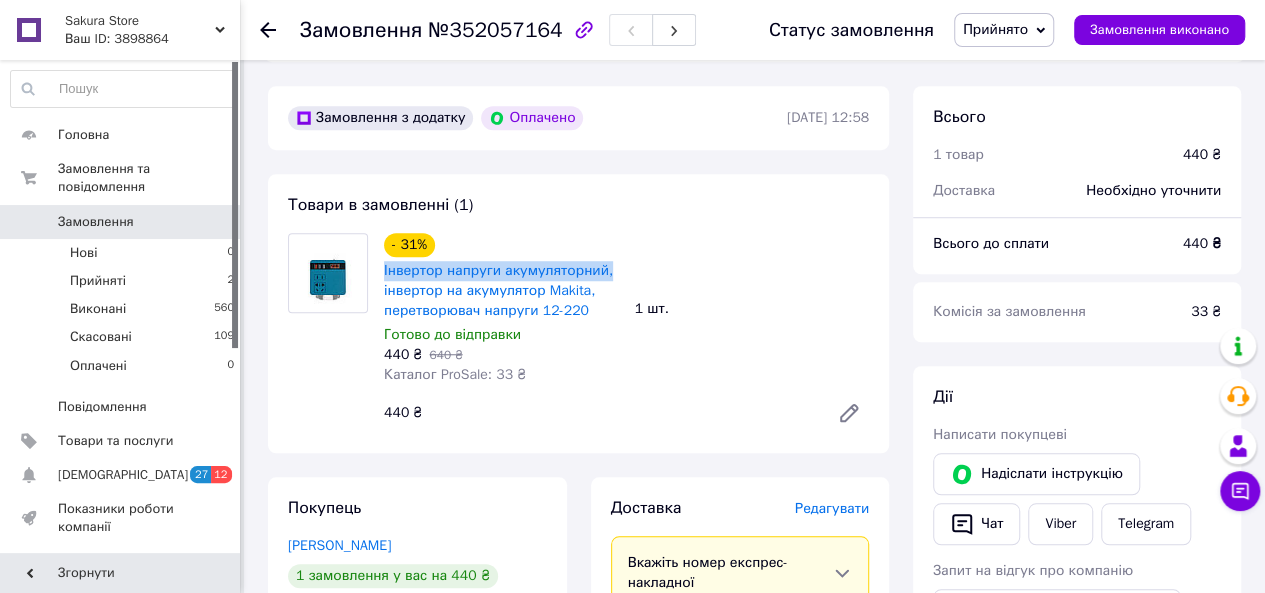 click on "Замовлення" at bounding box center [121, 222] 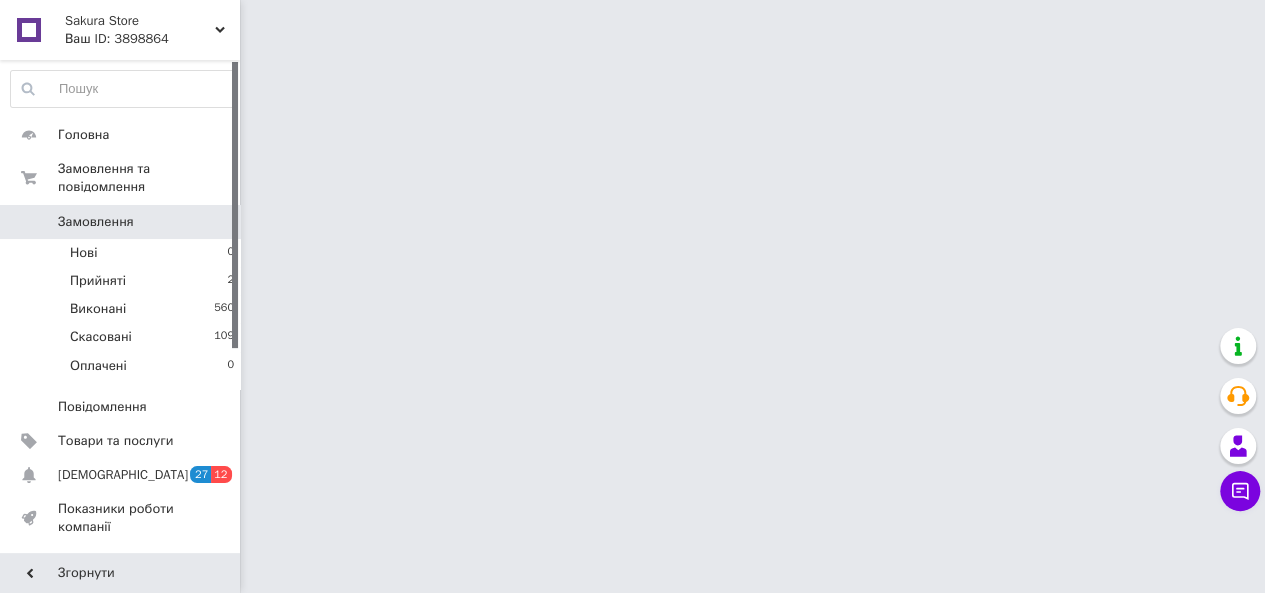 scroll, scrollTop: 0, scrollLeft: 0, axis: both 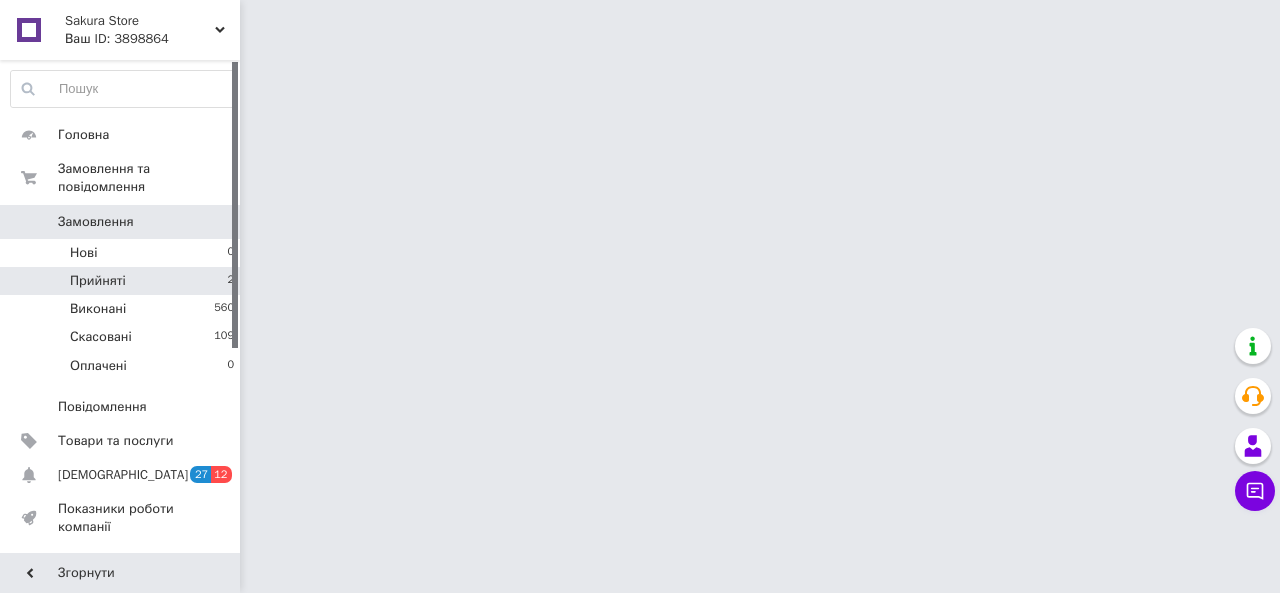 click on "Прийняті 2" at bounding box center (123, 281) 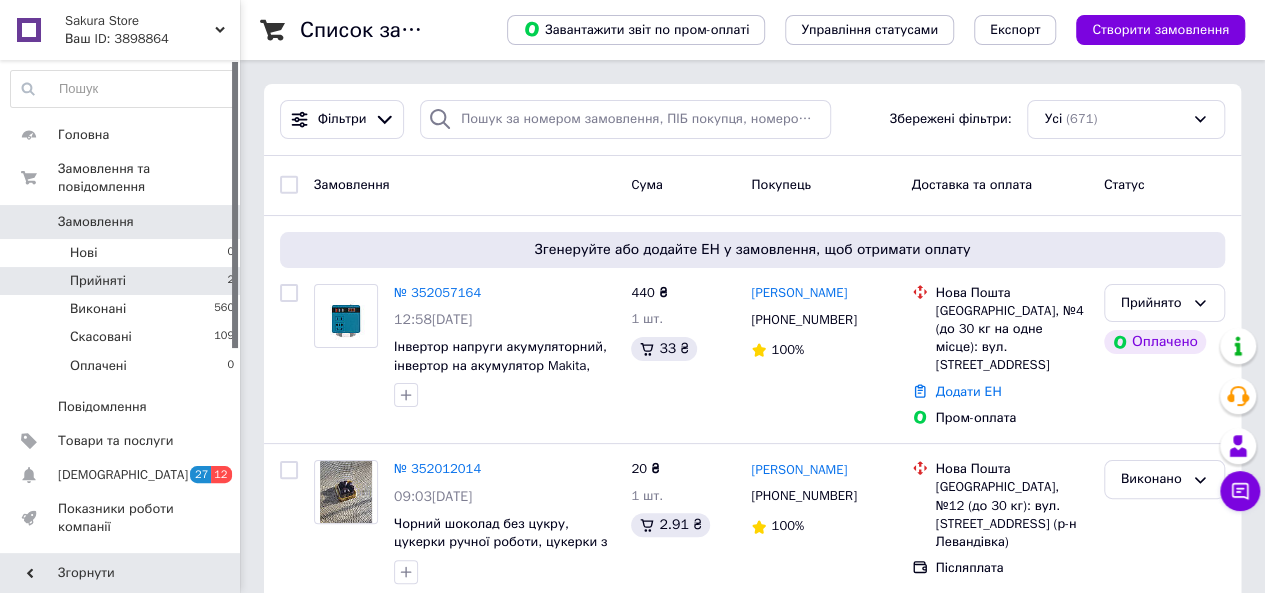 click on "Прийняті 2" at bounding box center (123, 281) 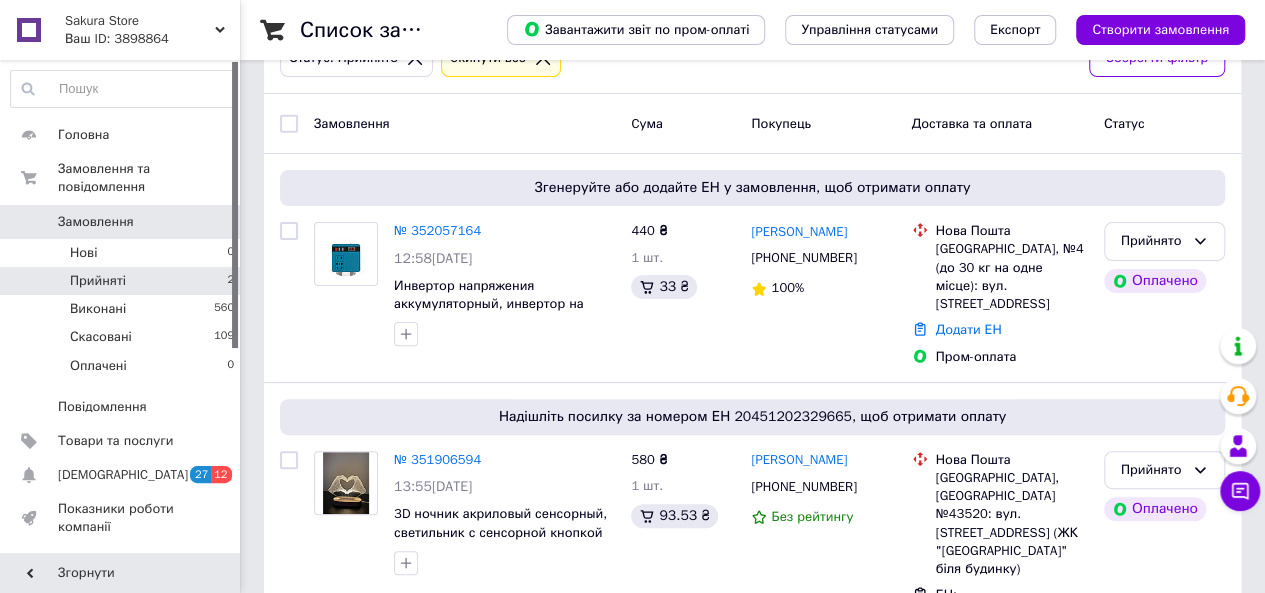 scroll, scrollTop: 200, scrollLeft: 0, axis: vertical 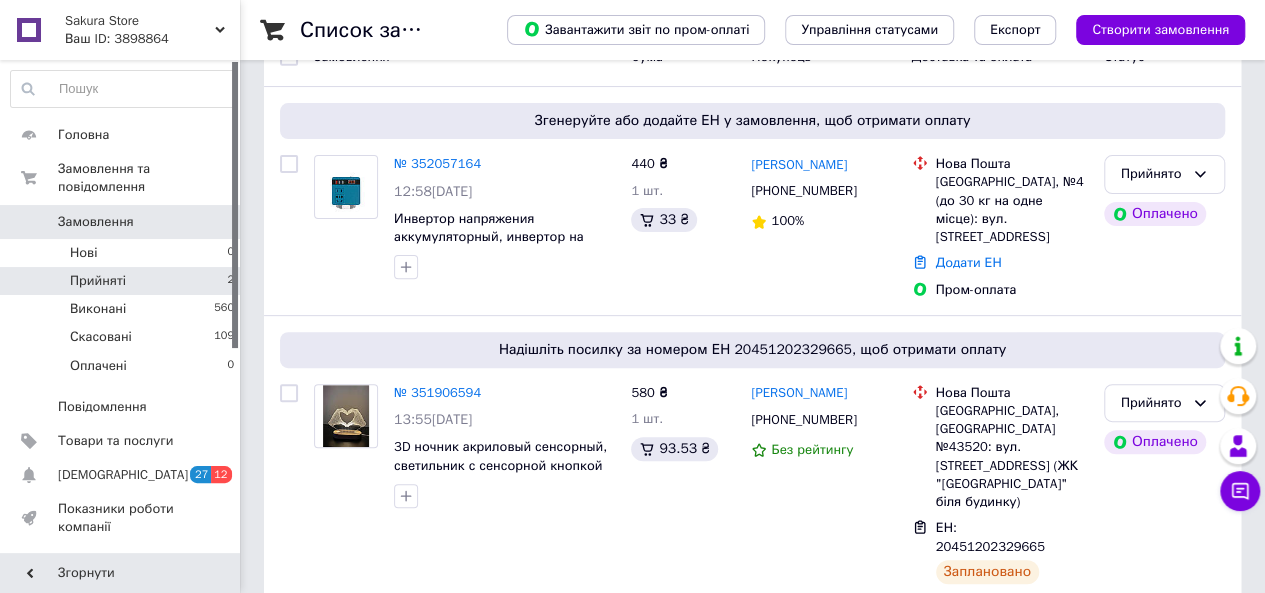 click on "Ваш ID: 3898864" at bounding box center (152, 39) 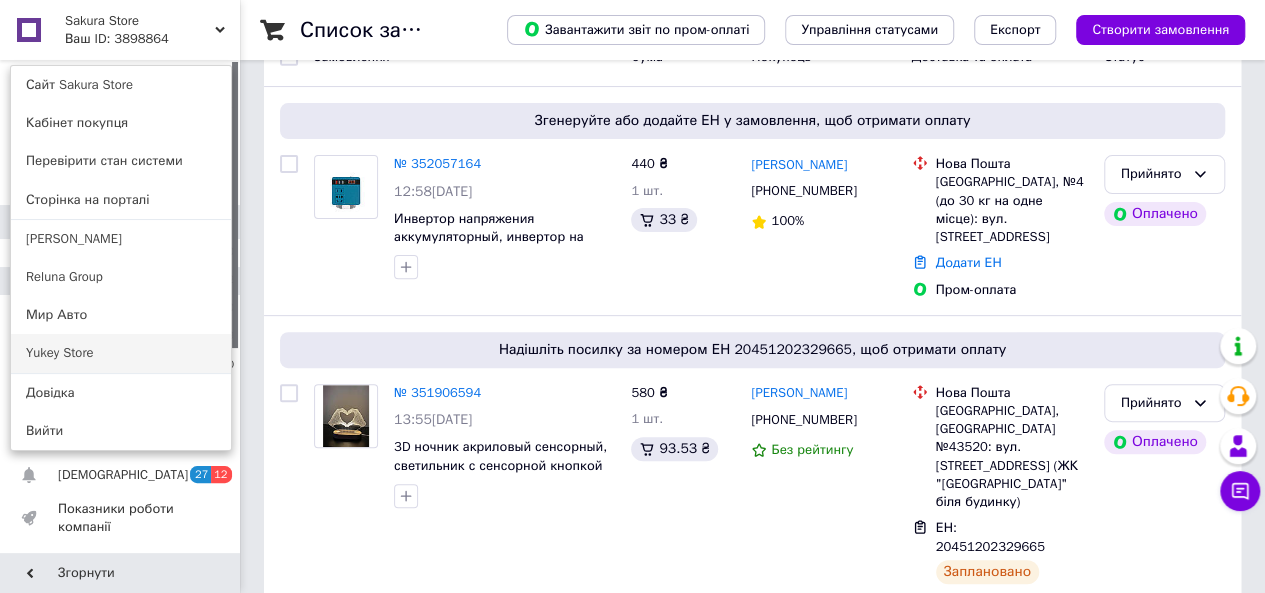 click on "Yukey Store" at bounding box center [121, 353] 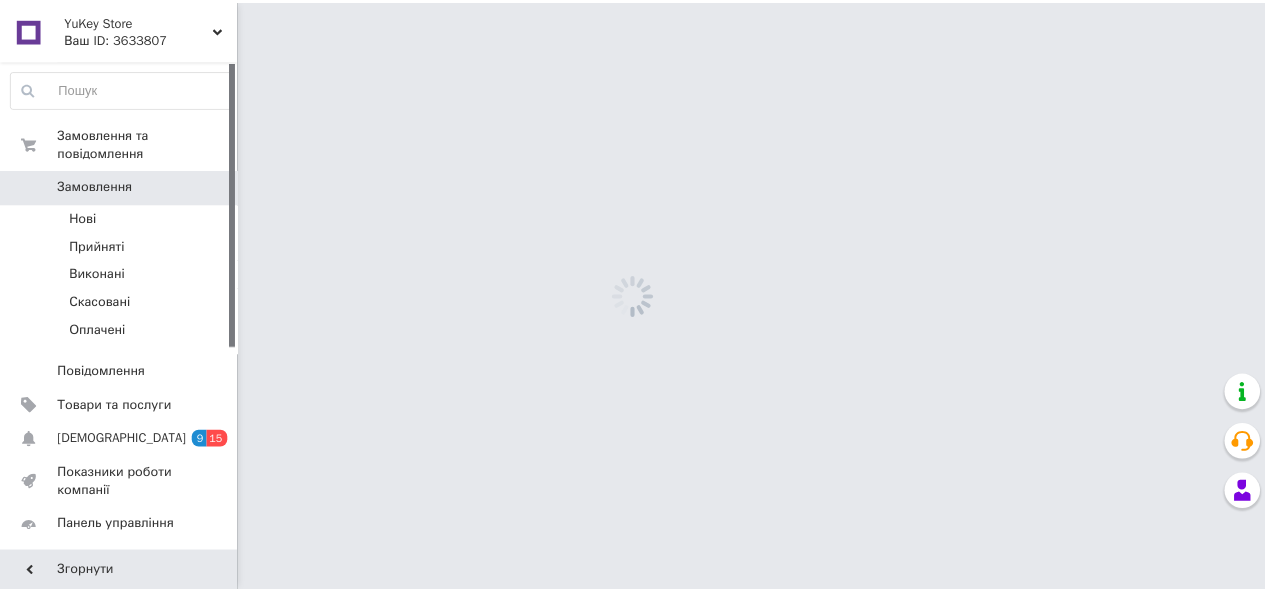 scroll, scrollTop: 0, scrollLeft: 0, axis: both 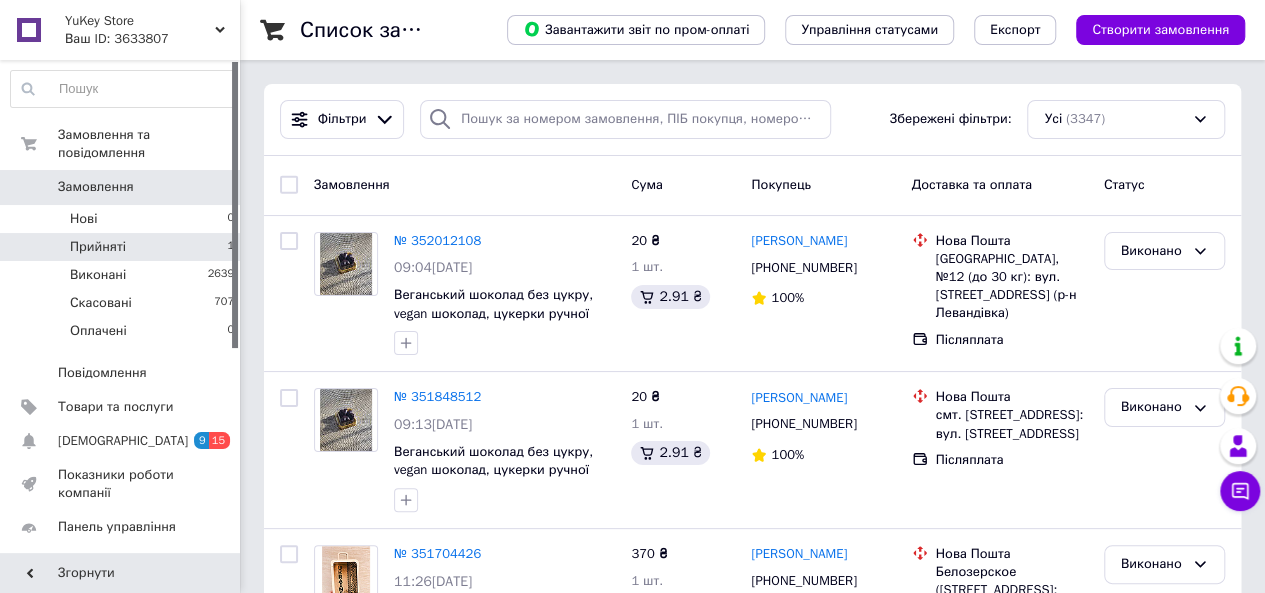 click on "Прийняті" at bounding box center [98, 247] 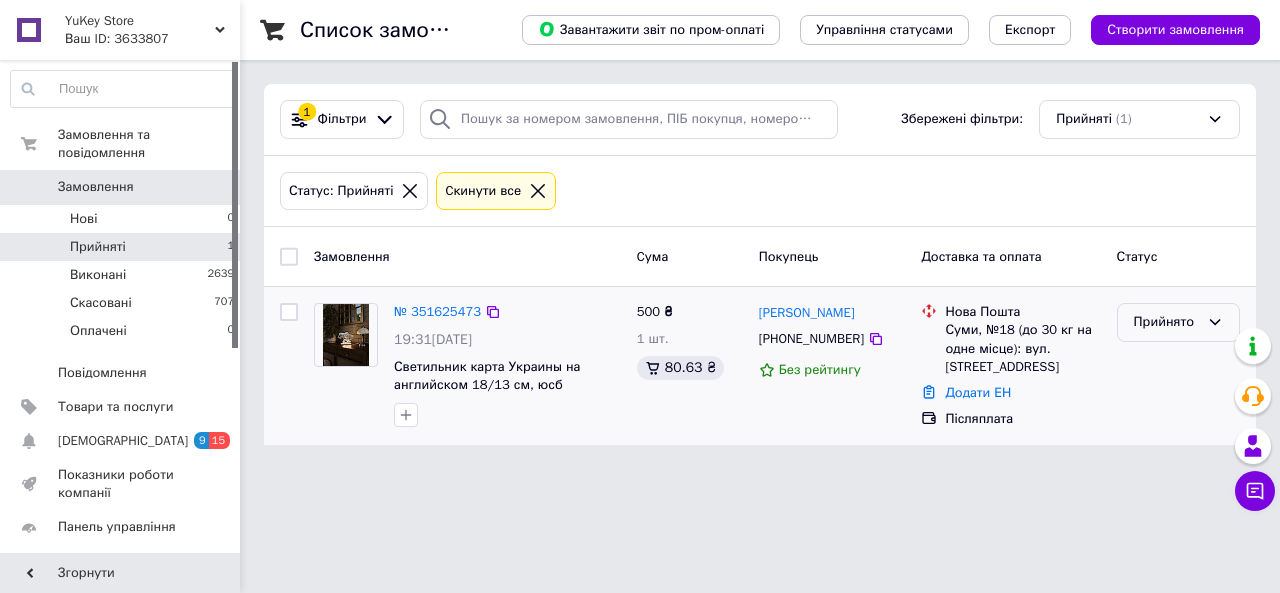 click on "Прийнято" at bounding box center [1166, 322] 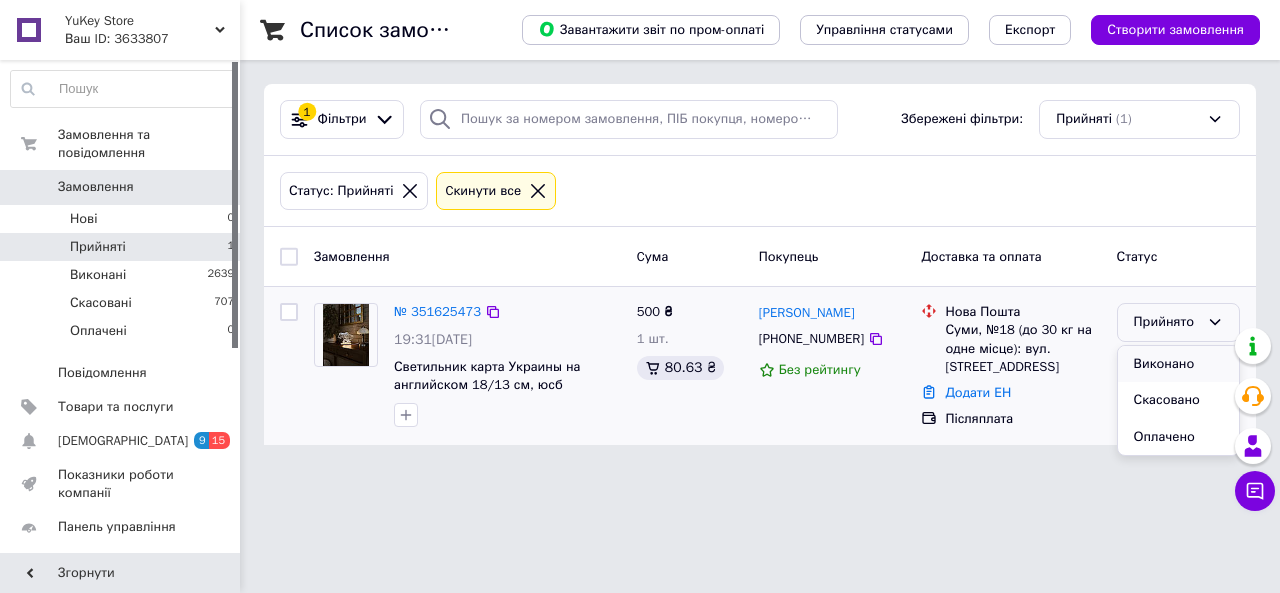 click on "Виконано" at bounding box center [1178, 364] 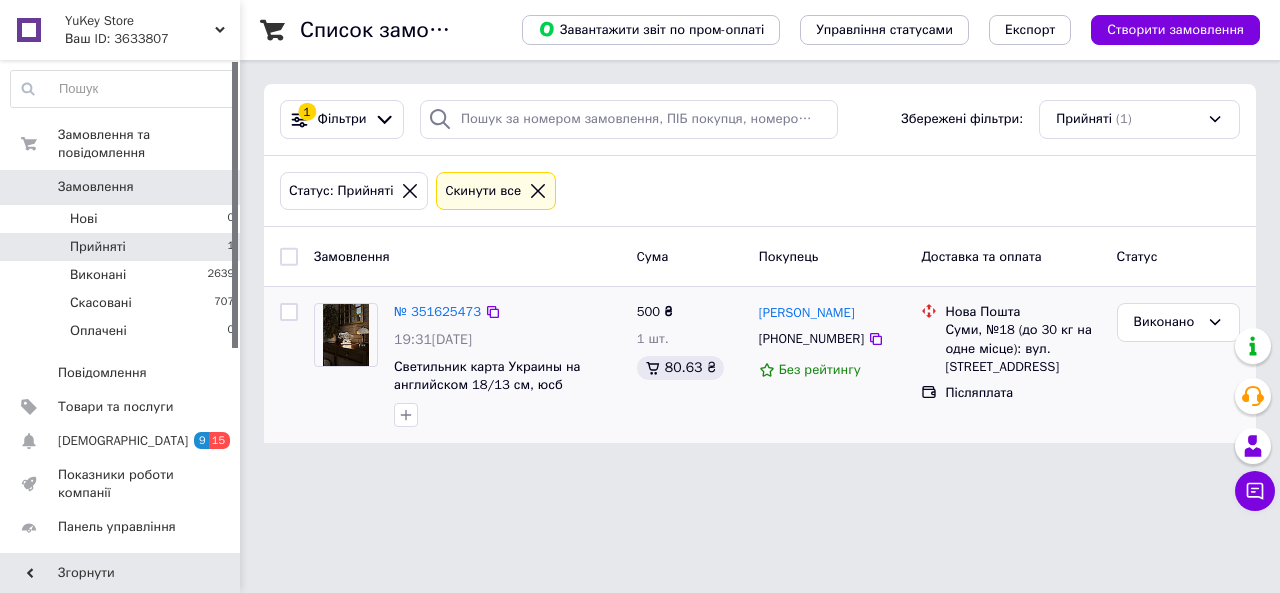 click on "Замовлення" at bounding box center (96, 187) 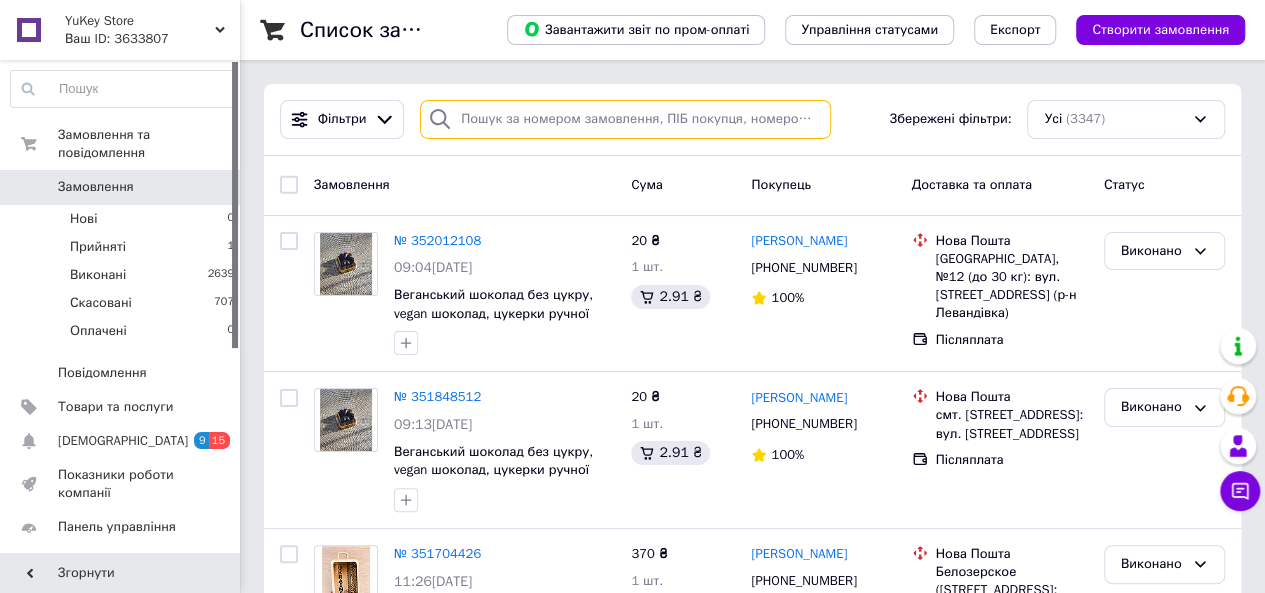 click at bounding box center (625, 119) 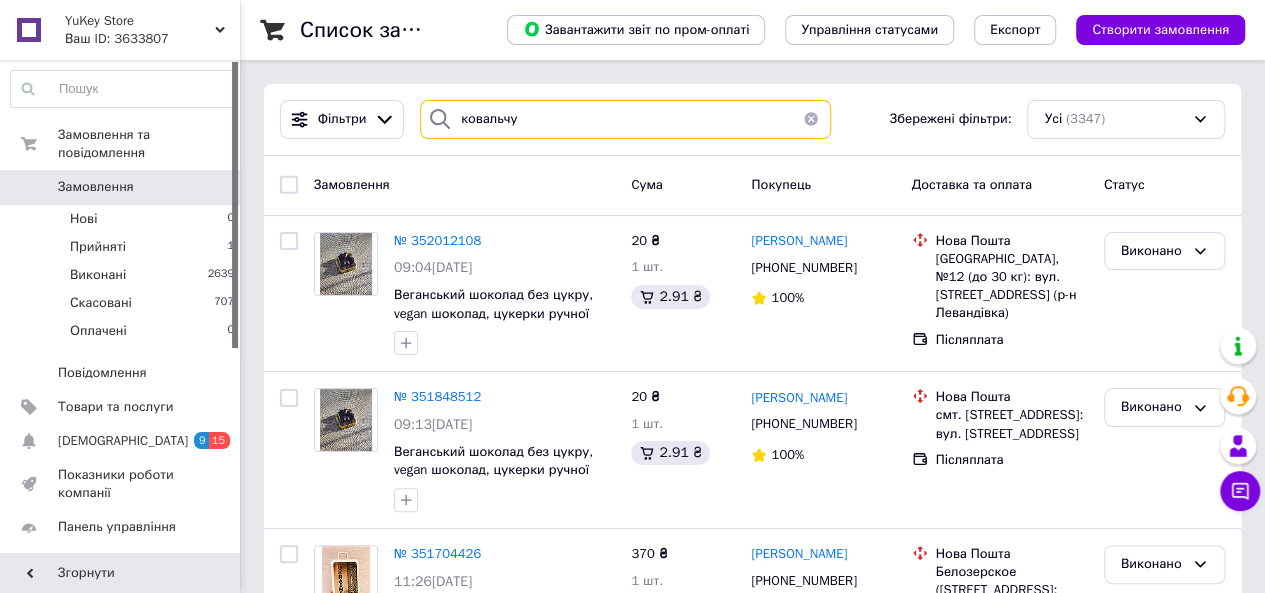 type on "ковальчук" 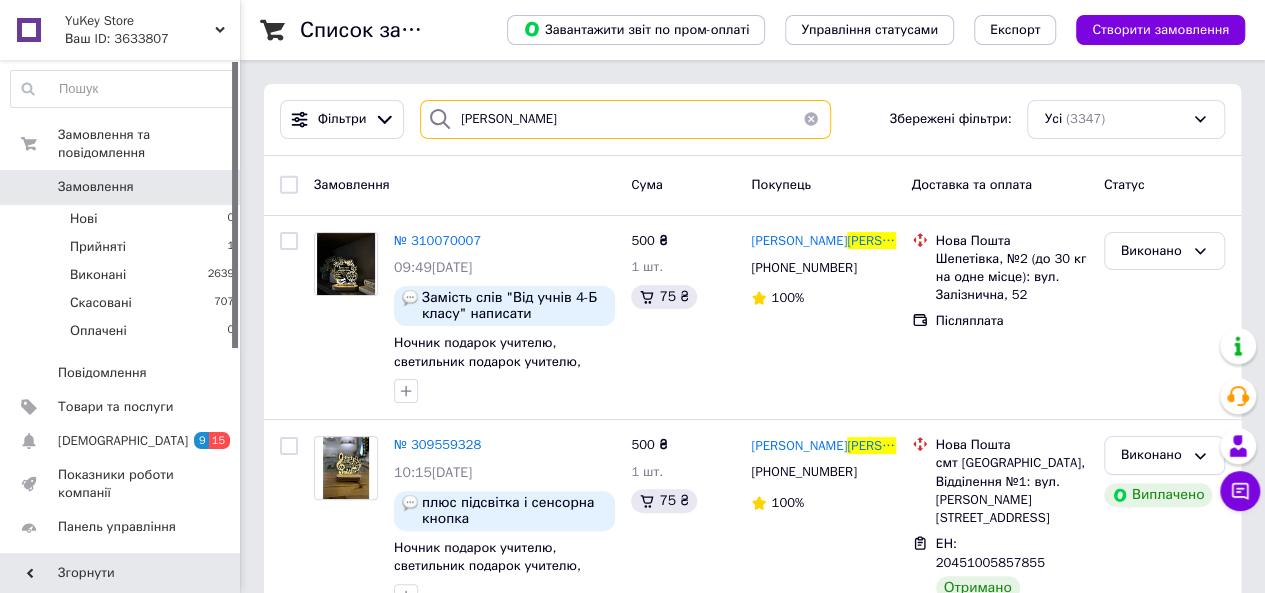 type 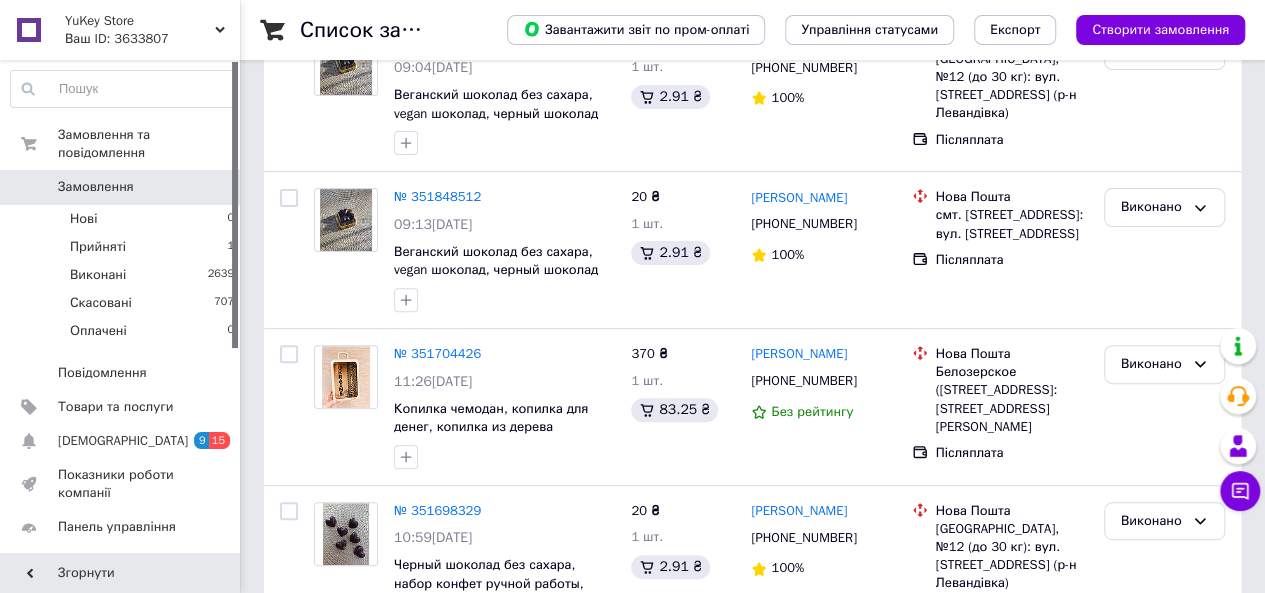 scroll, scrollTop: 240, scrollLeft: 0, axis: vertical 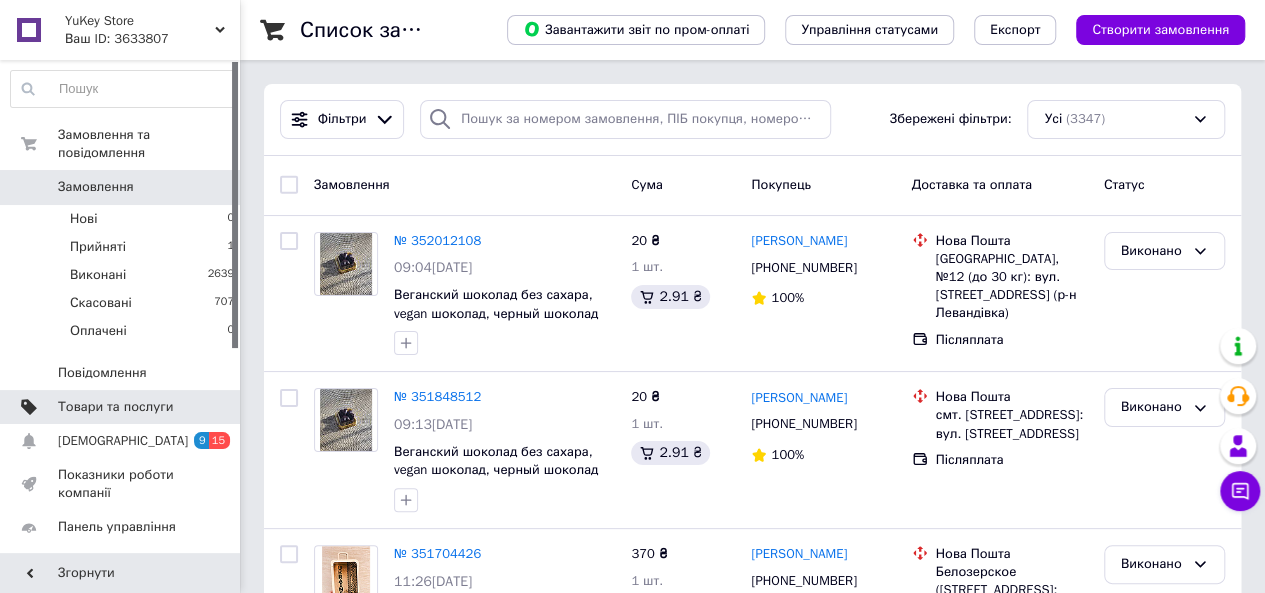 click on "Товари та послуги" at bounding box center (115, 407) 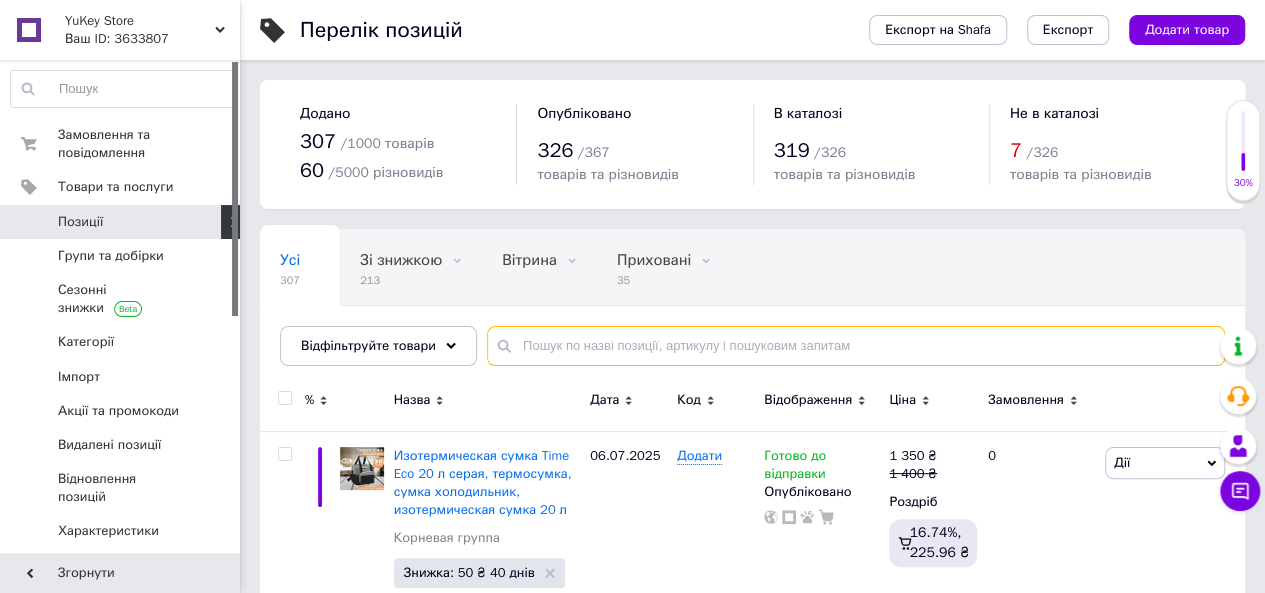 click at bounding box center [856, 346] 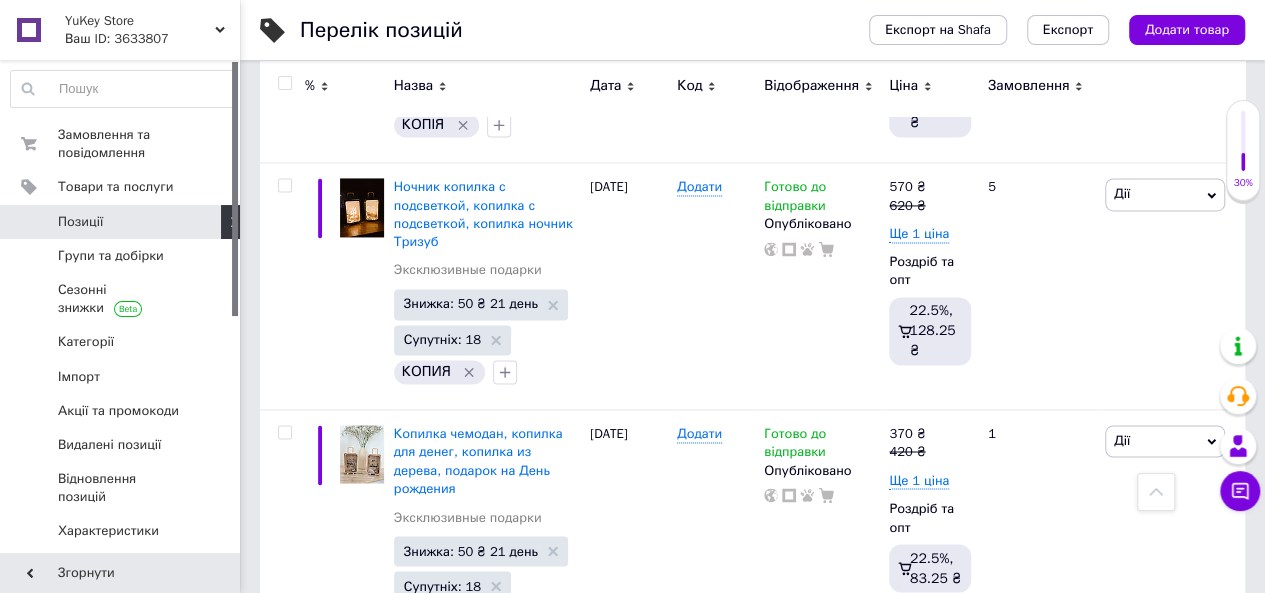 scroll, scrollTop: 1479, scrollLeft: 0, axis: vertical 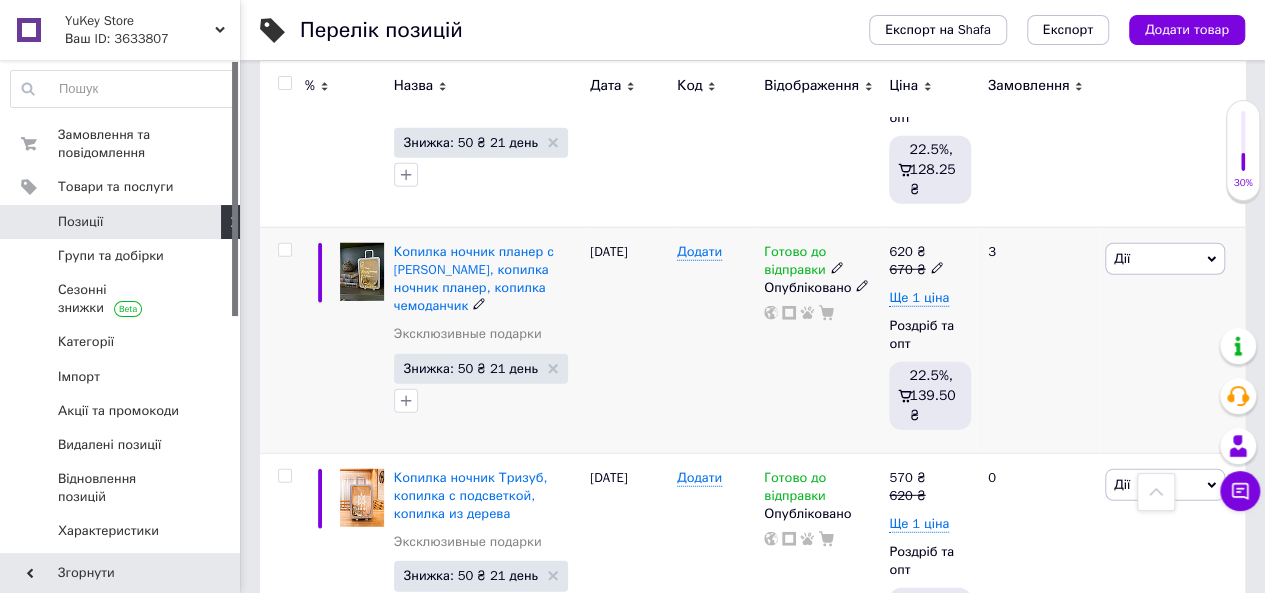 type on "скарбничка" 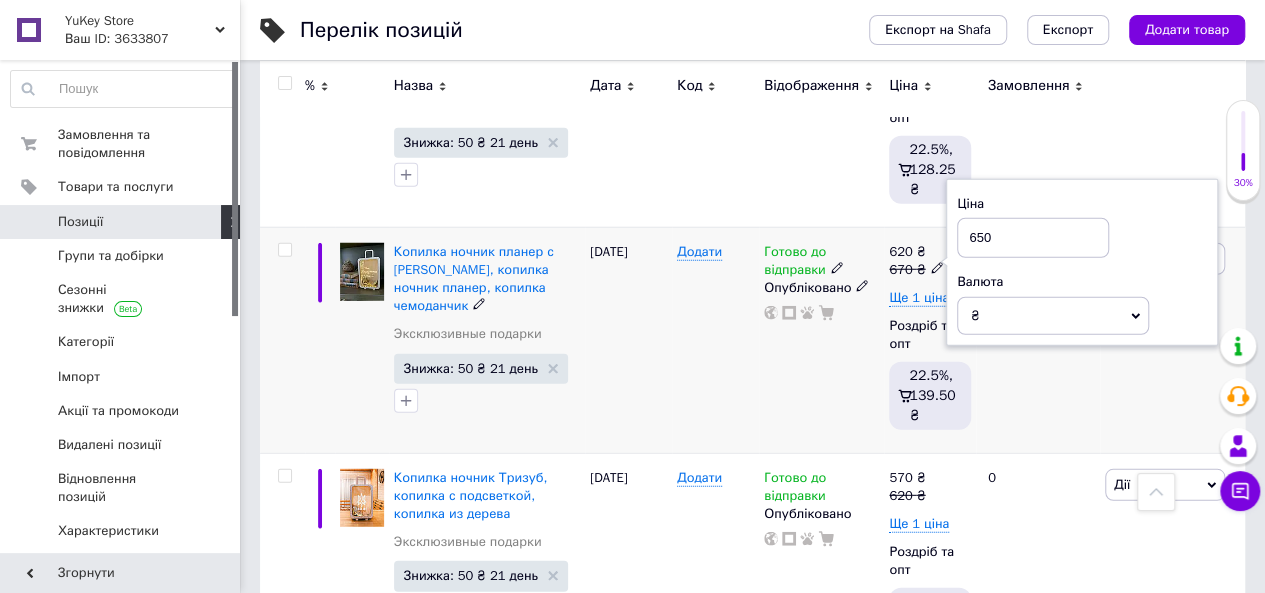 type on "650" 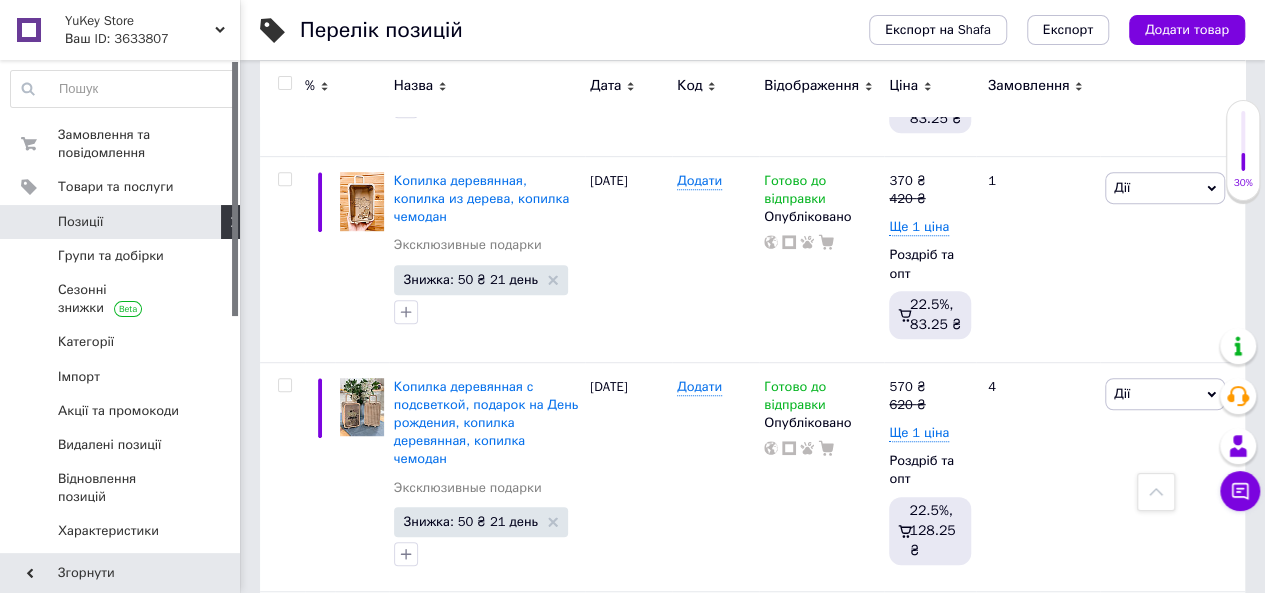 scroll, scrollTop: 4246, scrollLeft: 0, axis: vertical 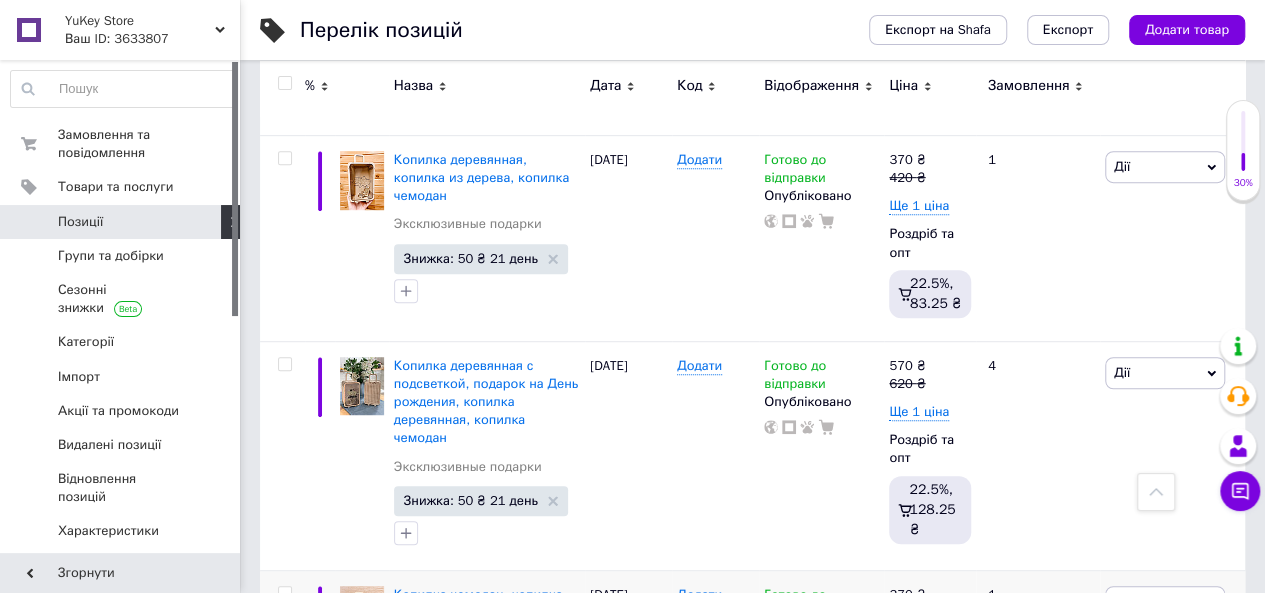 click 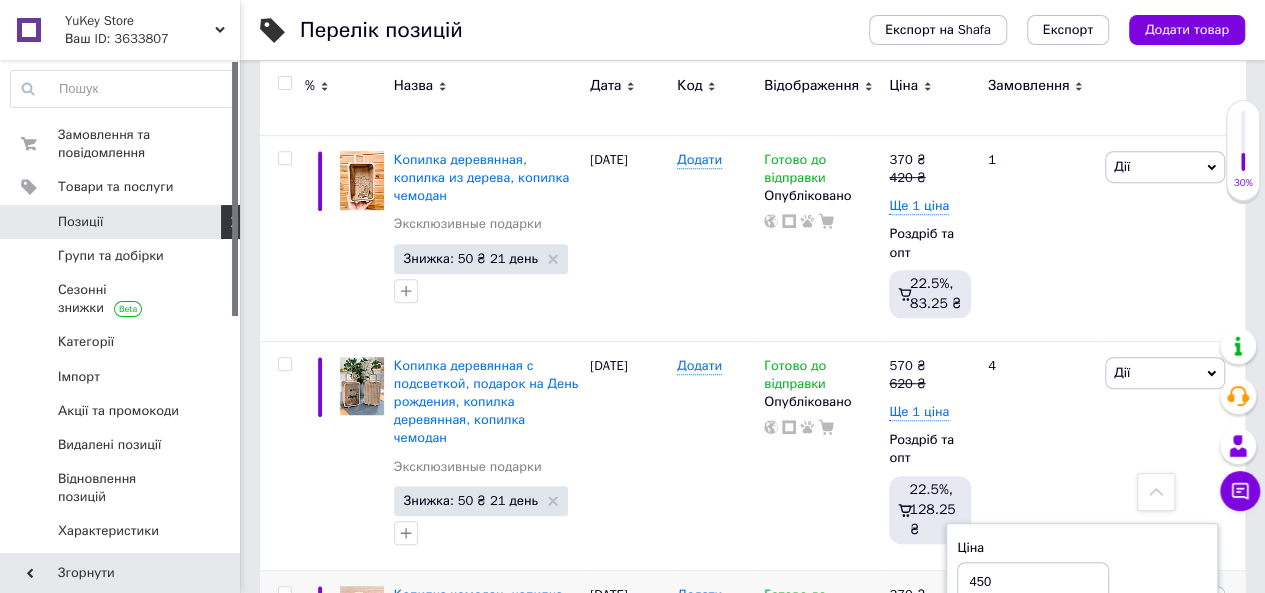 type on "450" 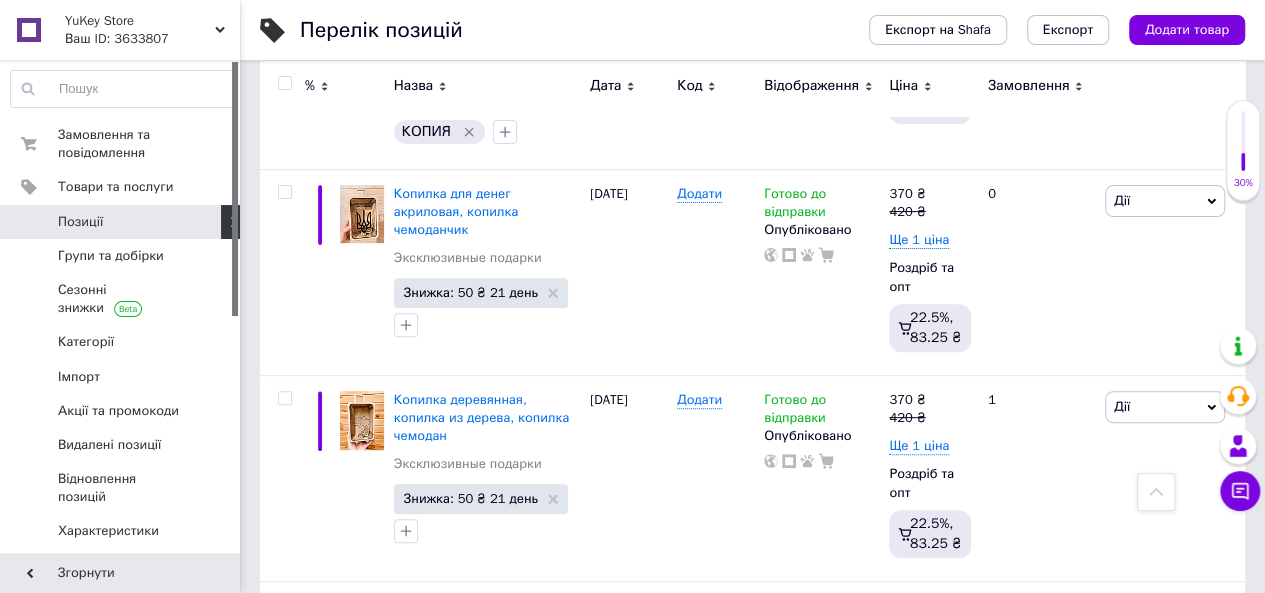 scroll, scrollTop: 3966, scrollLeft: 0, axis: vertical 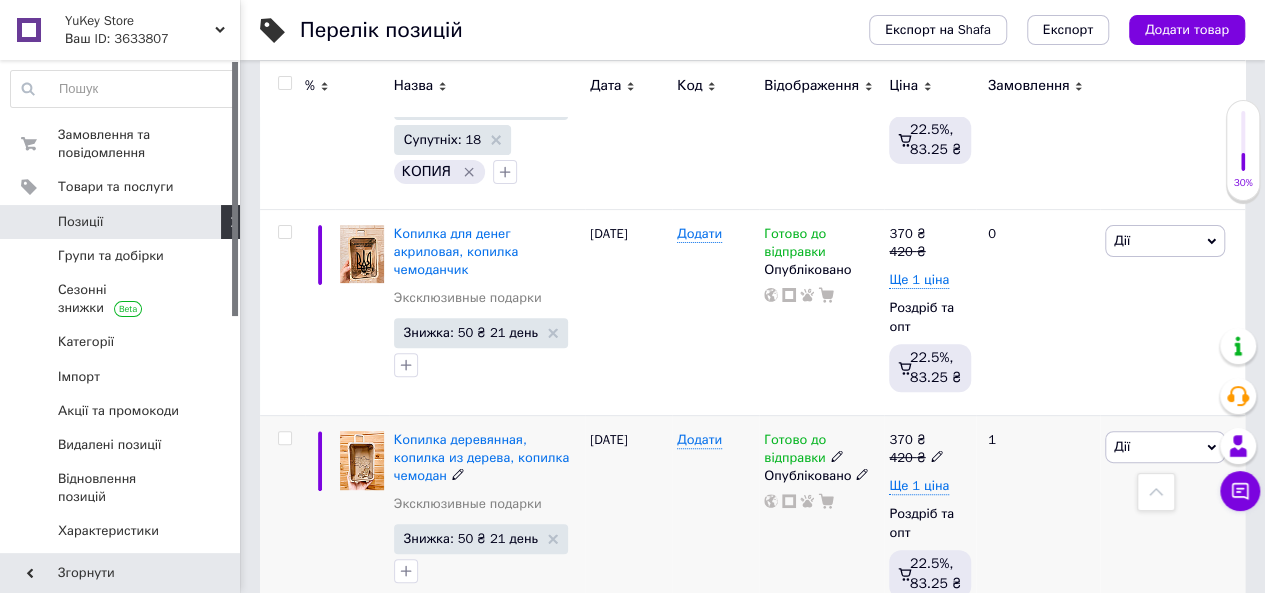 click 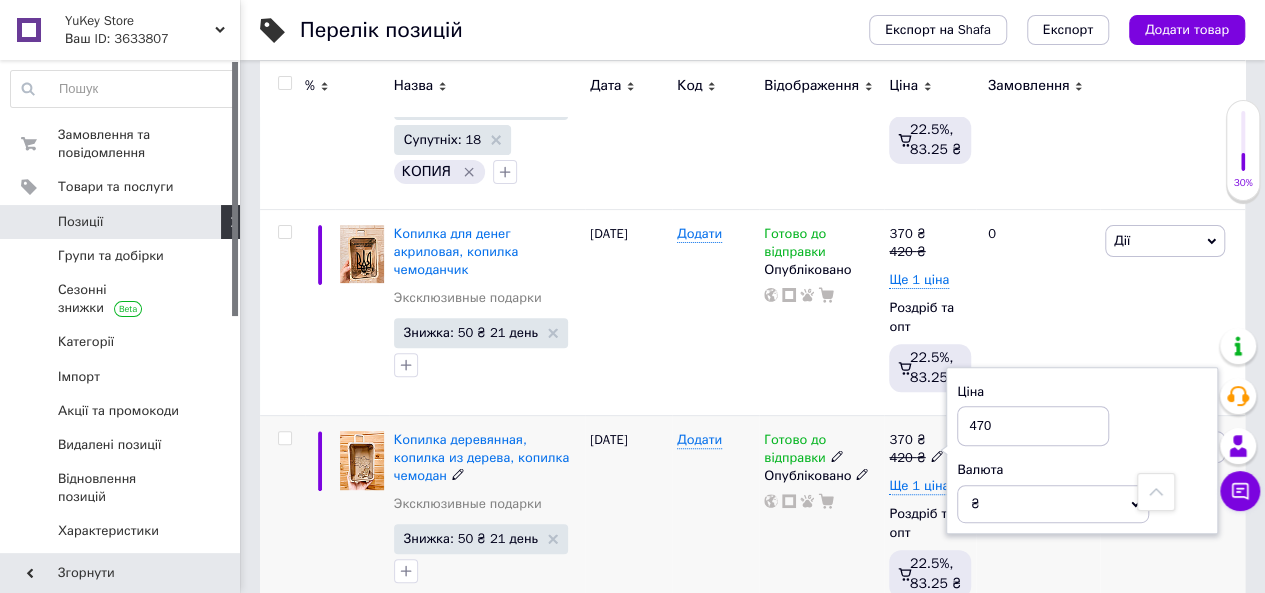 type on "470" 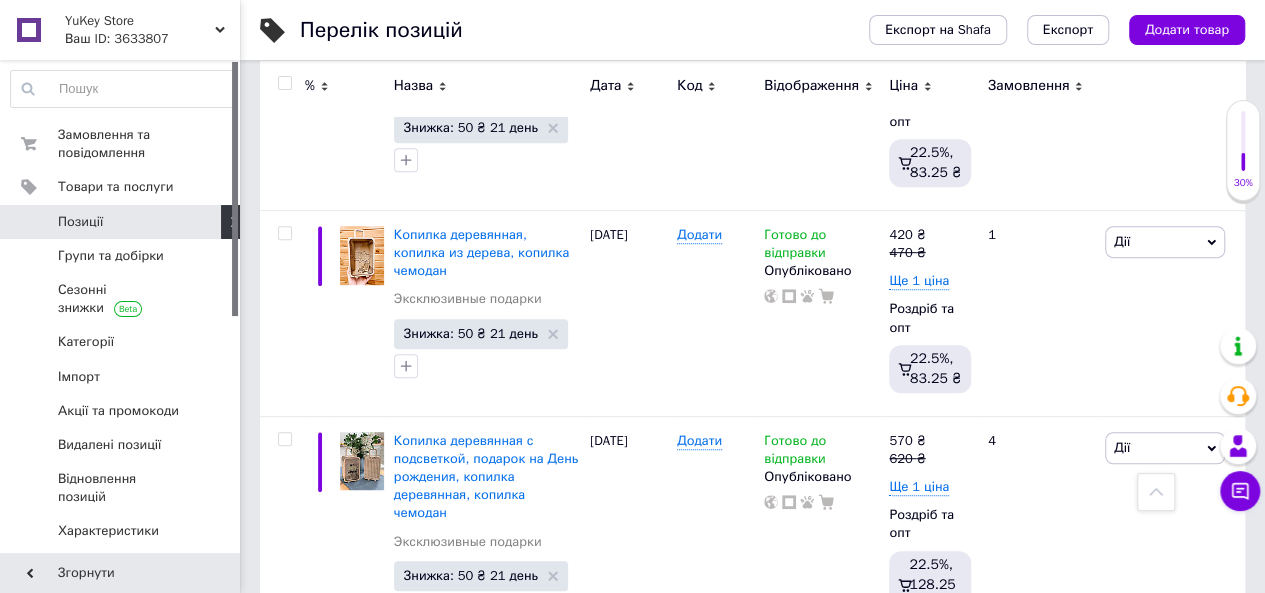 scroll, scrollTop: 4246, scrollLeft: 0, axis: vertical 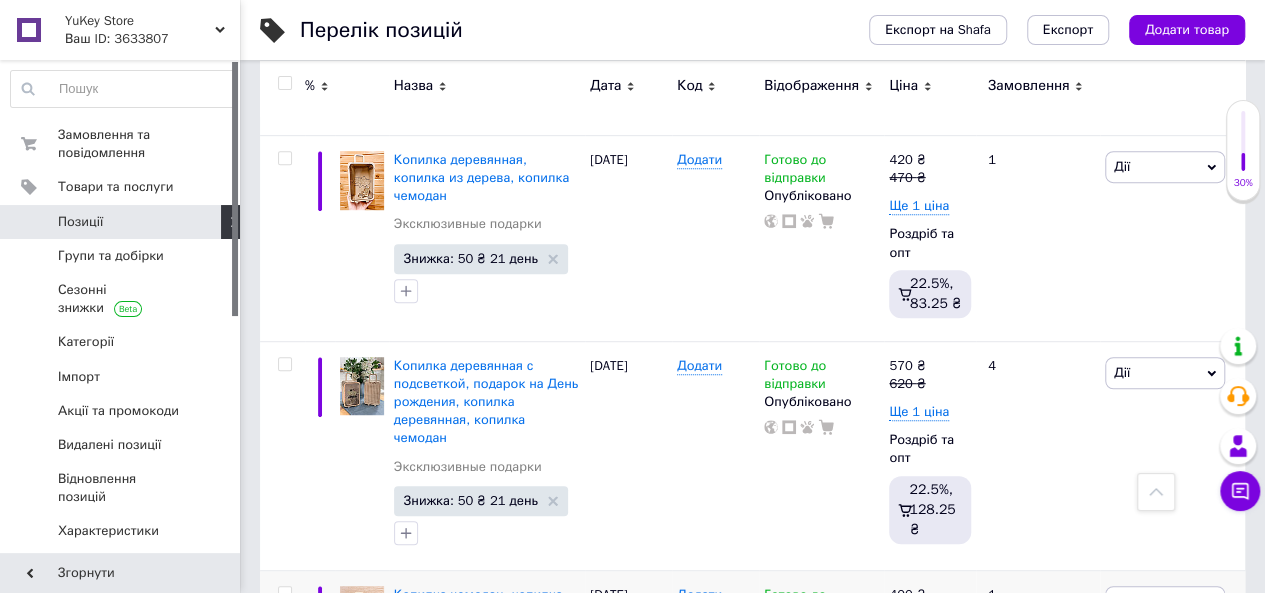 click 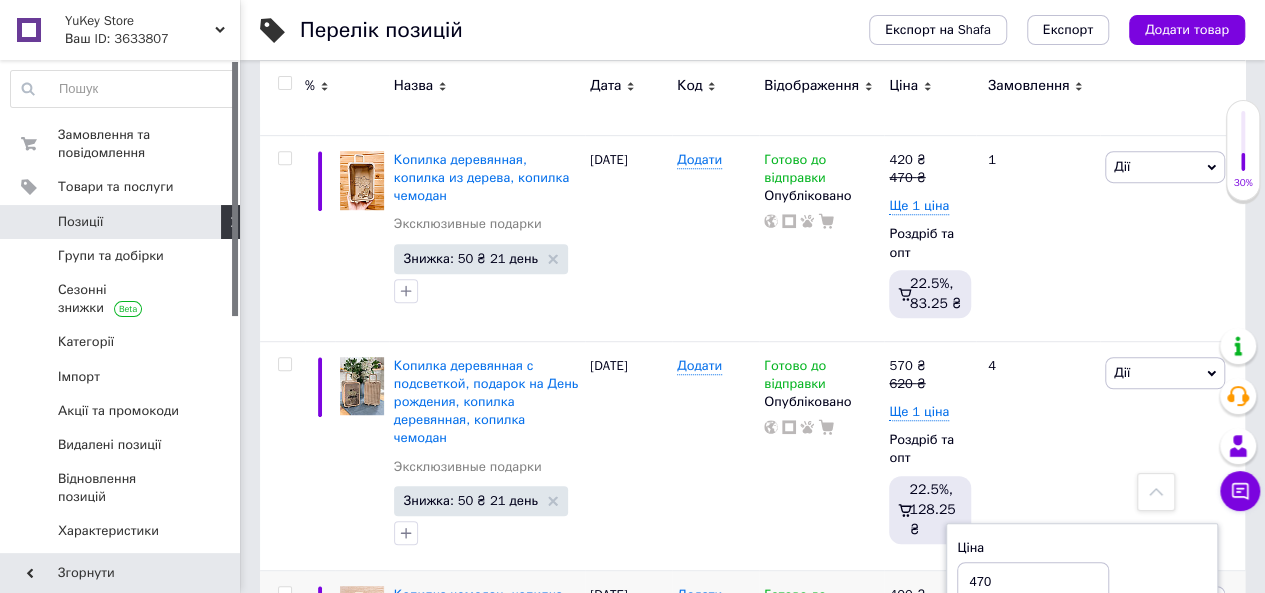 type on "470" 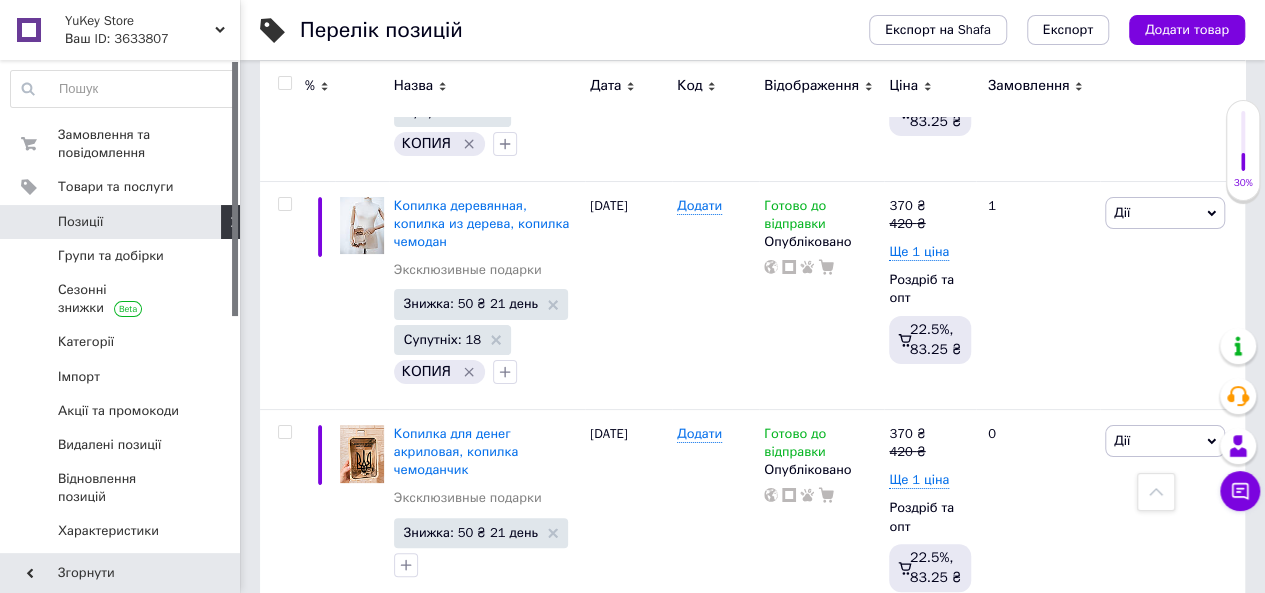 scroll, scrollTop: 3726, scrollLeft: 0, axis: vertical 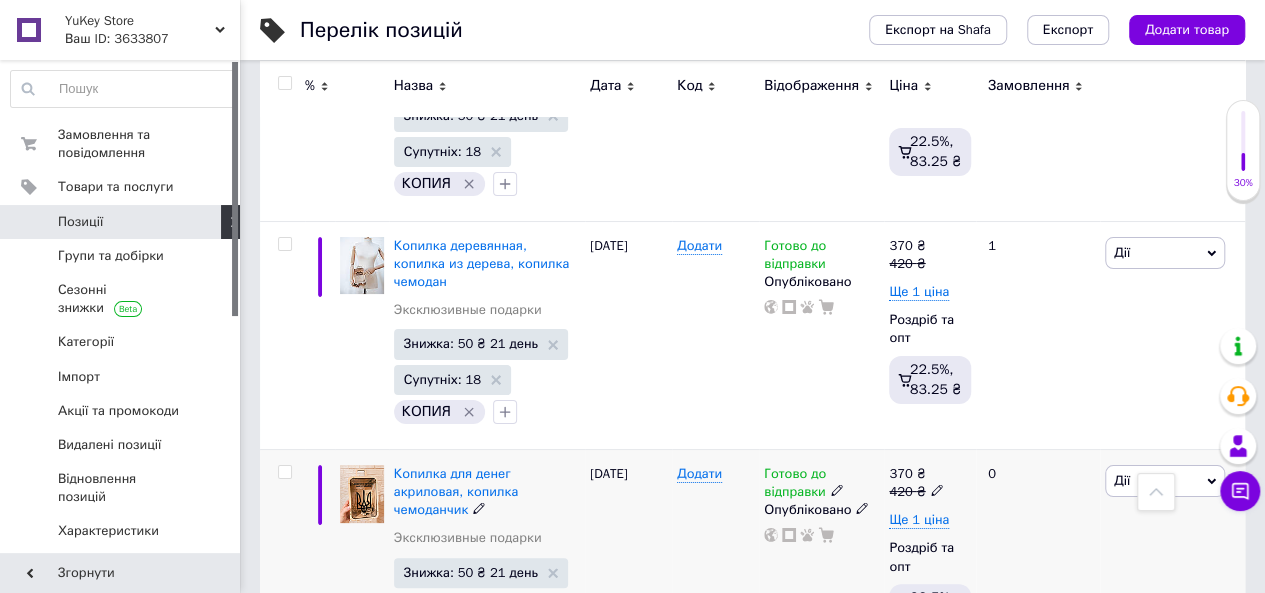 click 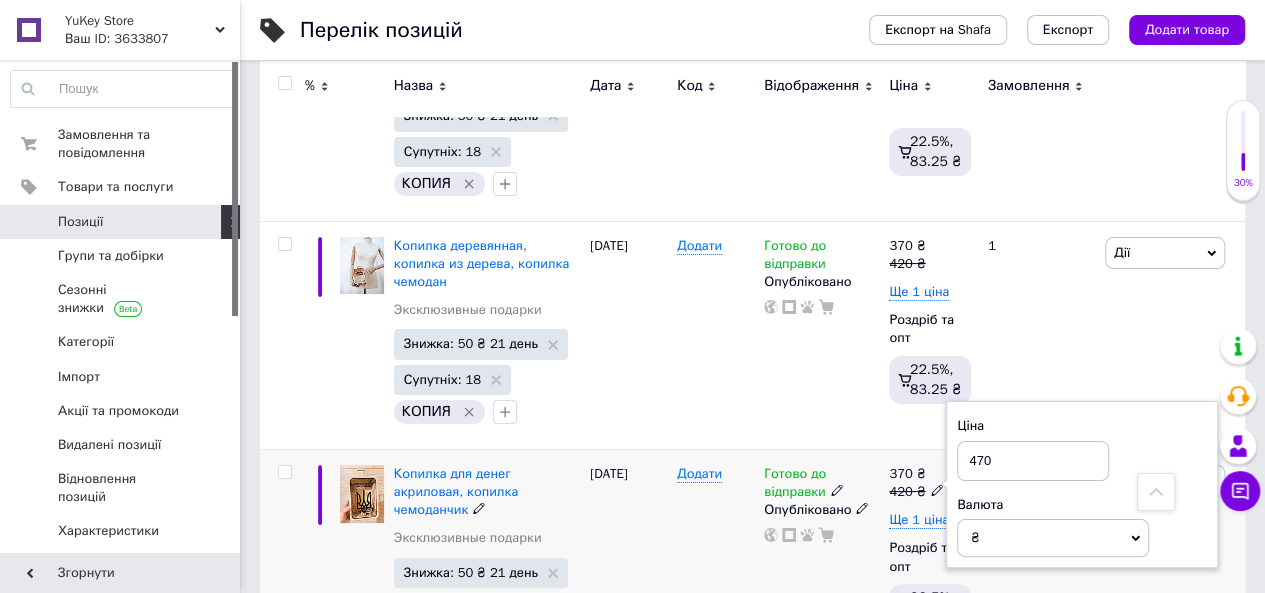 type on "470" 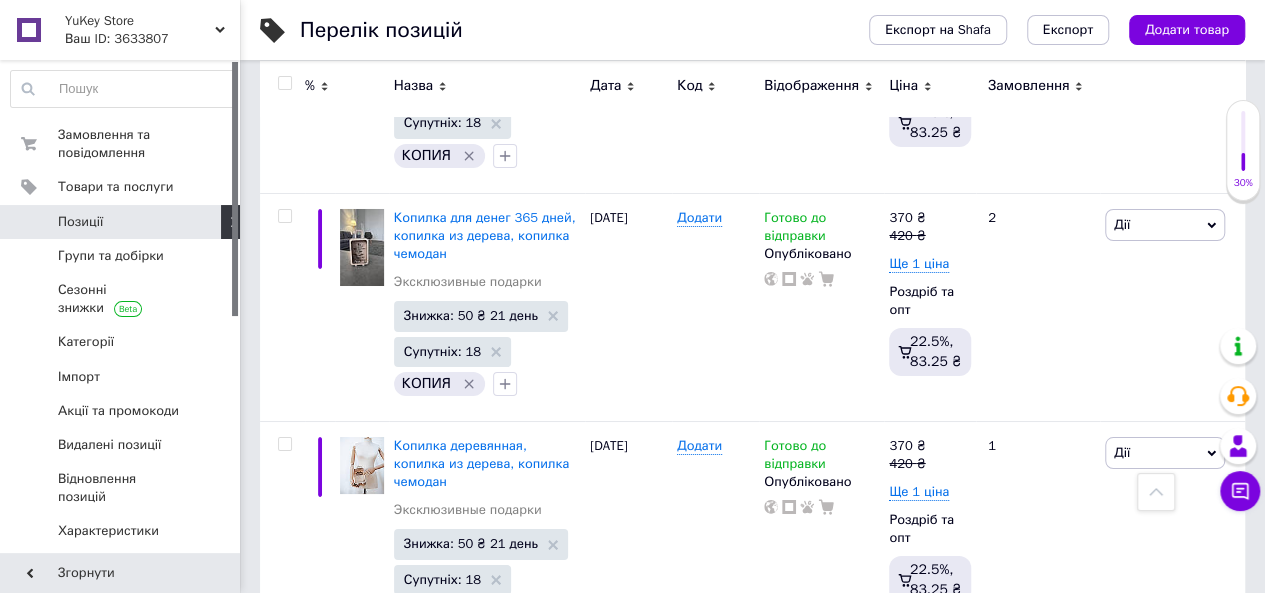 scroll, scrollTop: 3526, scrollLeft: 0, axis: vertical 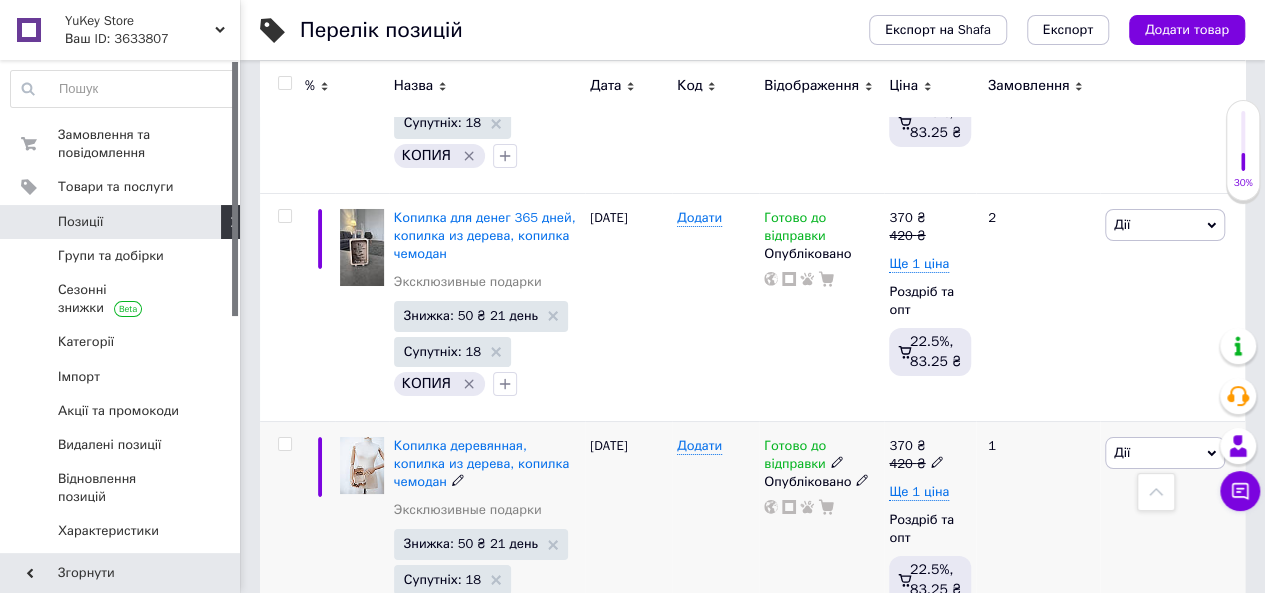 click 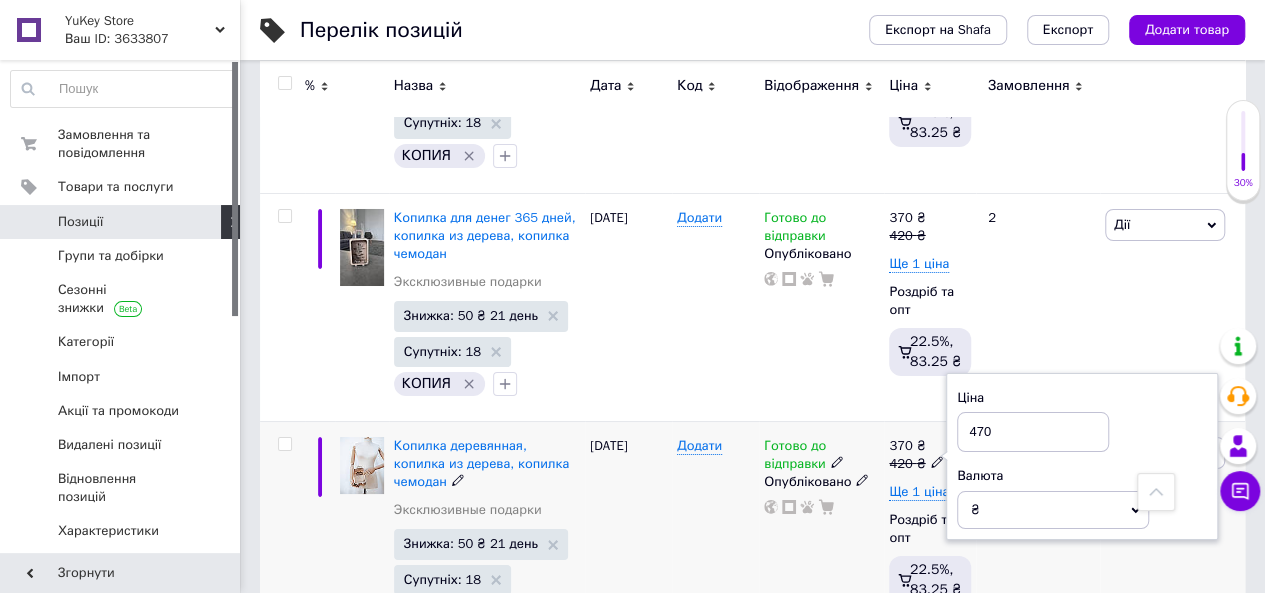 type on "470" 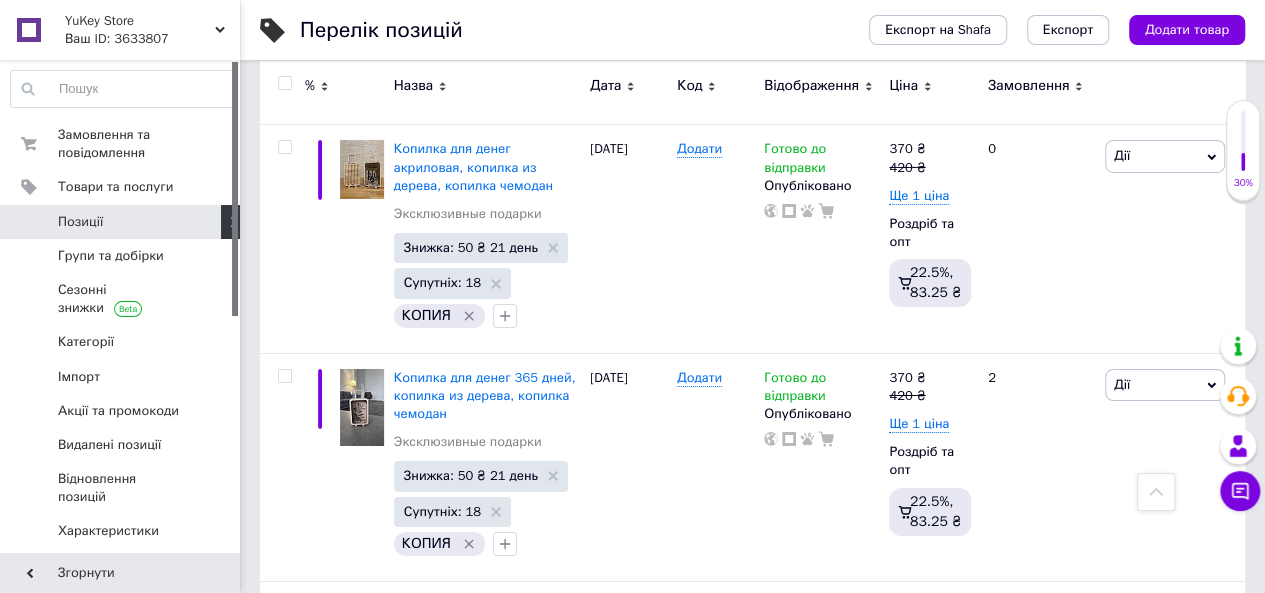 scroll, scrollTop: 3326, scrollLeft: 0, axis: vertical 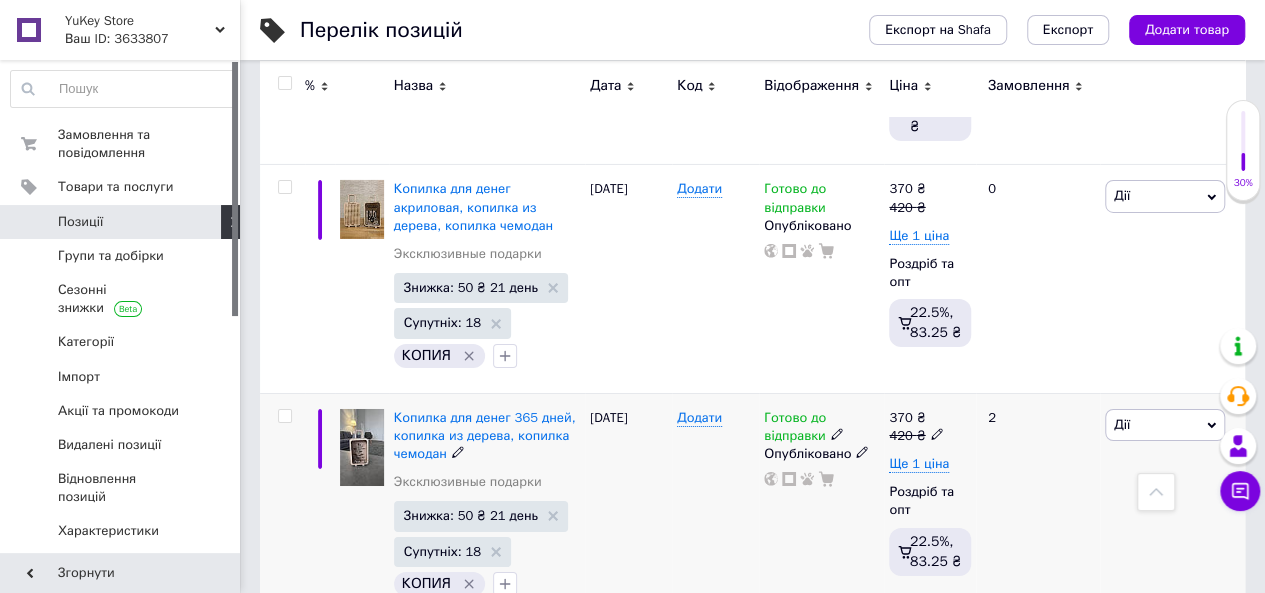 click 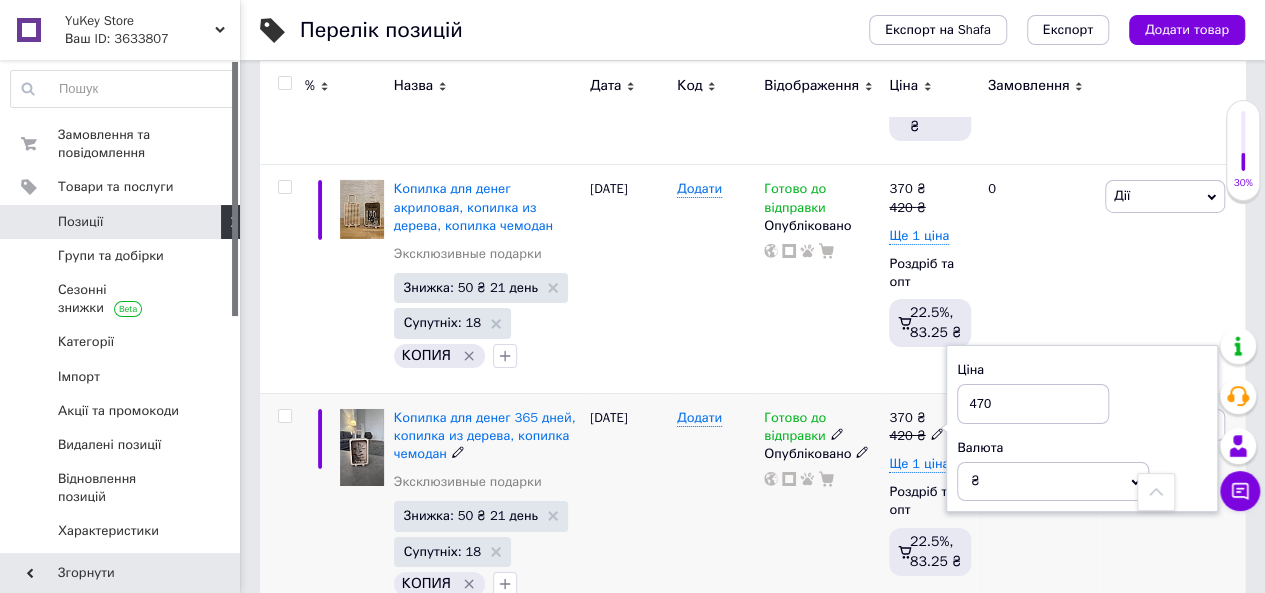 type on "470" 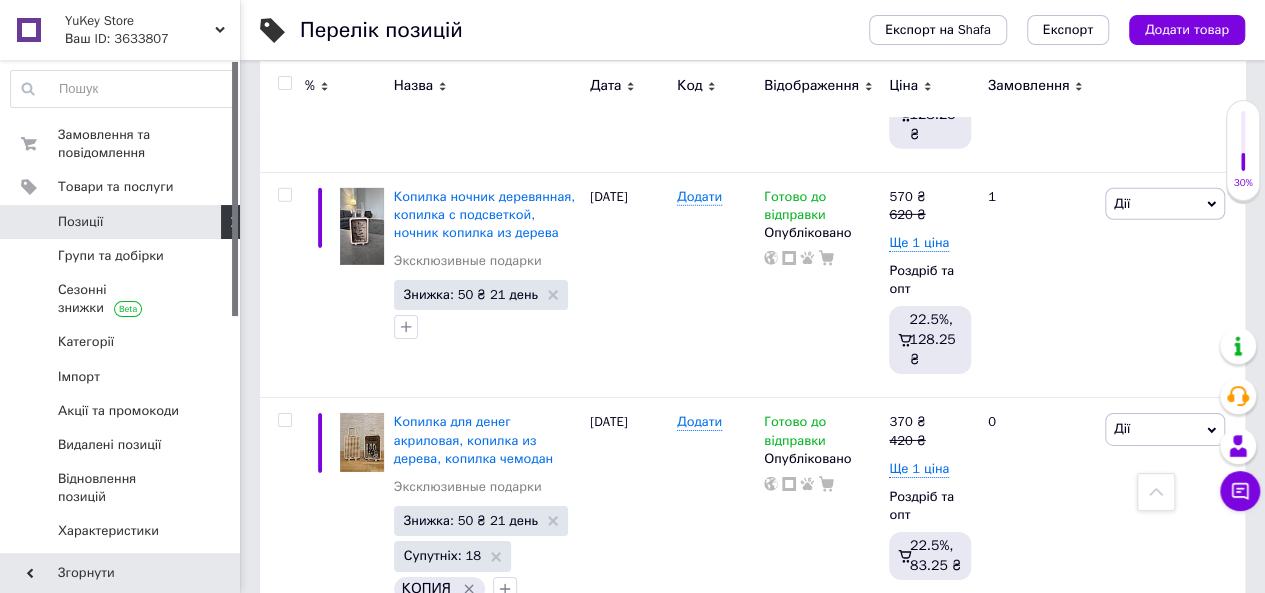 scroll, scrollTop: 3086, scrollLeft: 0, axis: vertical 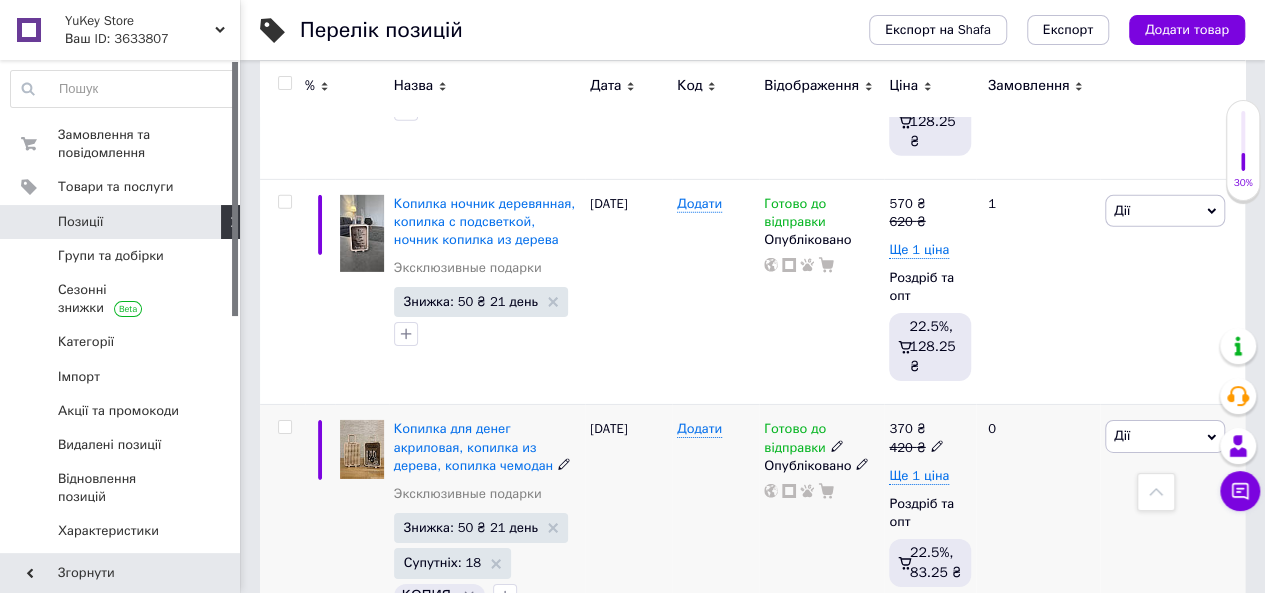 click 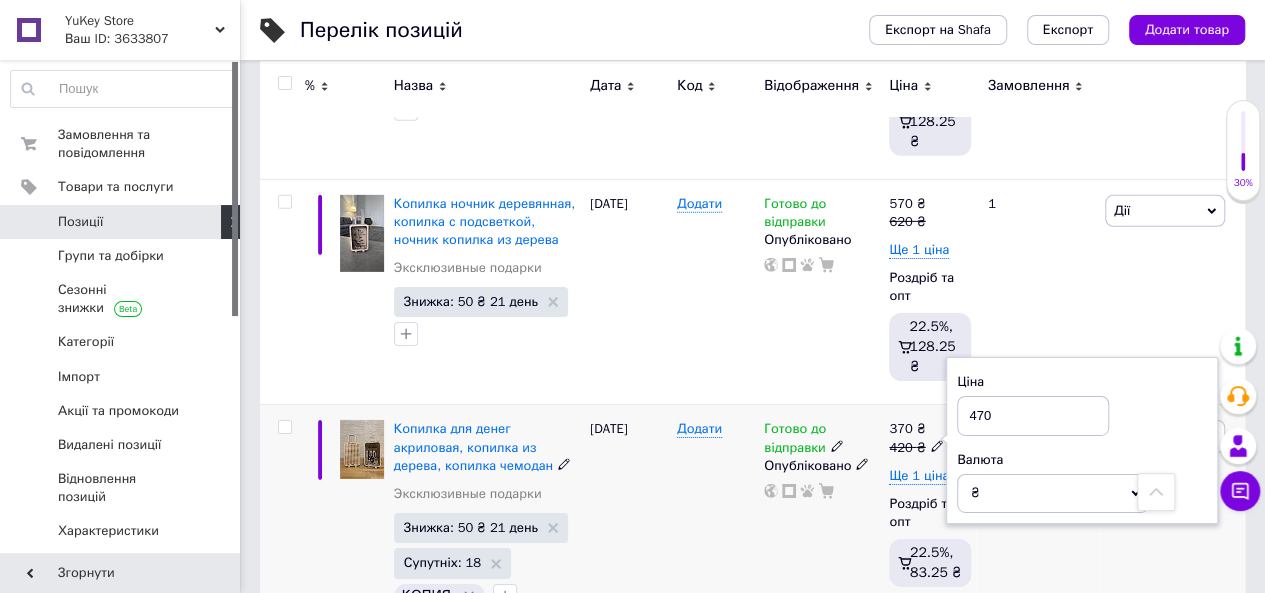 type on "470" 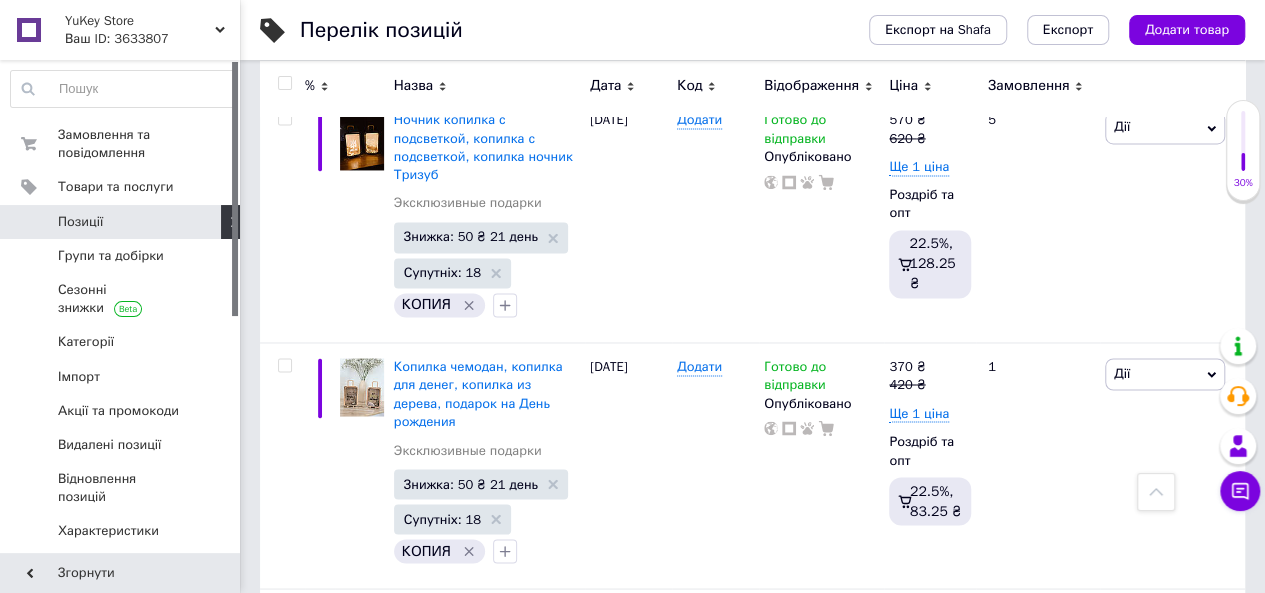 scroll, scrollTop: 1499, scrollLeft: 0, axis: vertical 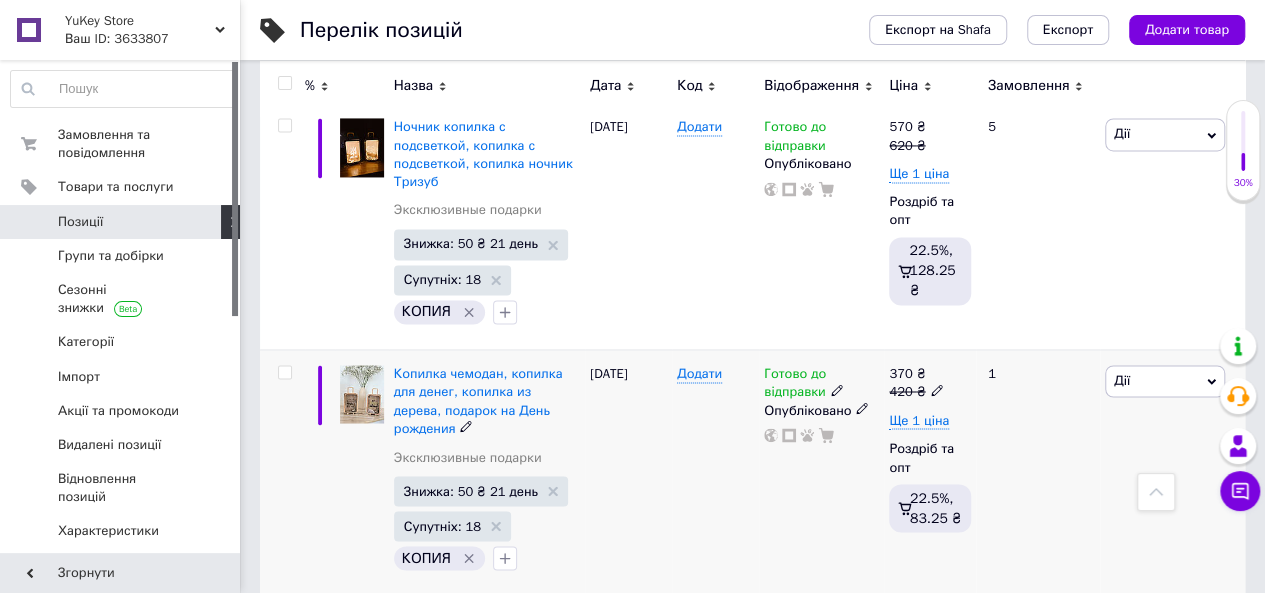 click 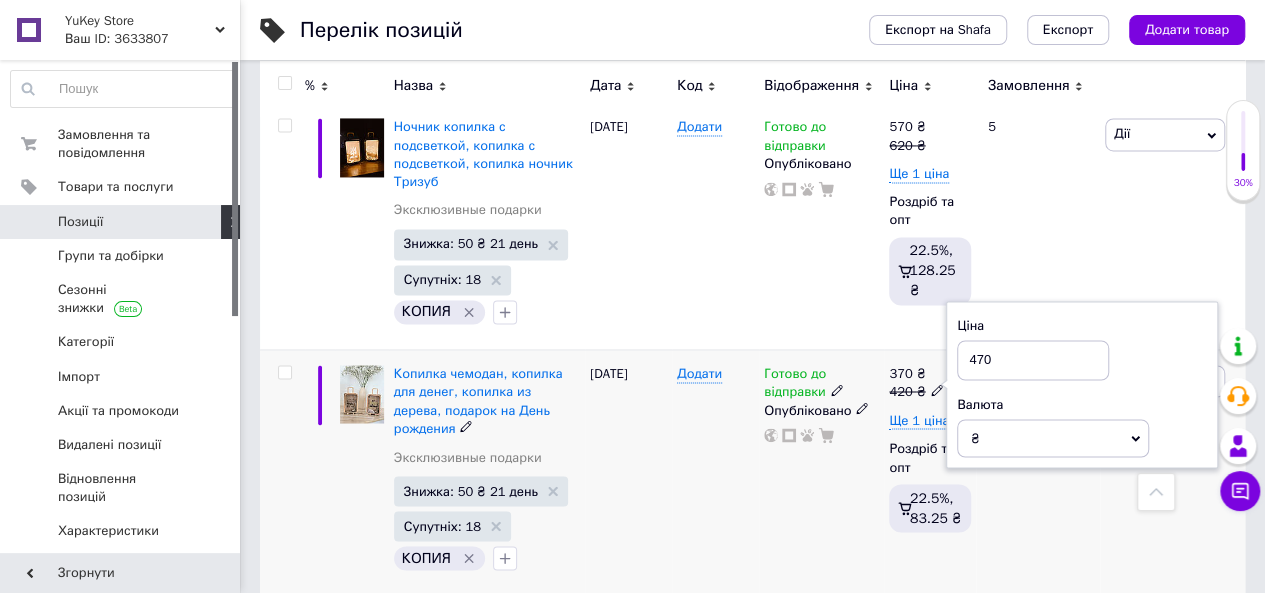 type on "470" 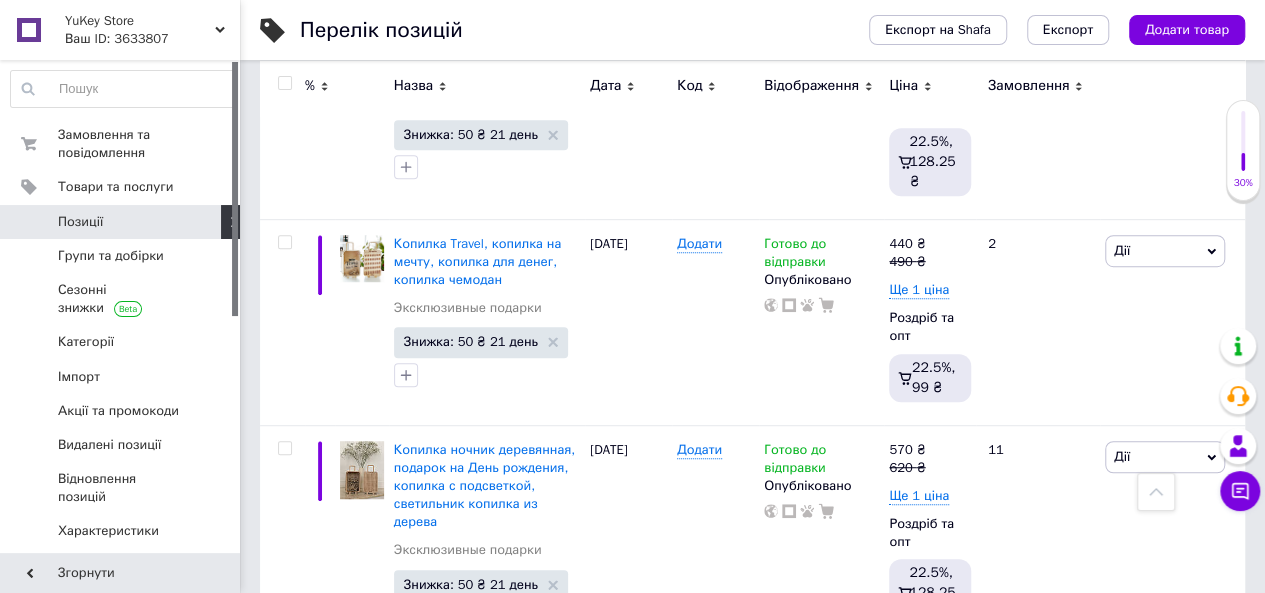 scroll, scrollTop: 419, scrollLeft: 0, axis: vertical 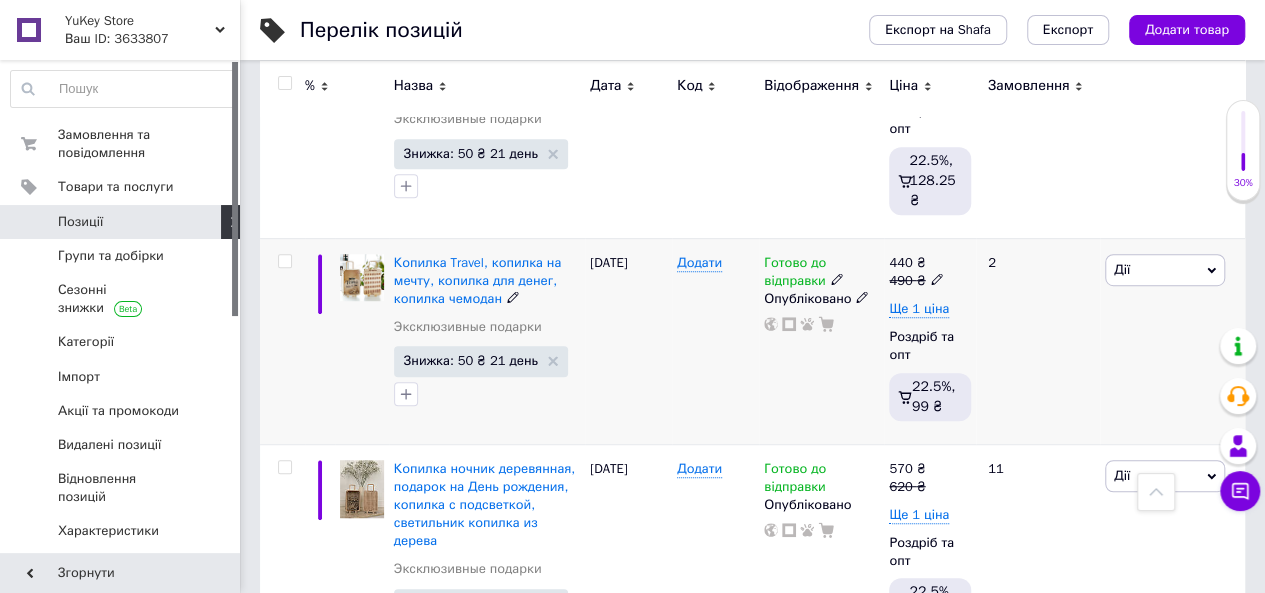 click 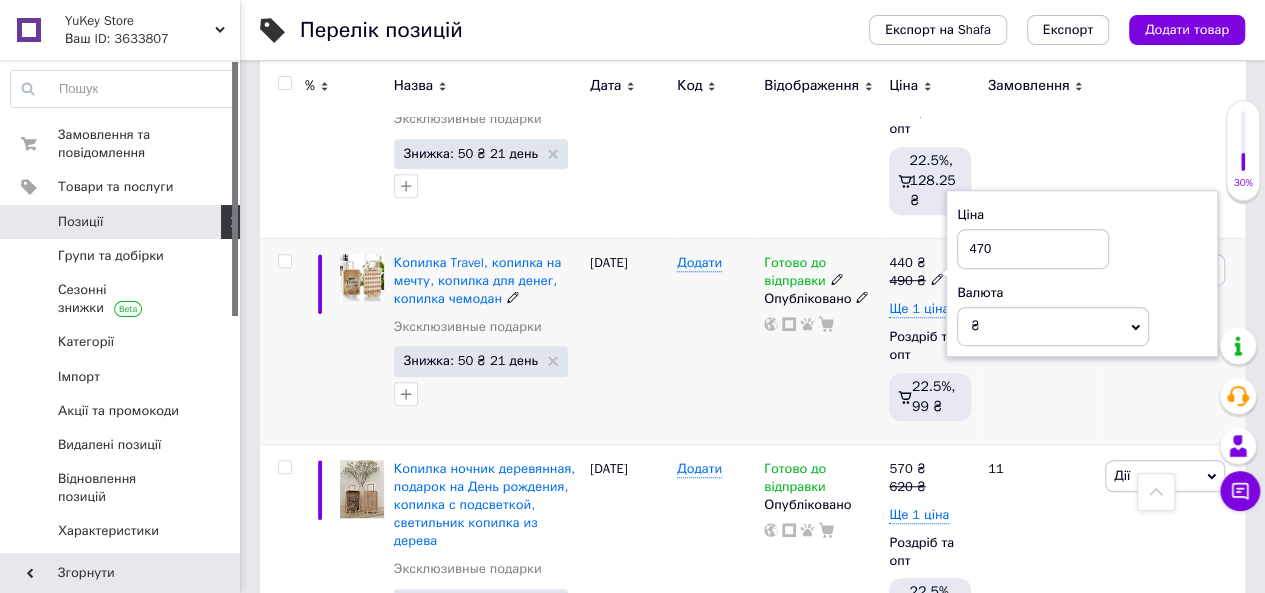type on "470" 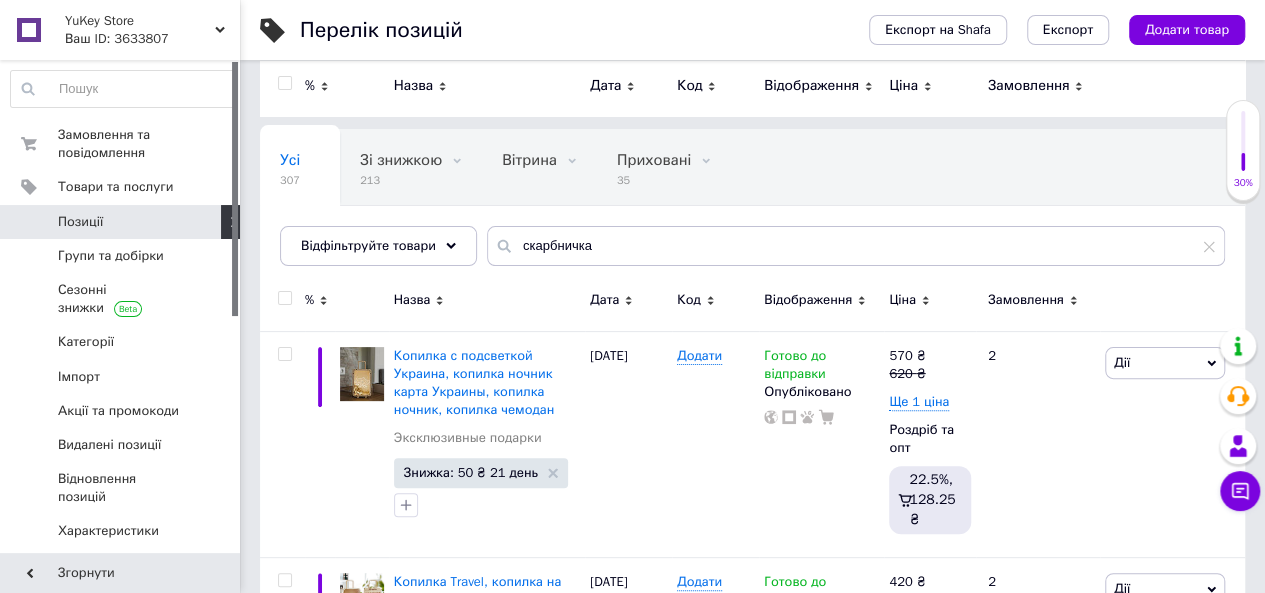 scroll, scrollTop: 99, scrollLeft: 0, axis: vertical 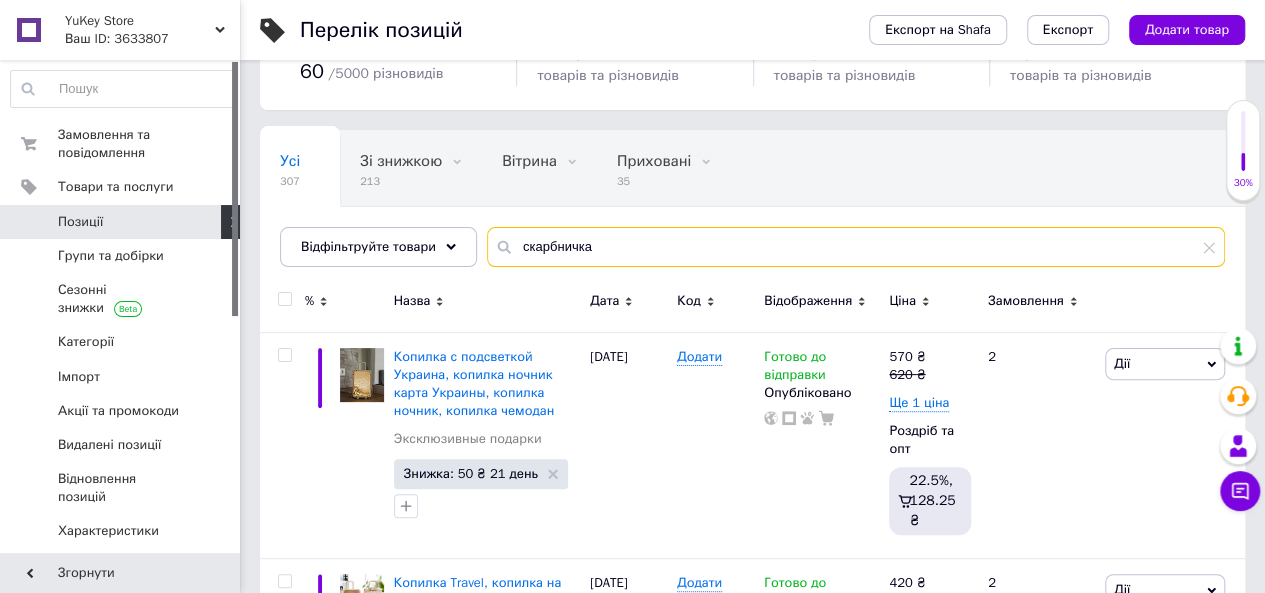 click on "скарбничка" at bounding box center [856, 247] 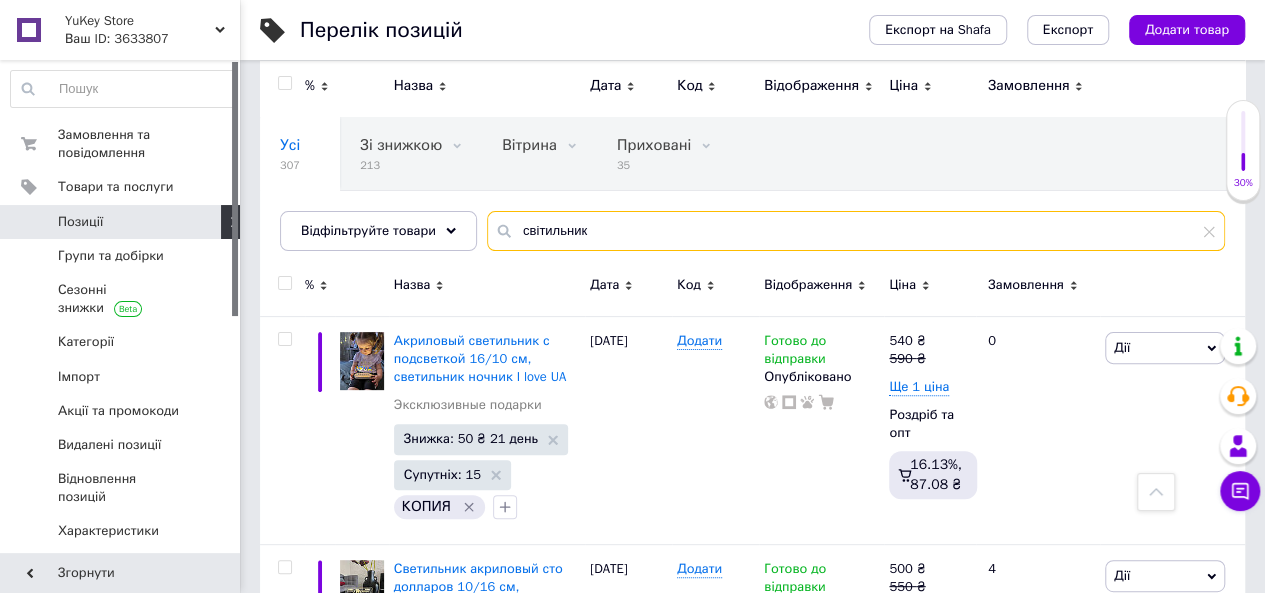 scroll, scrollTop: 0, scrollLeft: 0, axis: both 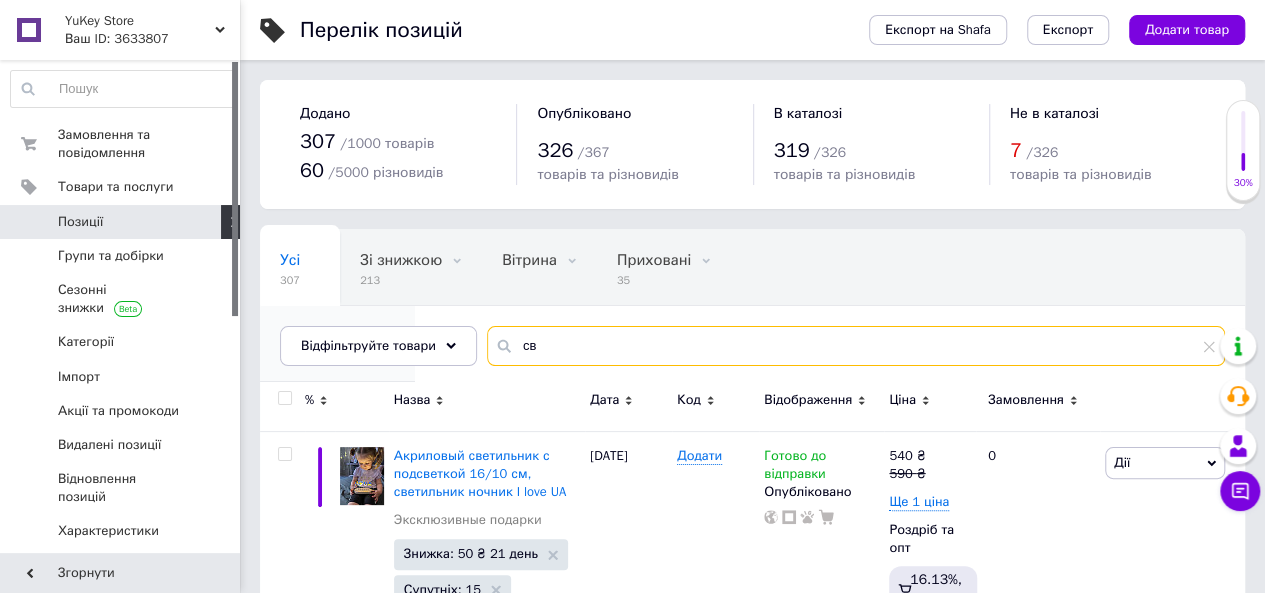 type on "с" 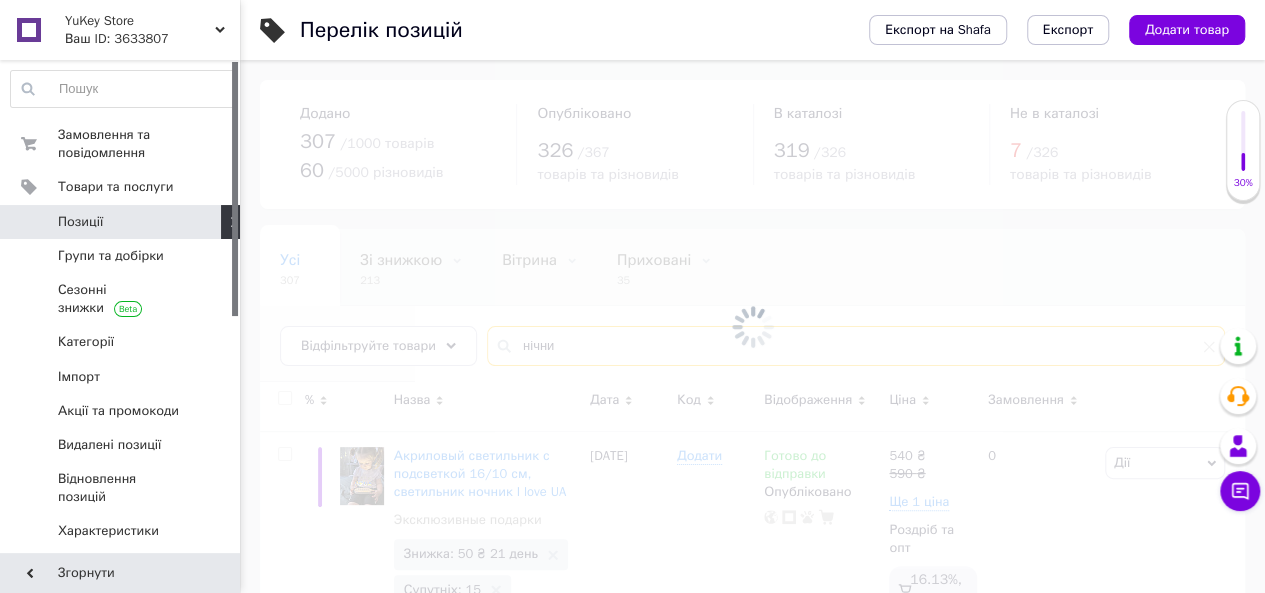 type on "нічник" 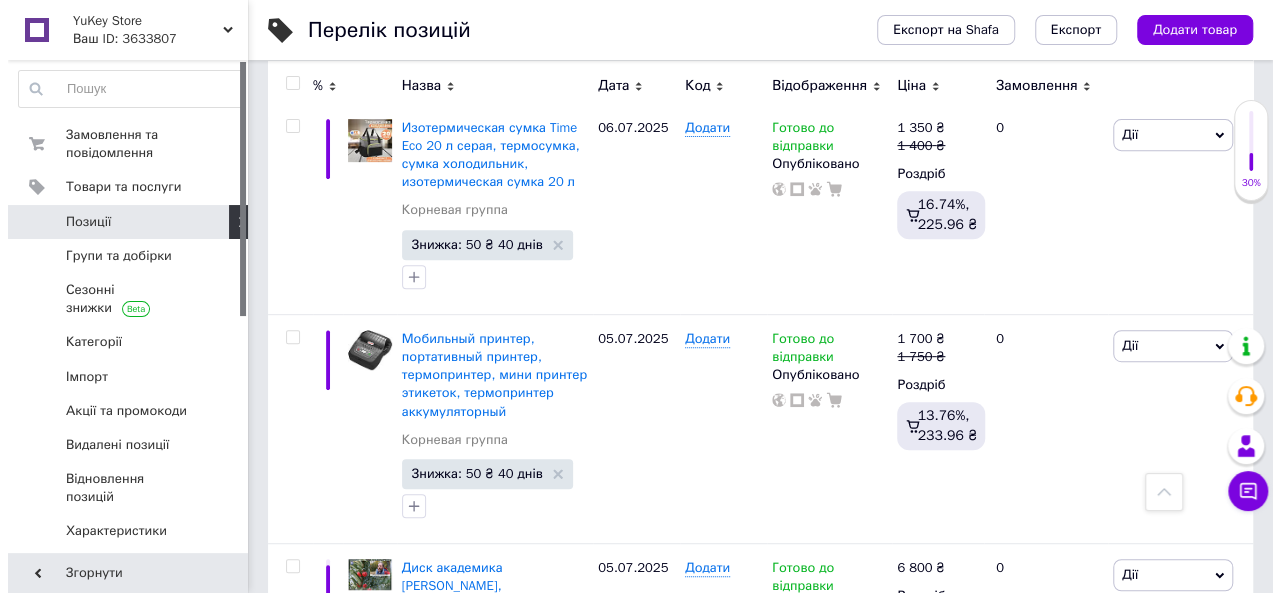 scroll, scrollTop: 0, scrollLeft: 0, axis: both 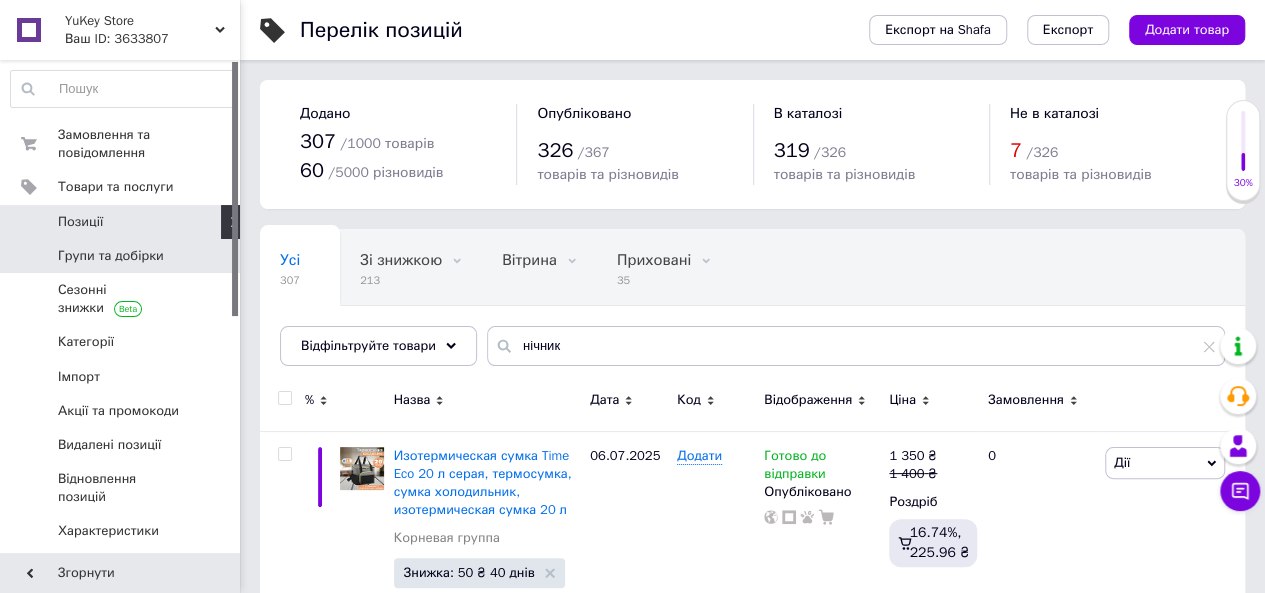click on "Групи та добірки" at bounding box center (111, 256) 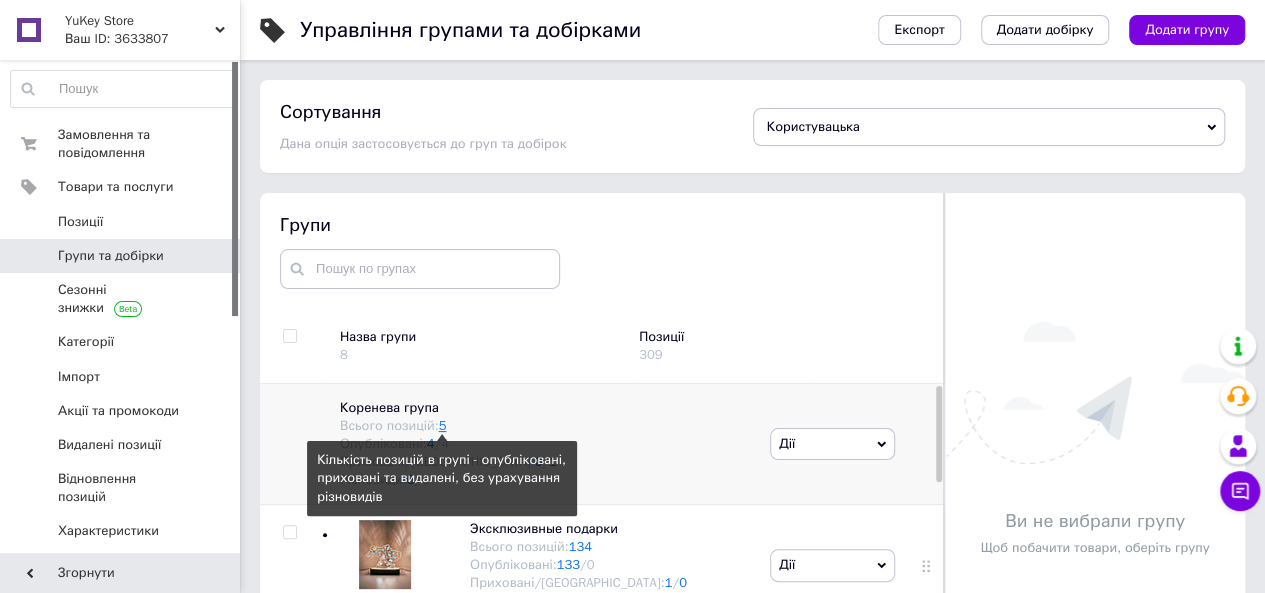 click on "5" at bounding box center (443, 425) 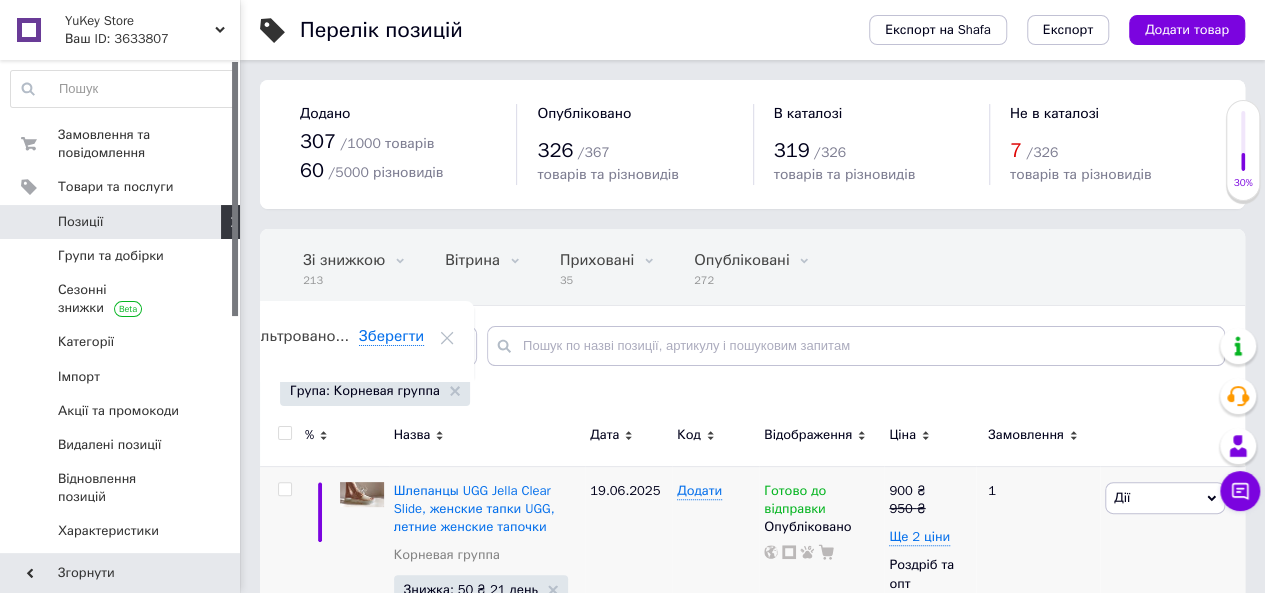 scroll, scrollTop: 0, scrollLeft: 72, axis: horizontal 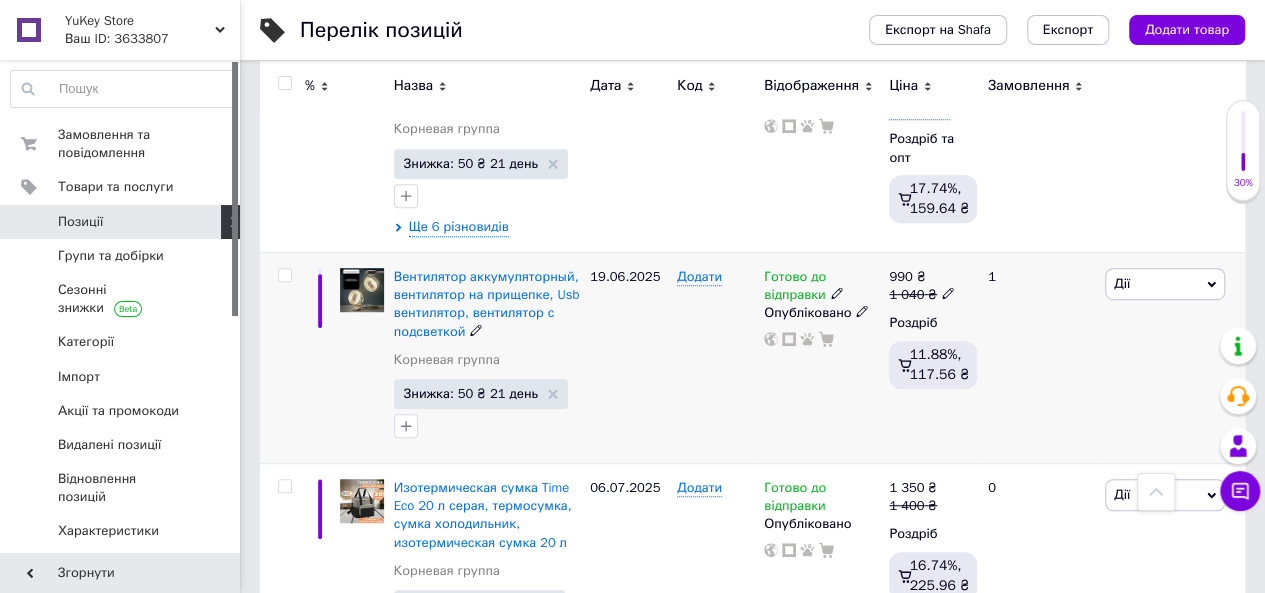 click 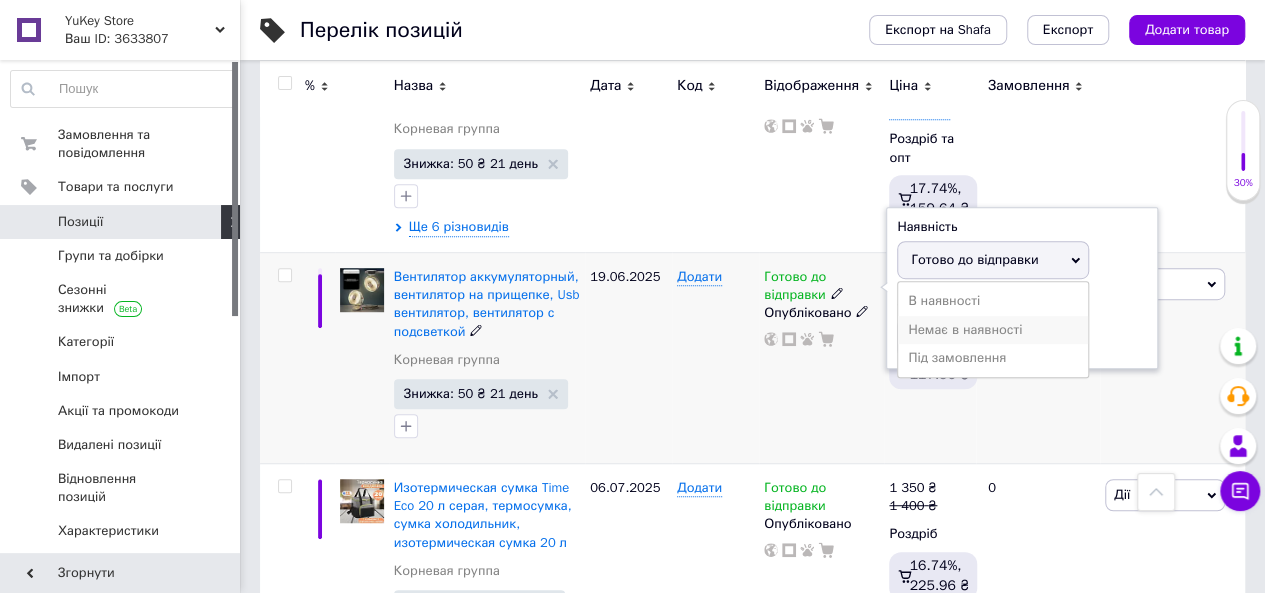 click on "Немає в наявності" at bounding box center [993, 330] 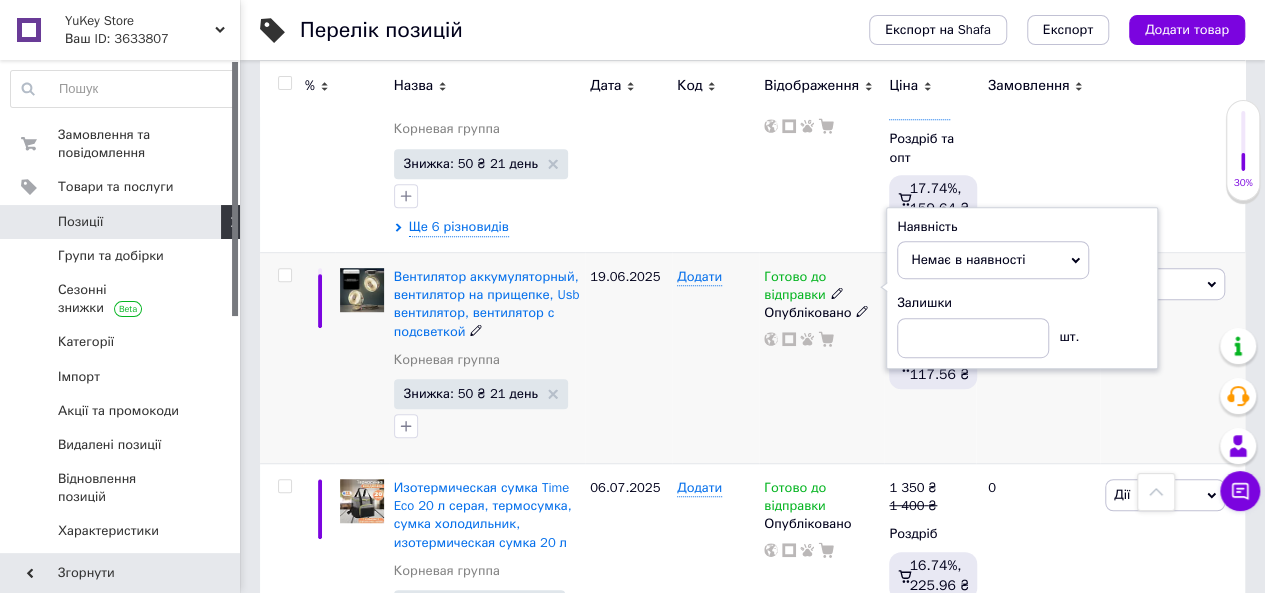 click on "Додати" at bounding box center (715, 357) 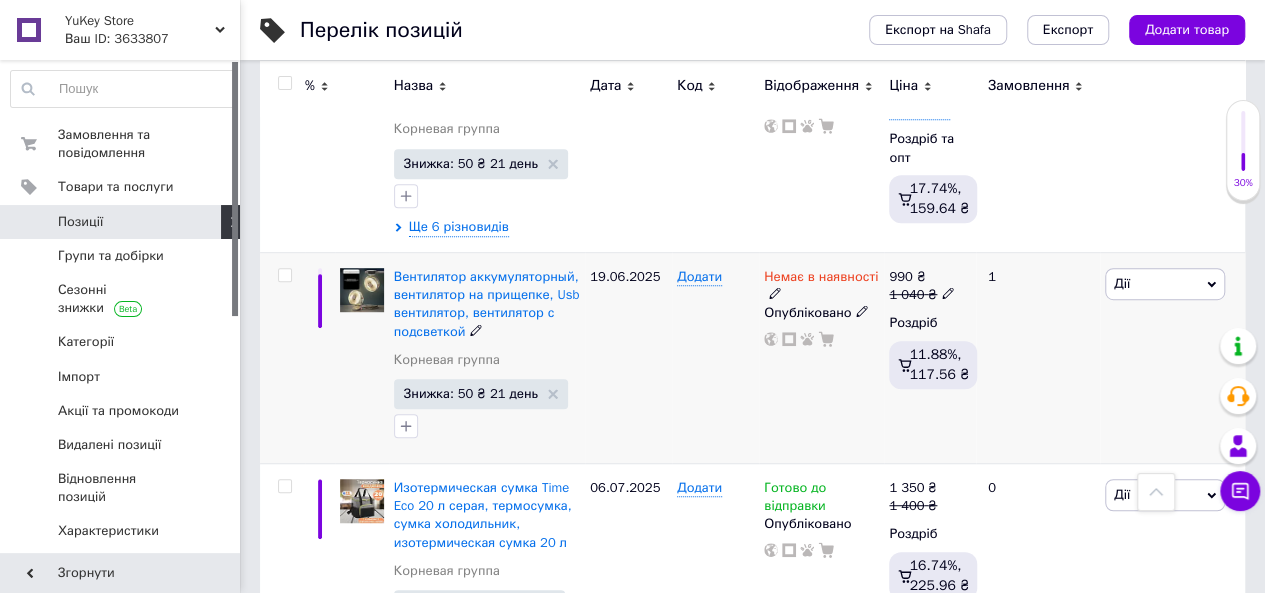 click on "Дії" at bounding box center [1165, 284] 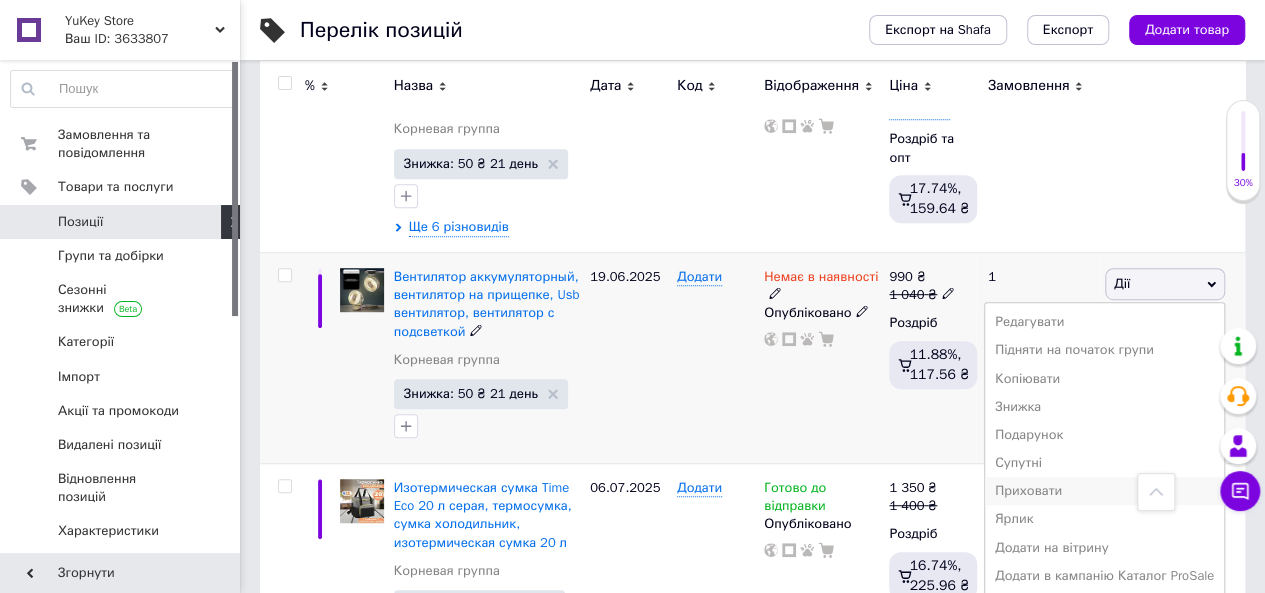 click on "Приховати" at bounding box center (1104, 491) 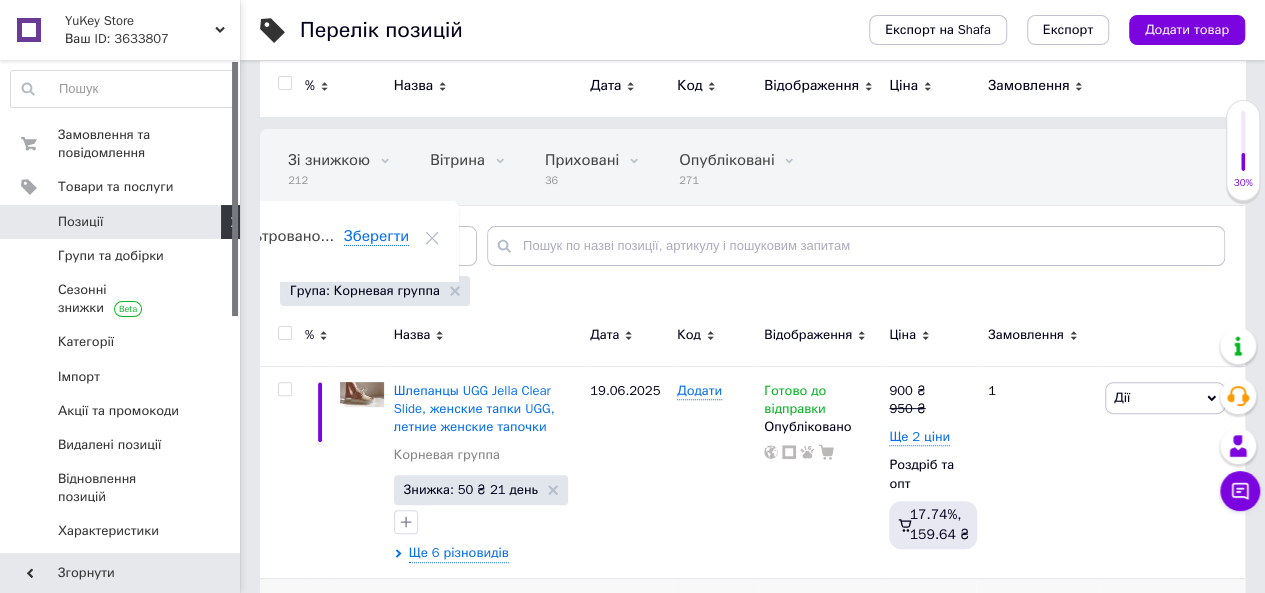 scroll, scrollTop: 93, scrollLeft: 0, axis: vertical 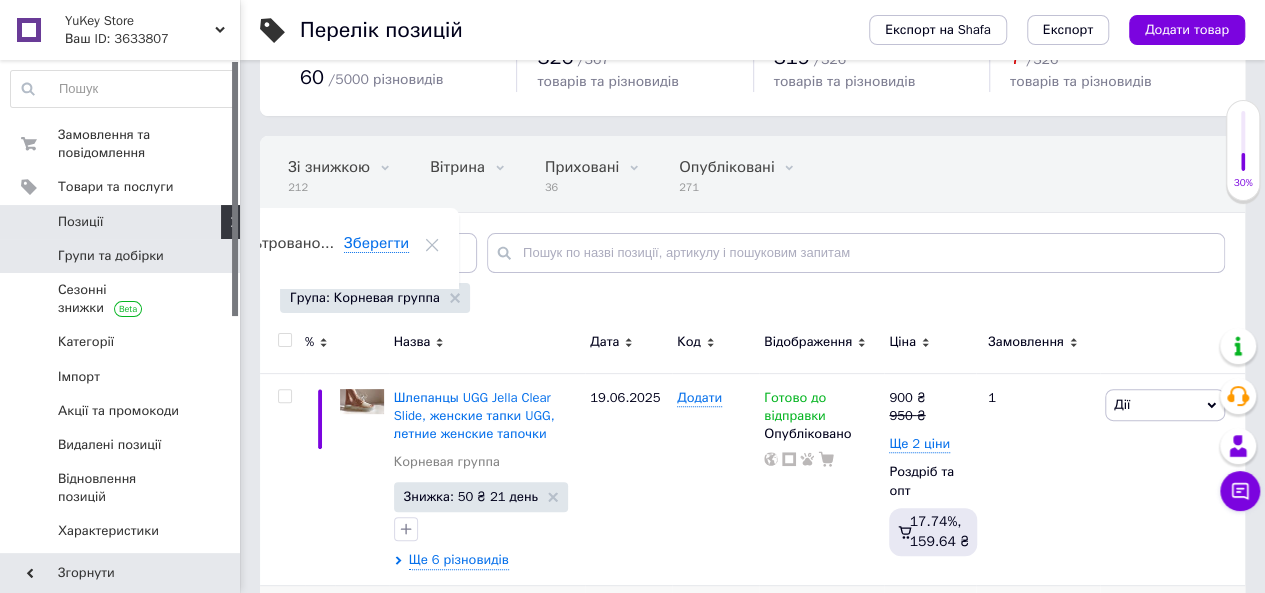 click on "Групи та добірки" at bounding box center [111, 256] 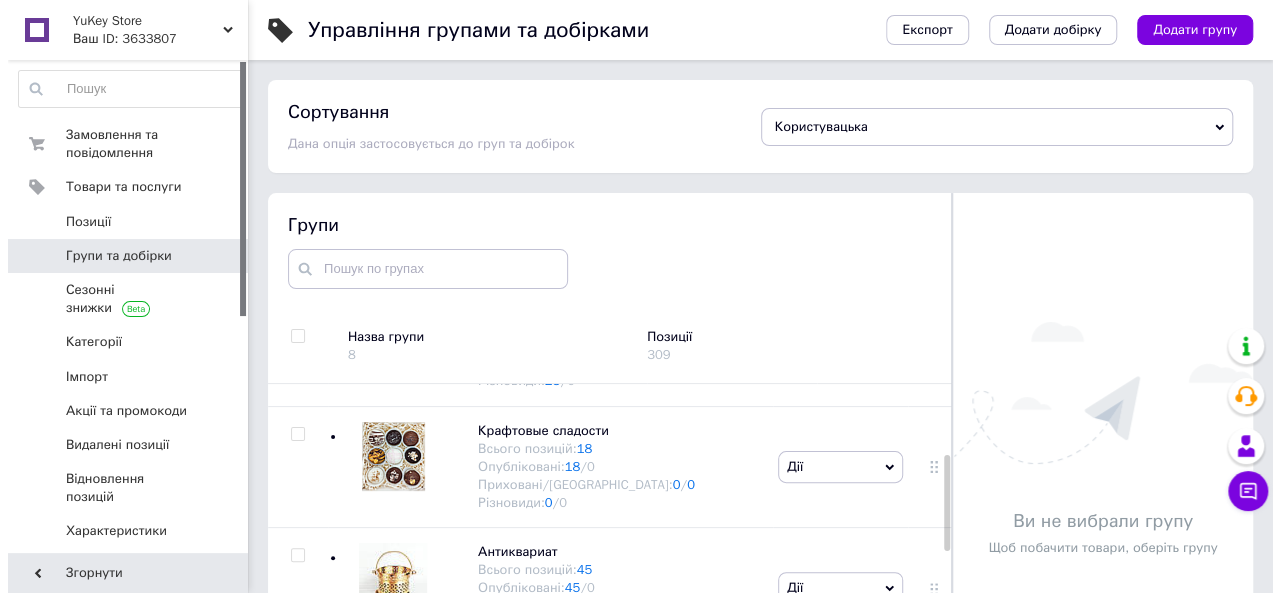 scroll, scrollTop: 217, scrollLeft: 0, axis: vertical 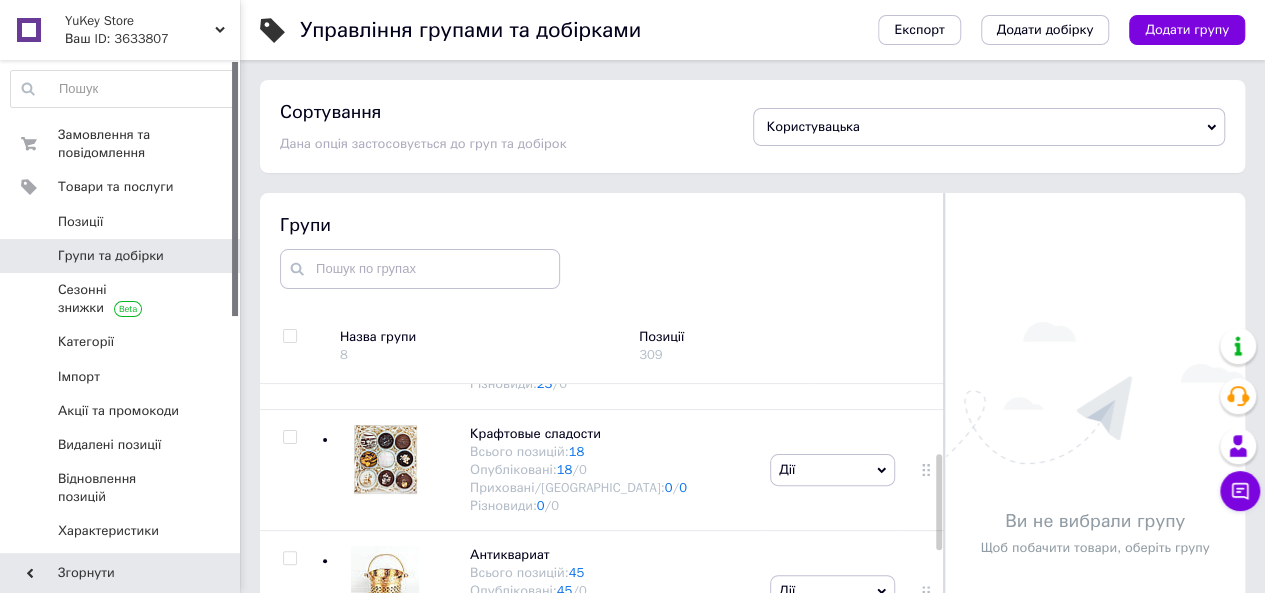 drag, startPoint x: 936, startPoint y: 446, endPoint x: 936, endPoint y: 514, distance: 68 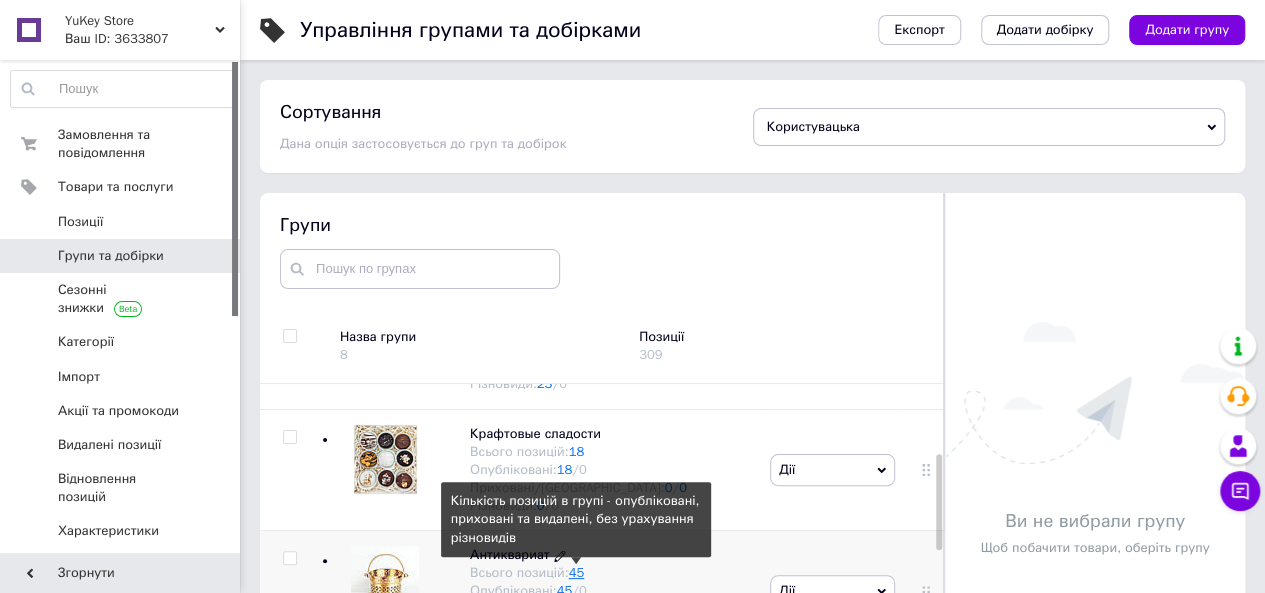 click on "45" at bounding box center (577, 572) 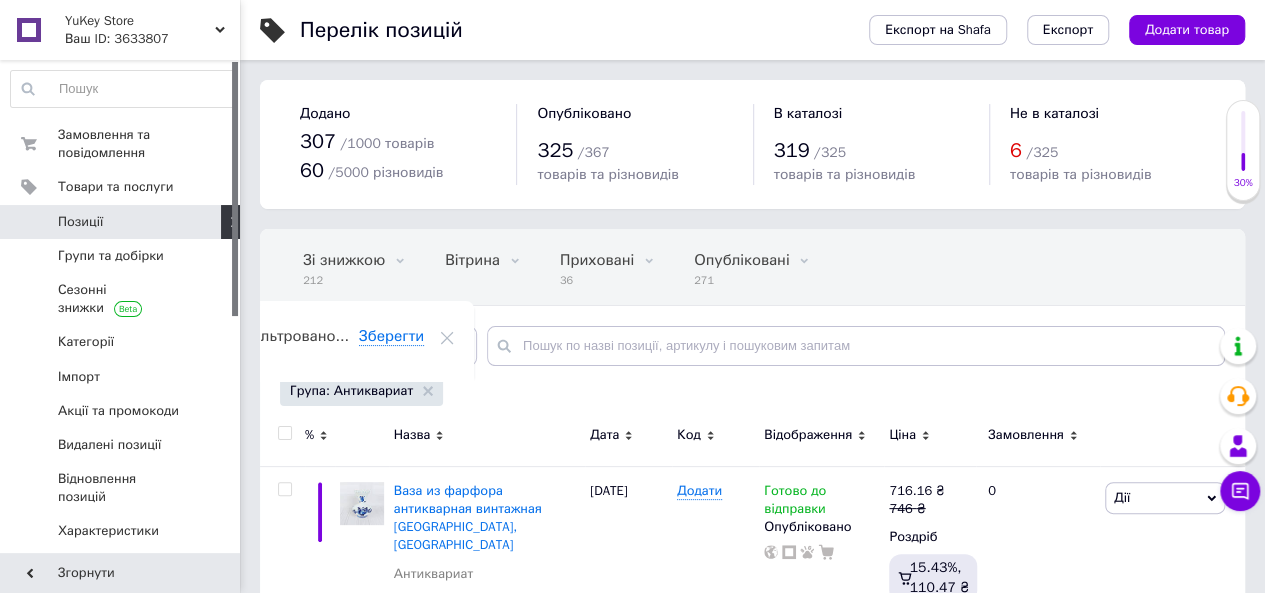 scroll, scrollTop: 0, scrollLeft: 72, axis: horizontal 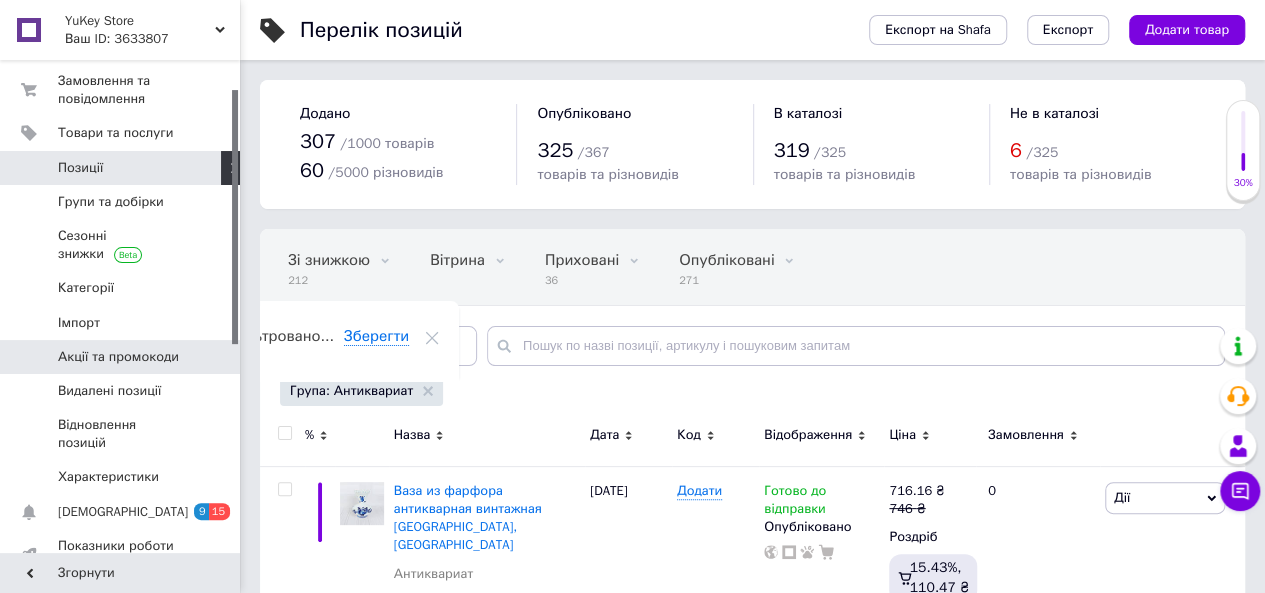 drag, startPoint x: 233, startPoint y: 294, endPoint x: 231, endPoint y: 323, distance: 29.068884 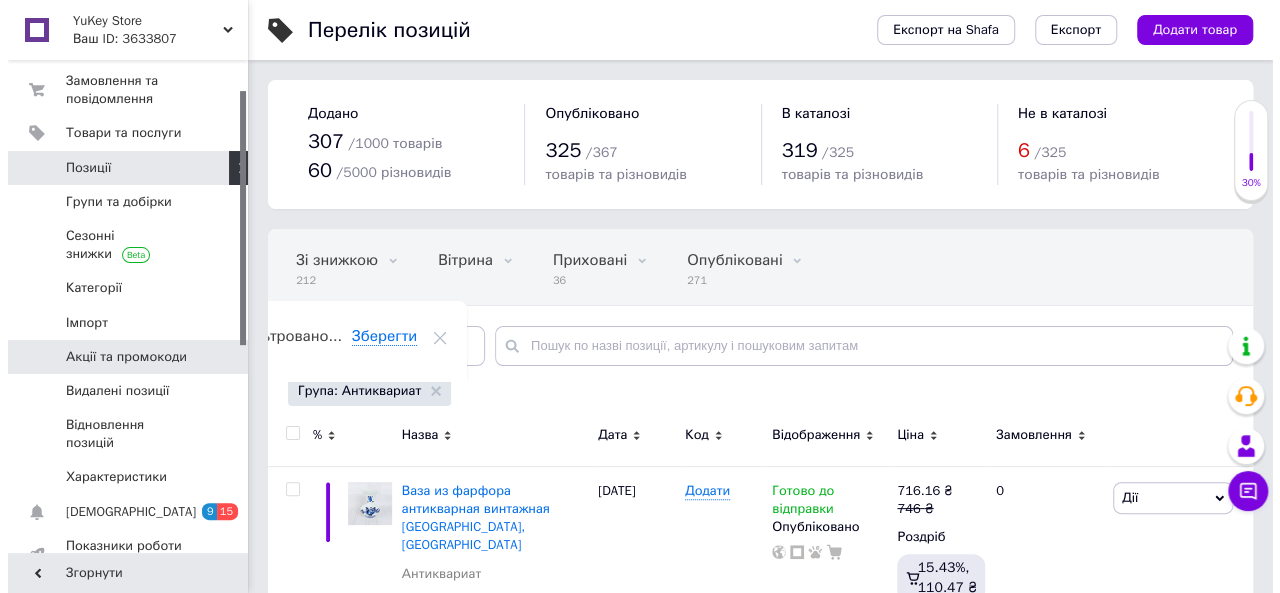 scroll, scrollTop: 56, scrollLeft: 0, axis: vertical 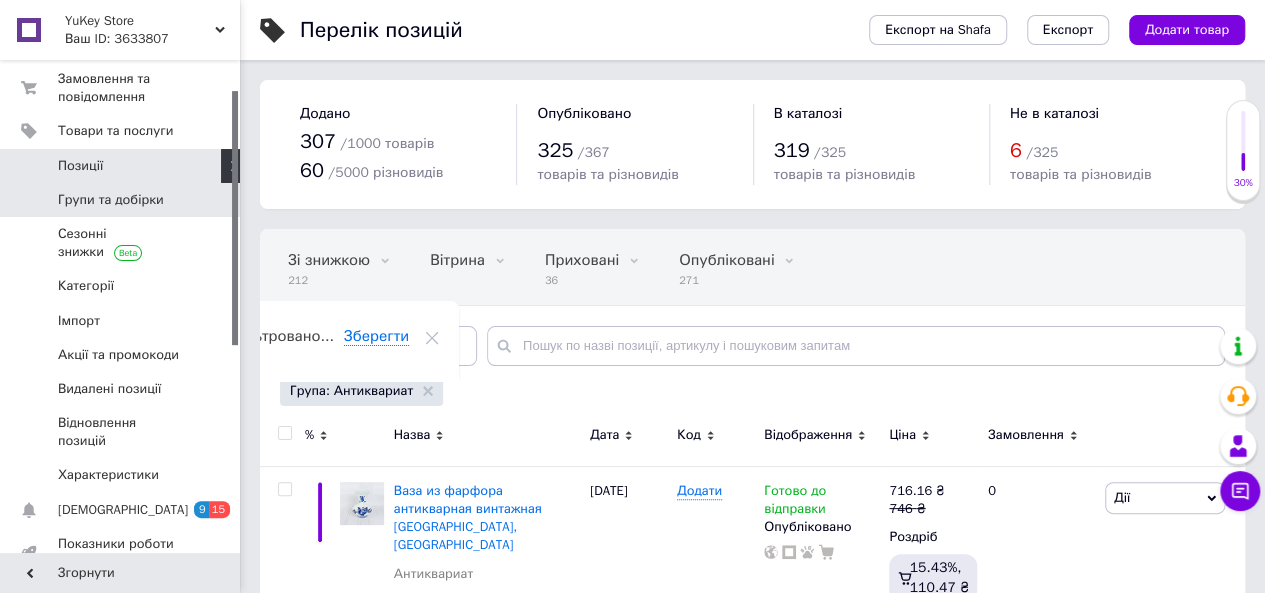 click on "Групи та добірки" at bounding box center (111, 200) 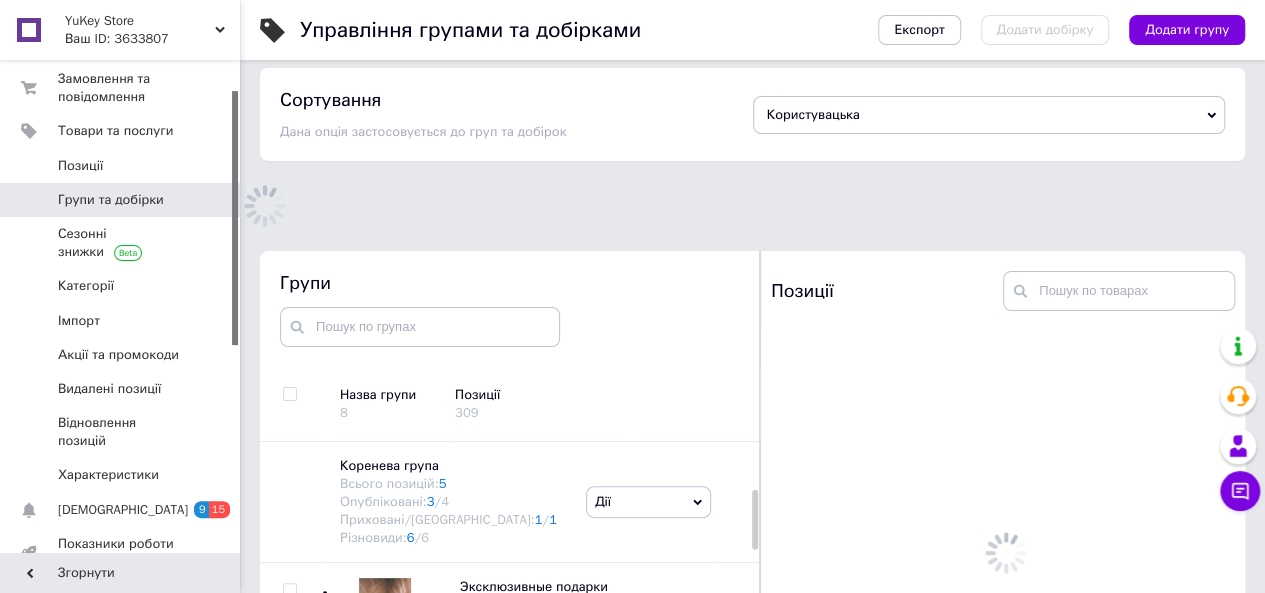 scroll, scrollTop: 113, scrollLeft: 0, axis: vertical 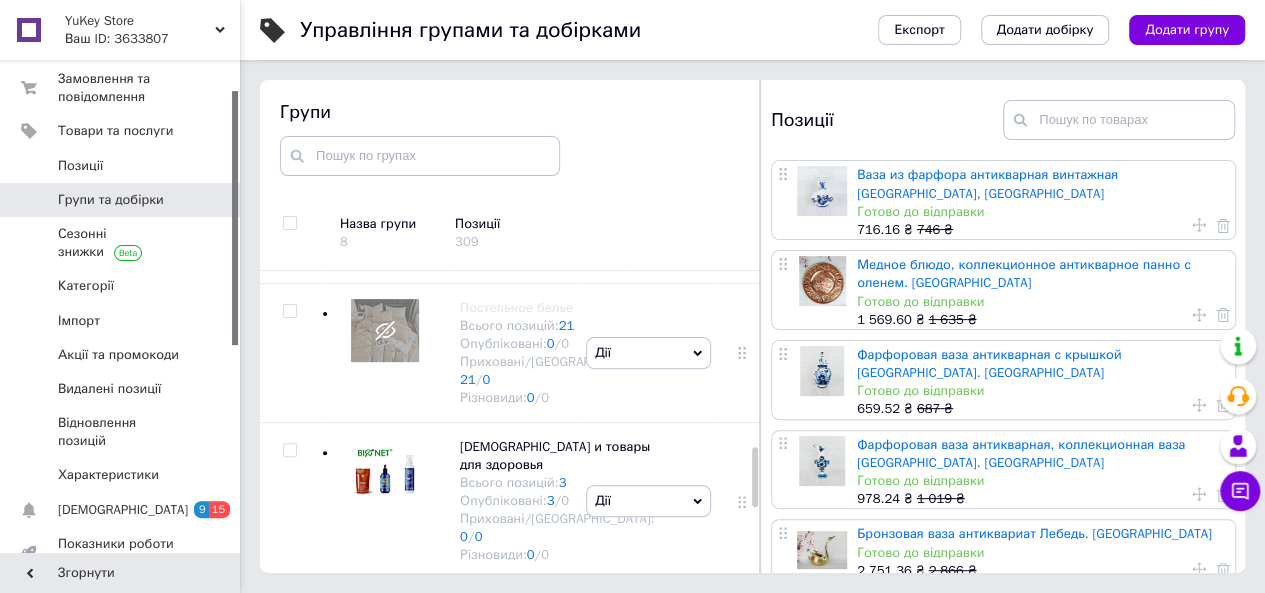 drag, startPoint x: 752, startPoint y: 343, endPoint x: 762, endPoint y: 465, distance: 122.40915 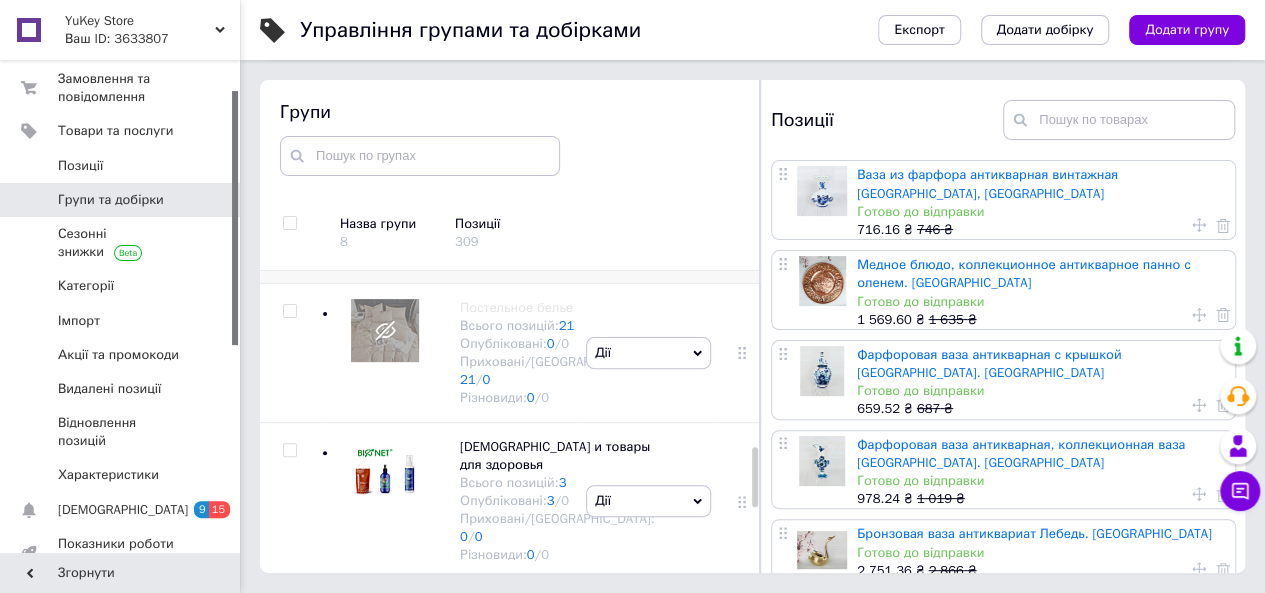 click 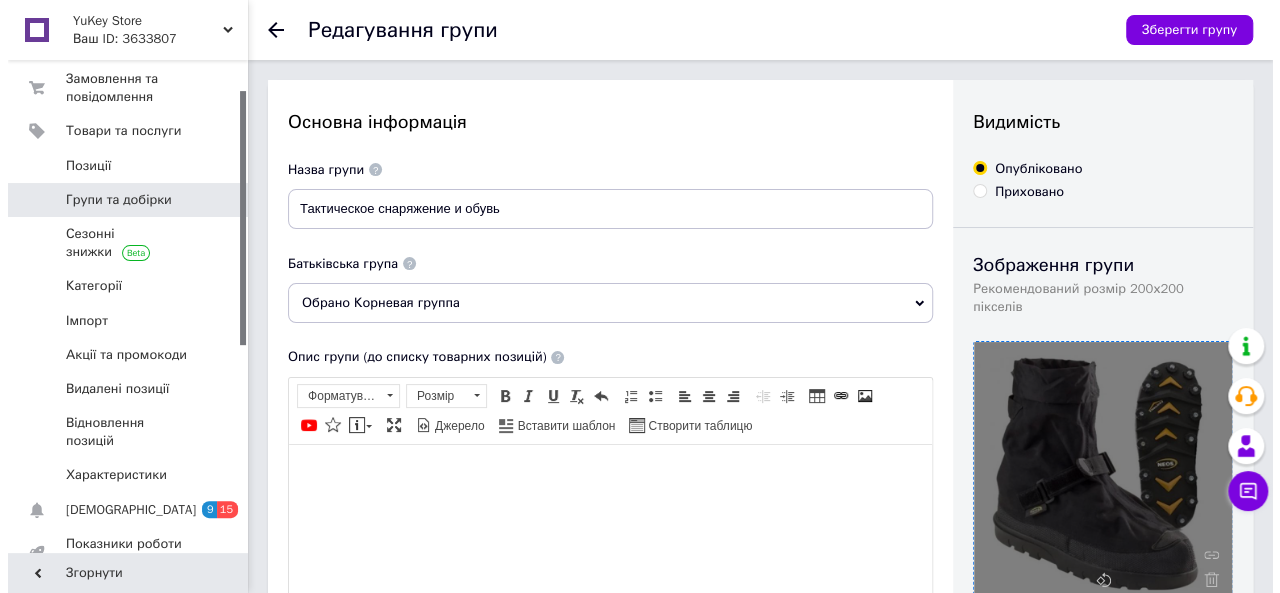 scroll, scrollTop: 0, scrollLeft: 0, axis: both 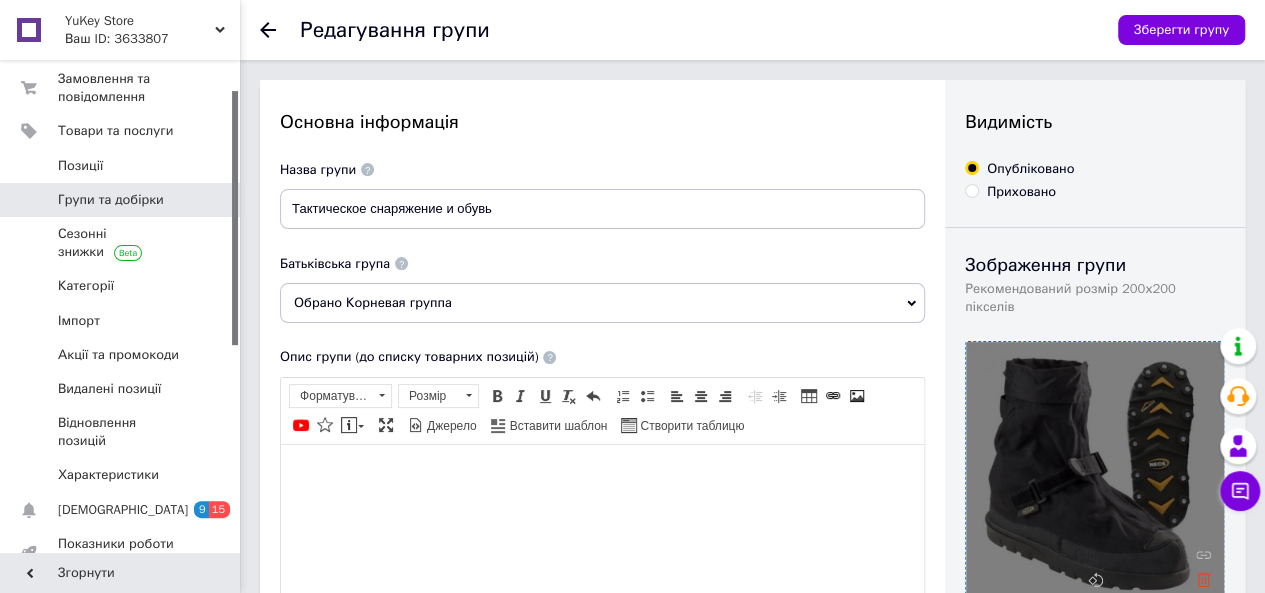 click 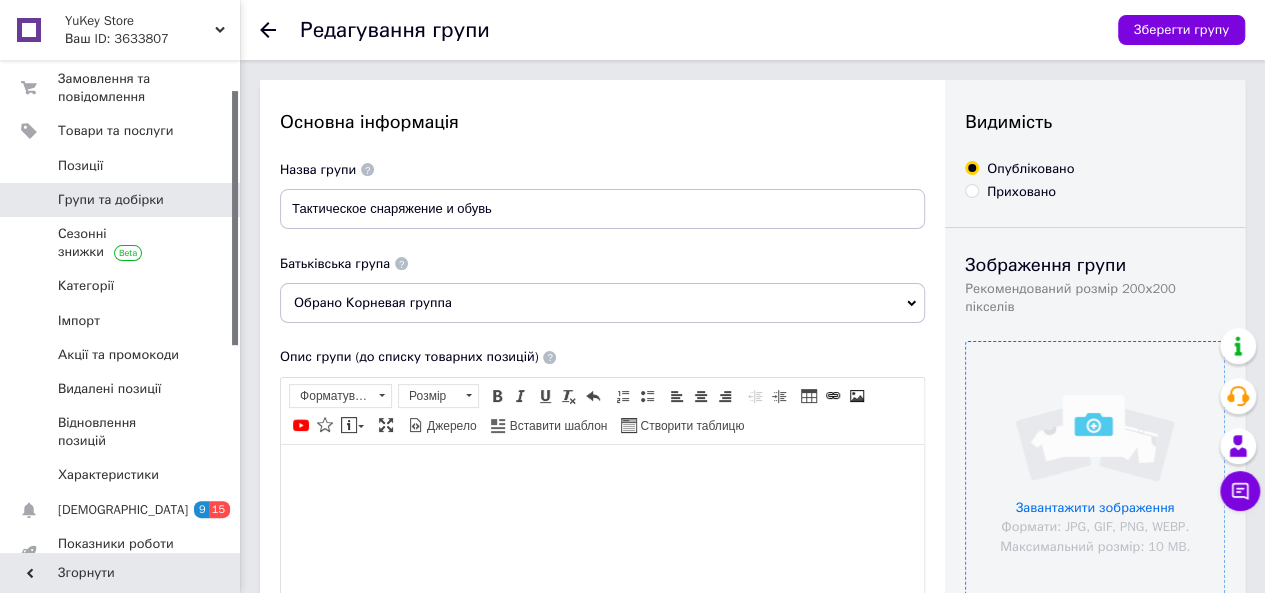 click at bounding box center [1095, 471] 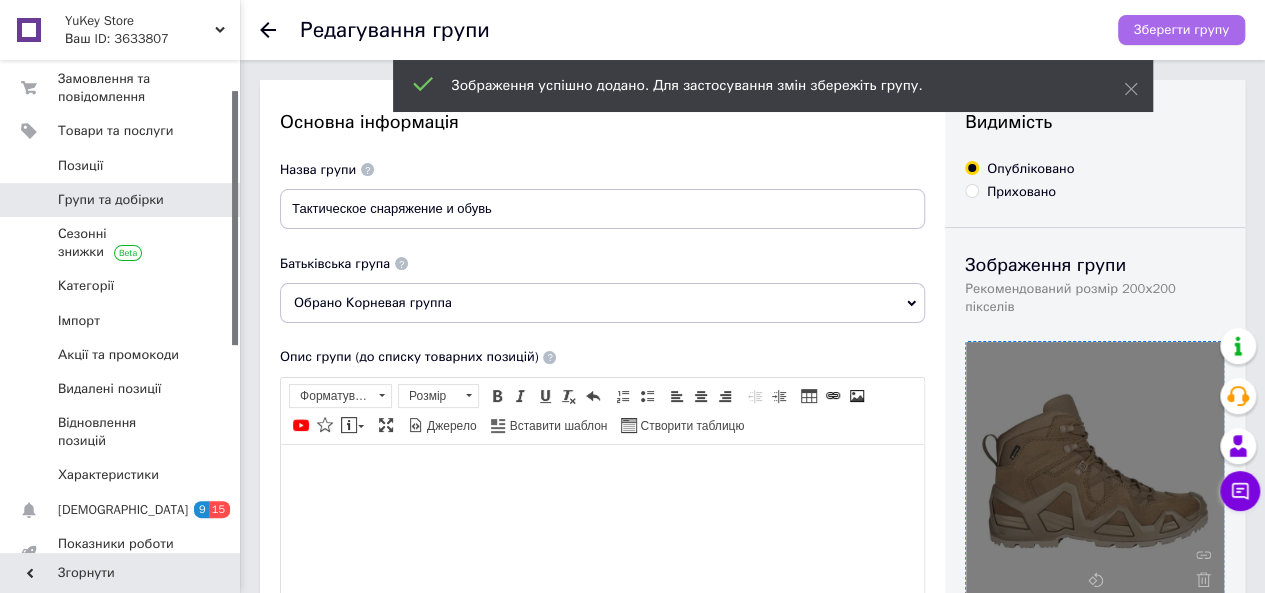 click on "Зберегти групу" at bounding box center (1181, 30) 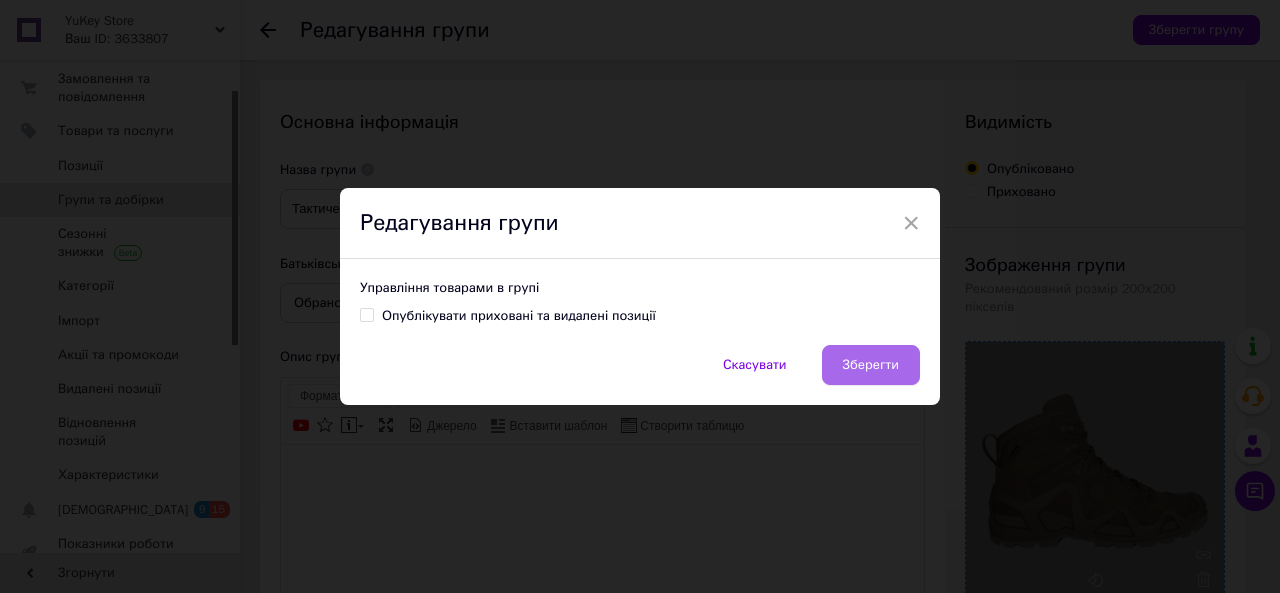 click on "Зберегти" at bounding box center [871, 365] 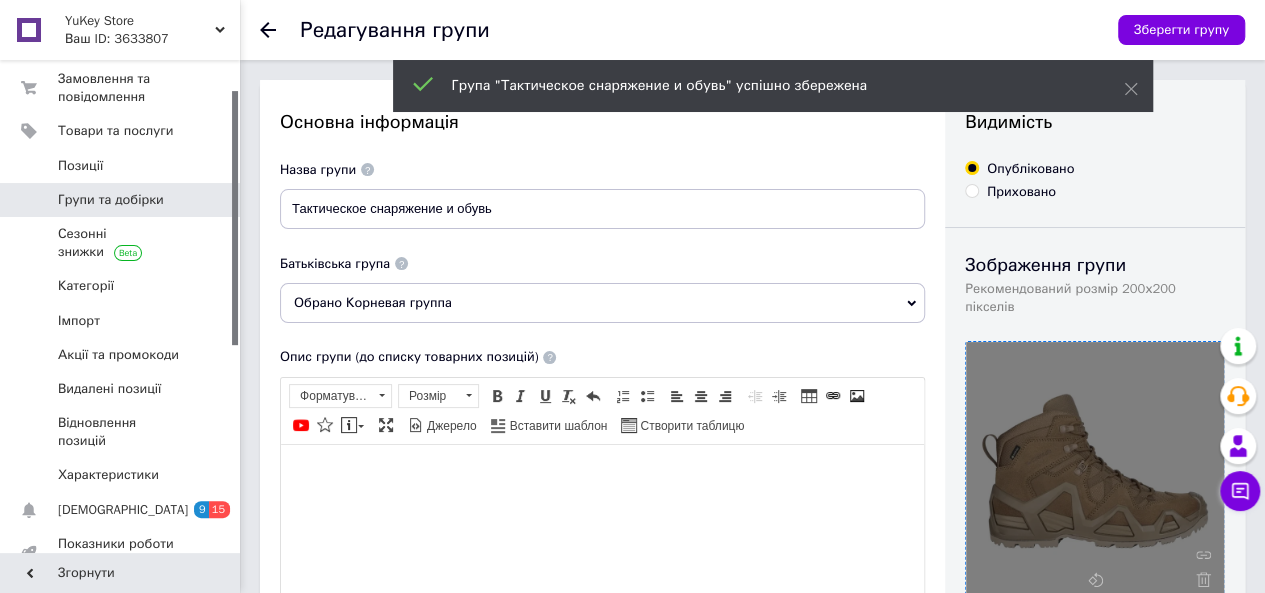 click on "YuKey Store" at bounding box center (140, 21) 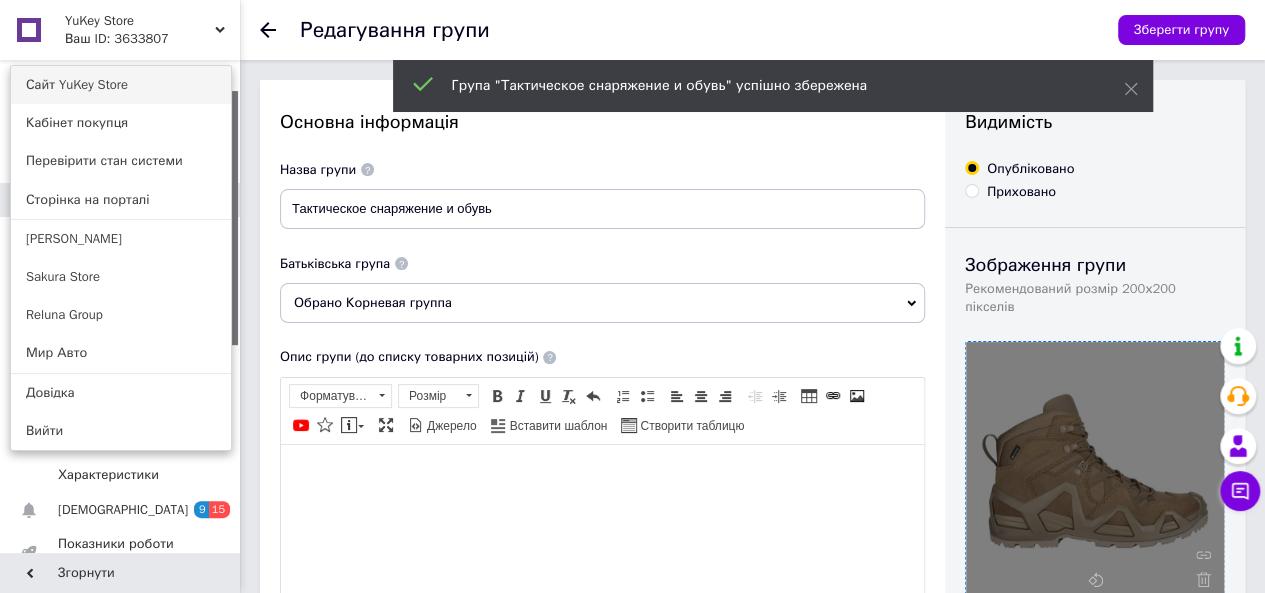 click on "Сайт YuKey Store" at bounding box center (121, 85) 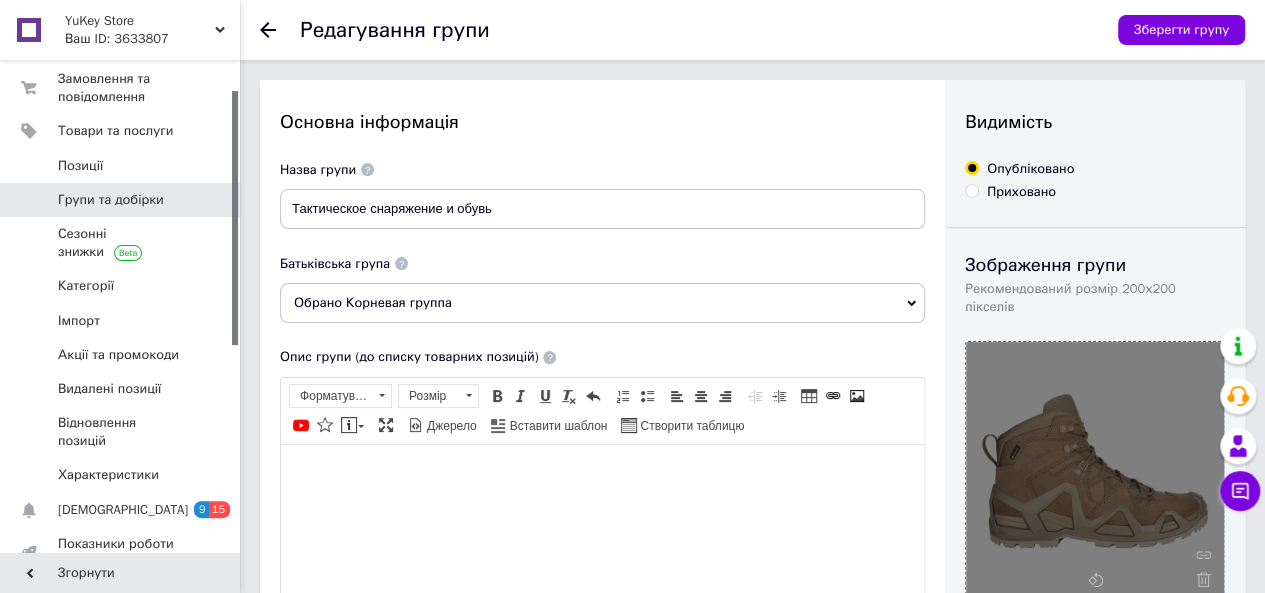 click on "Групи та добірки" at bounding box center (111, 200) 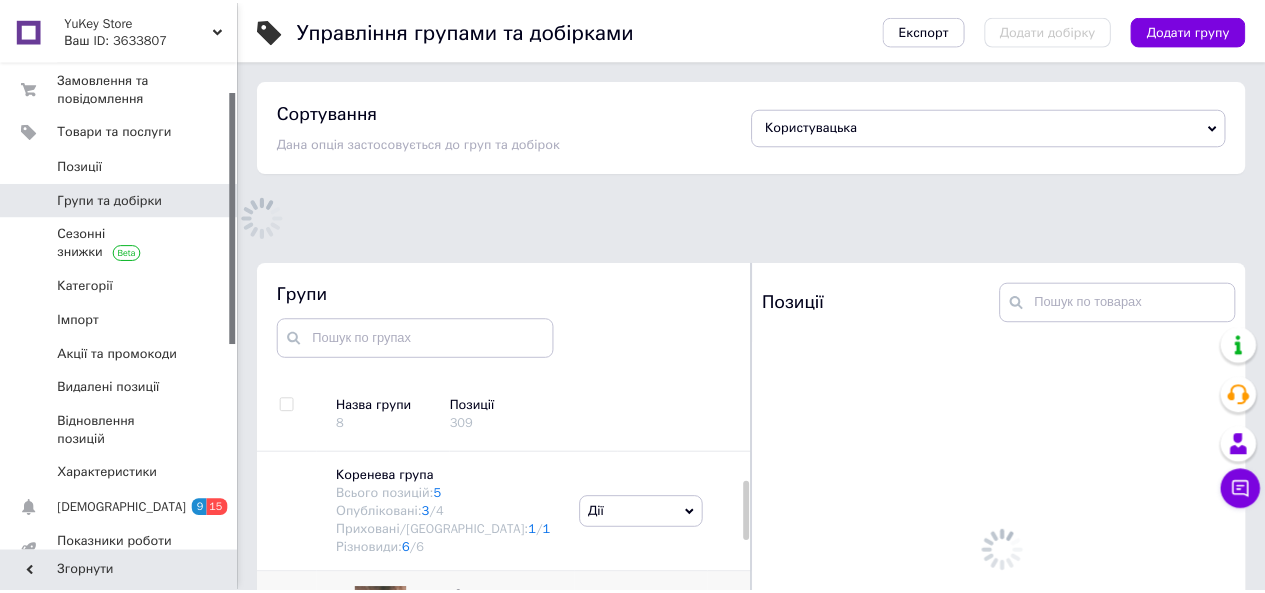 scroll, scrollTop: 183, scrollLeft: 0, axis: vertical 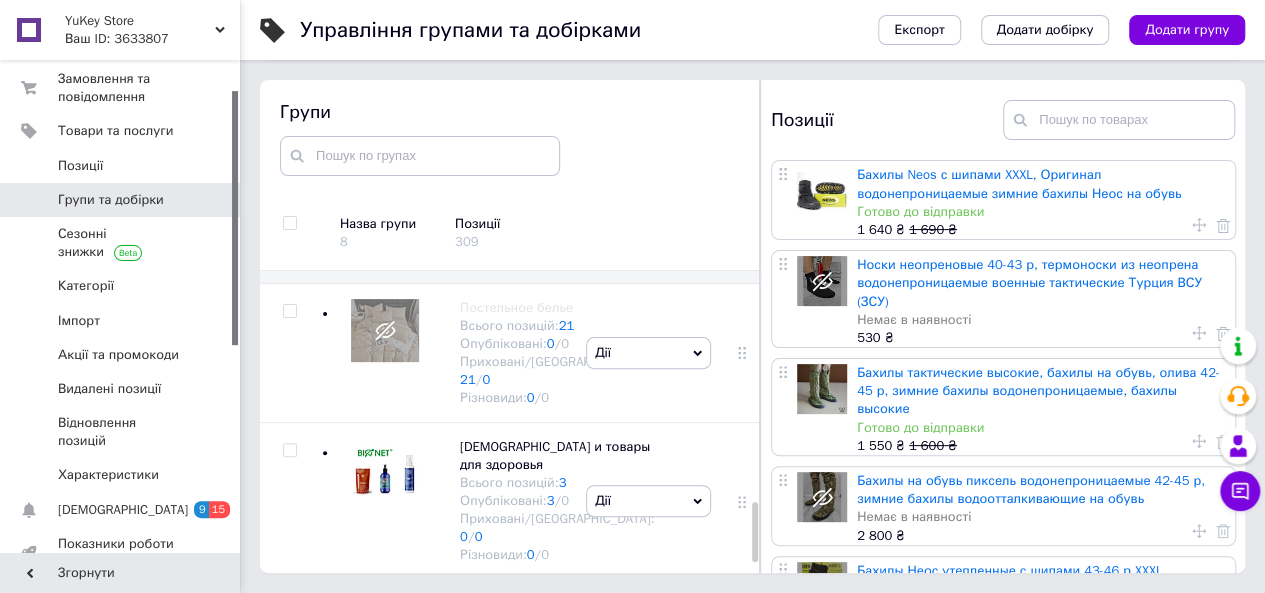 drag, startPoint x: 752, startPoint y: 406, endPoint x: 757, endPoint y: 537, distance: 131.09538 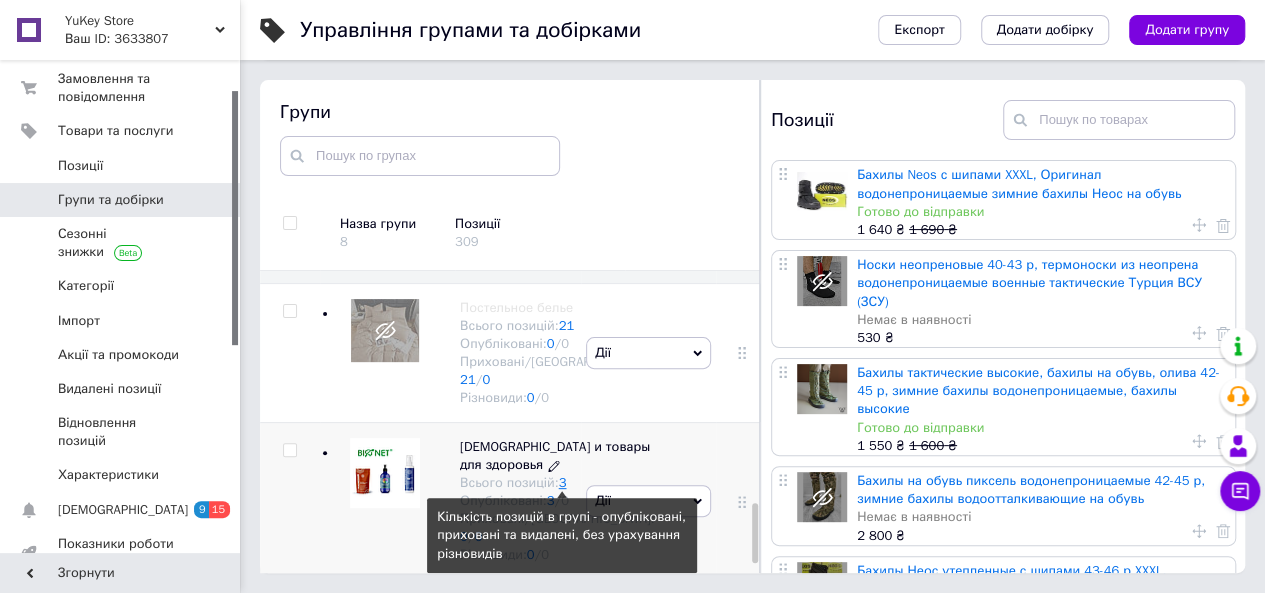 click on "3" at bounding box center (563, 482) 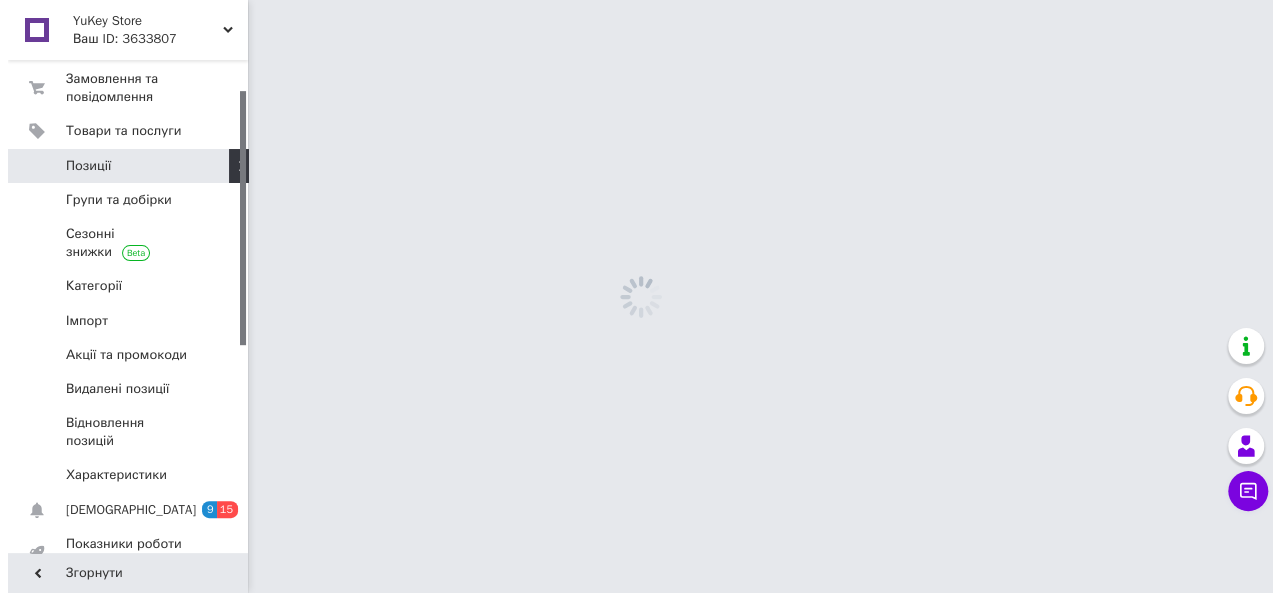 scroll, scrollTop: 0, scrollLeft: 0, axis: both 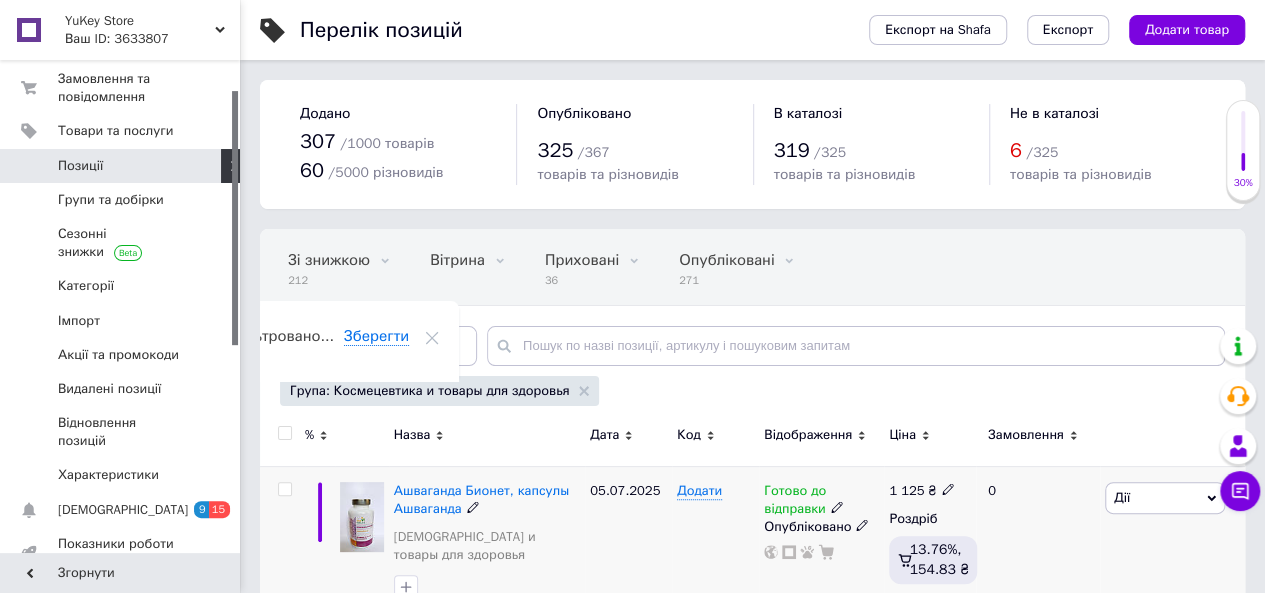 click at bounding box center (284, 489) 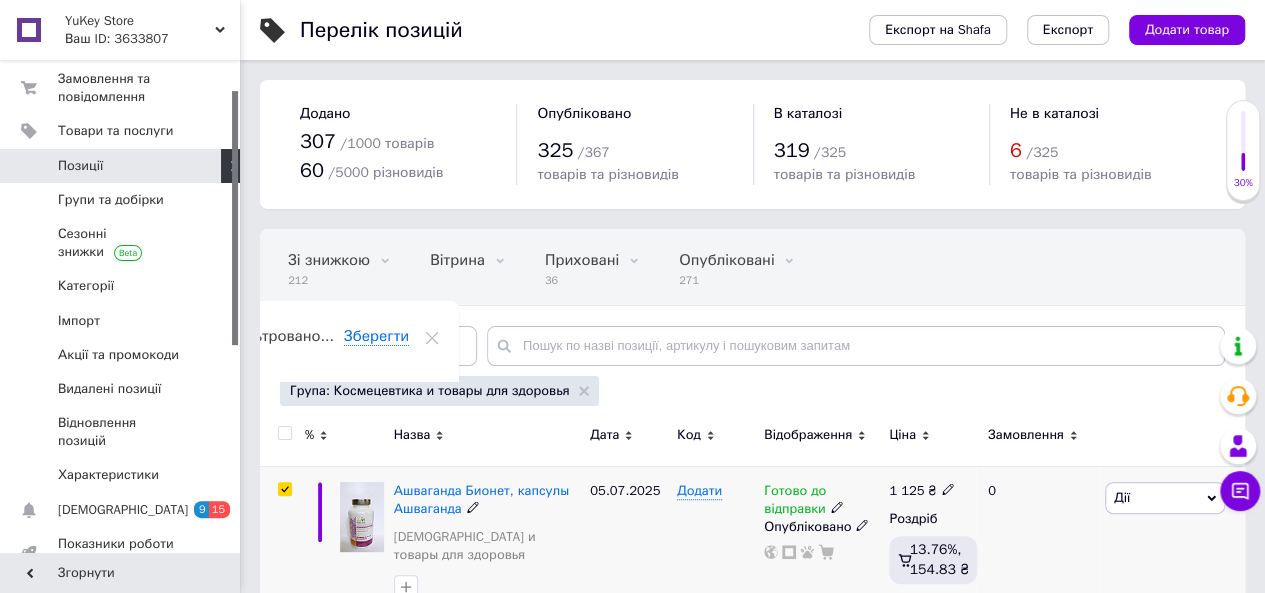 checkbox on "true" 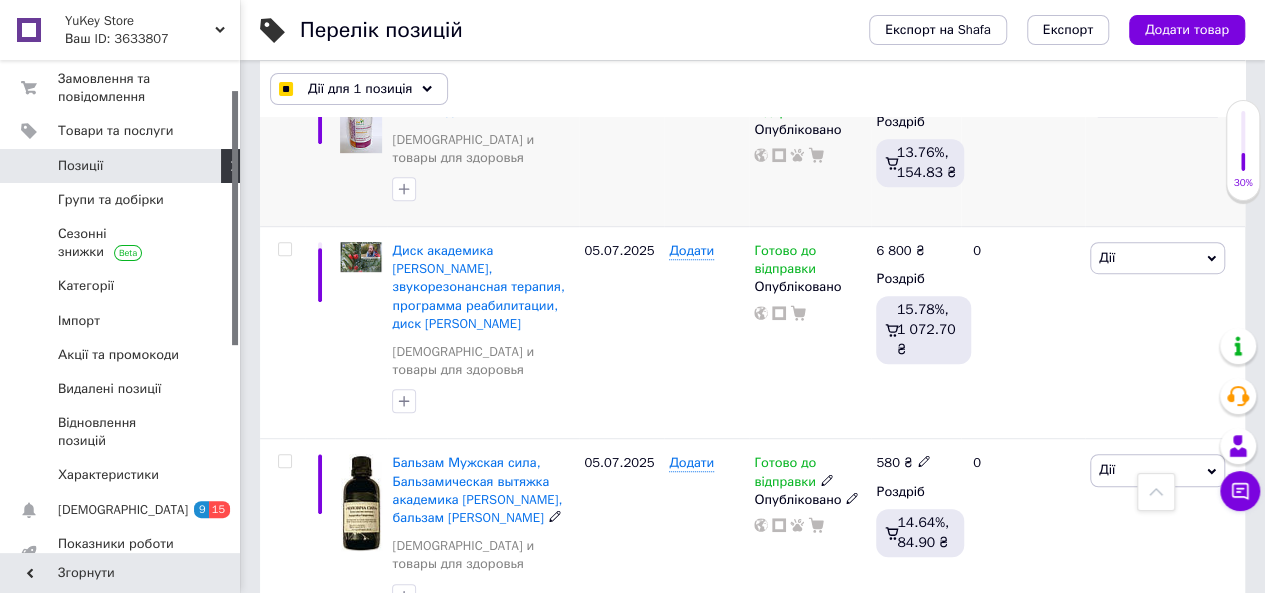 scroll, scrollTop: 400, scrollLeft: 0, axis: vertical 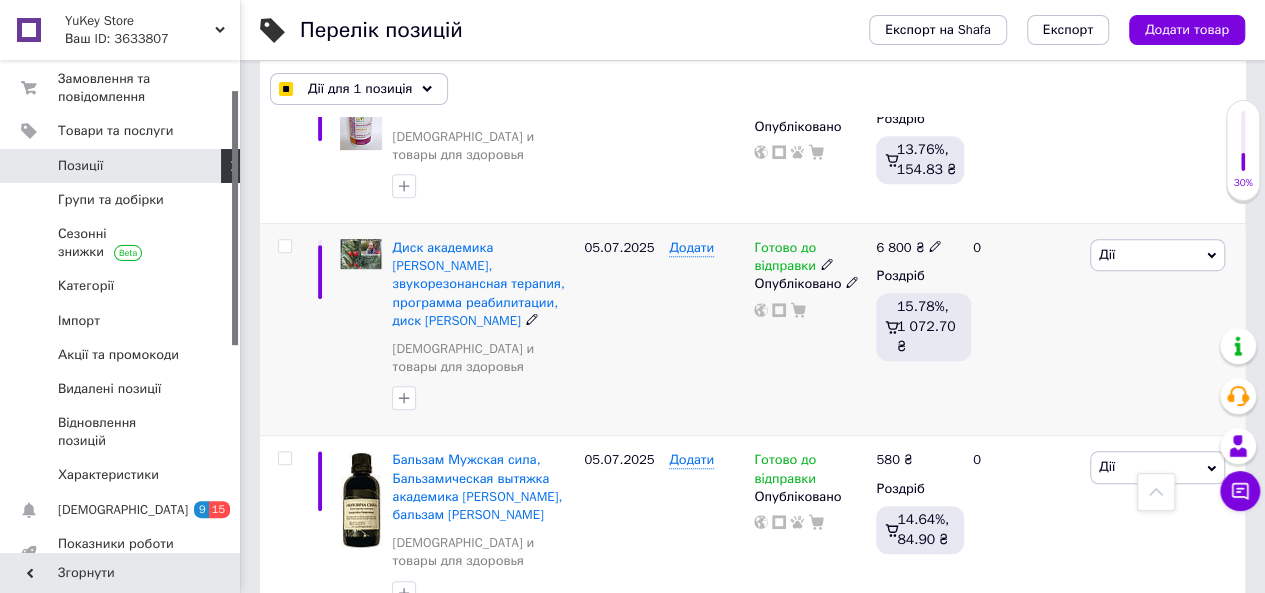 click at bounding box center (284, 246) 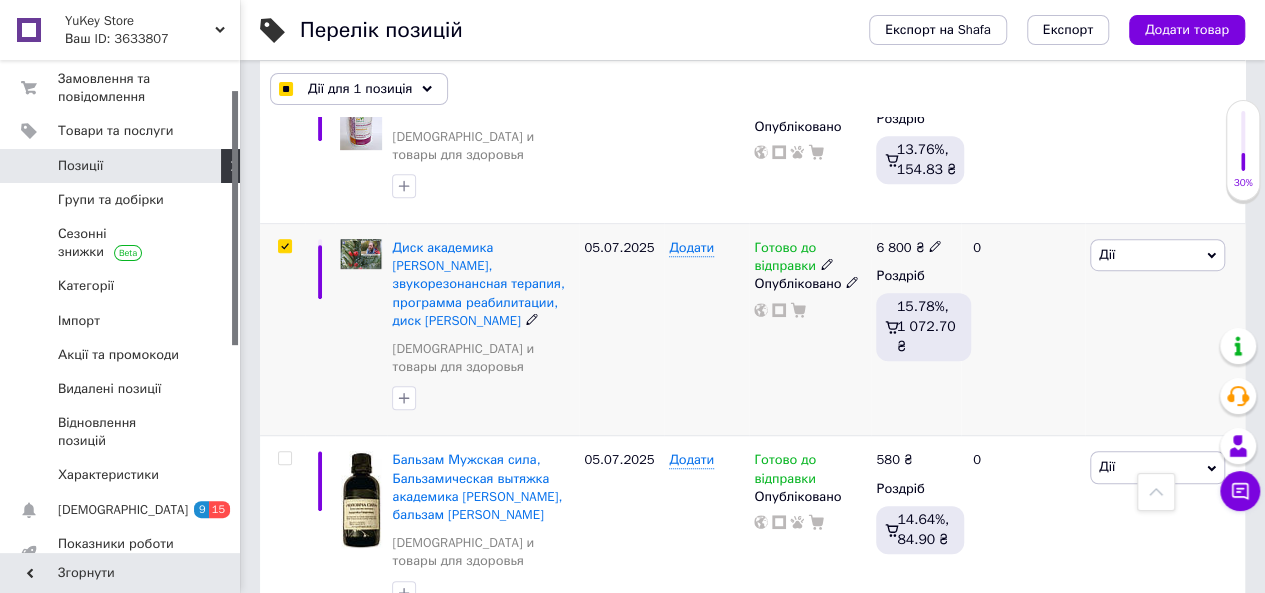 checkbox on "true" 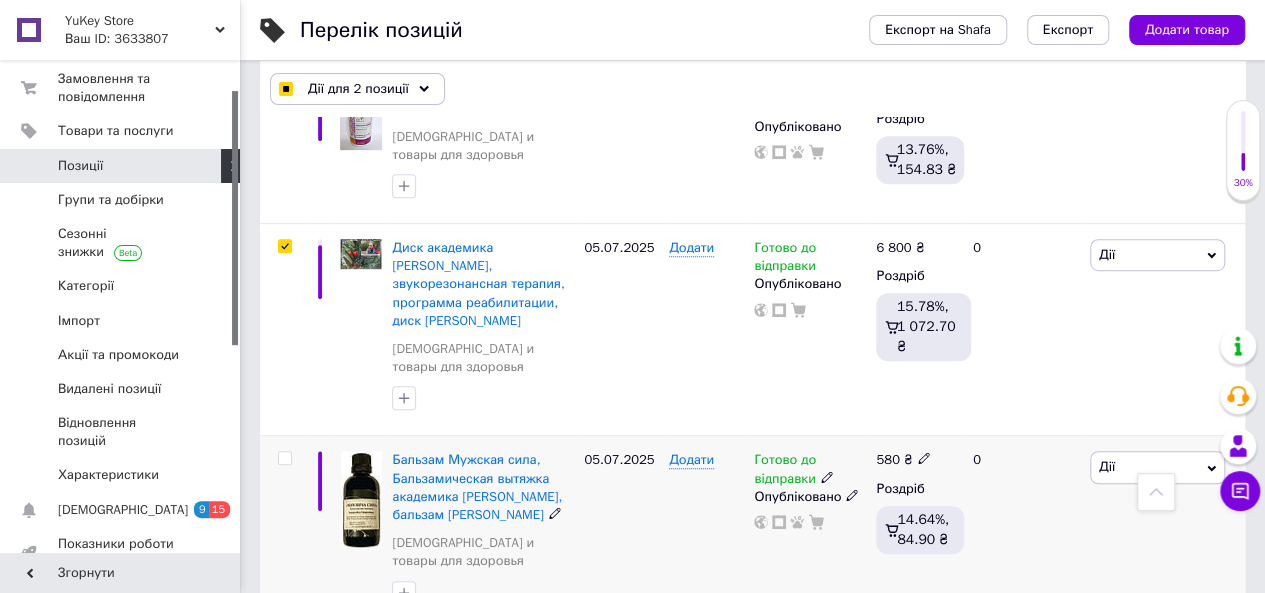 click at bounding box center (284, 458) 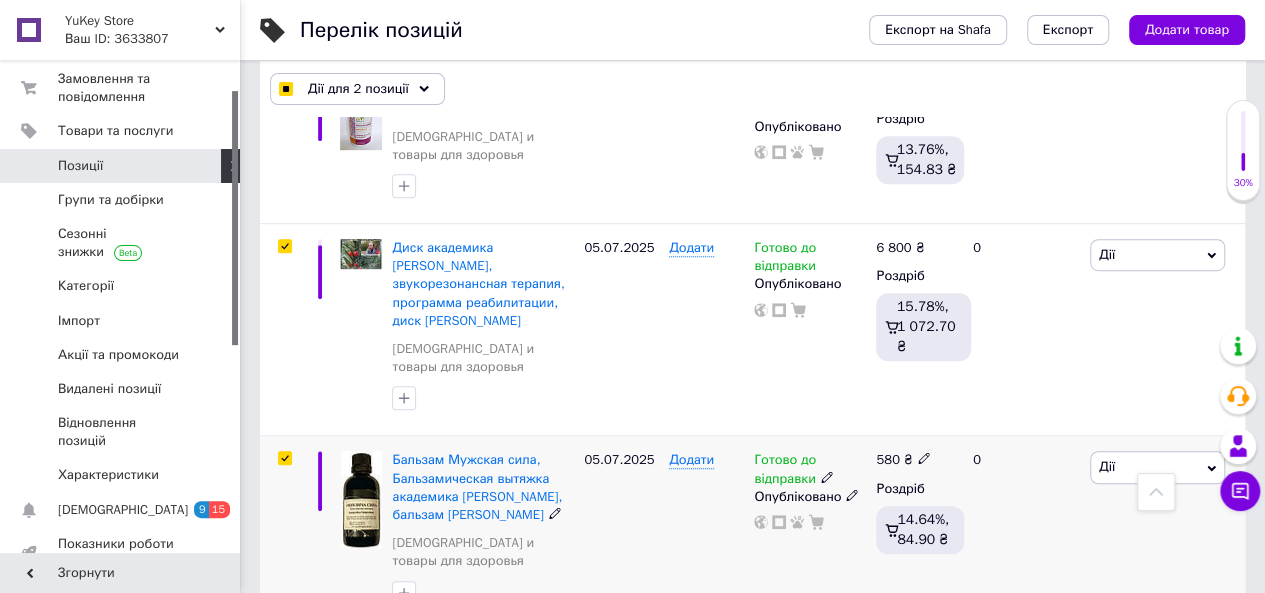 checkbox on "true" 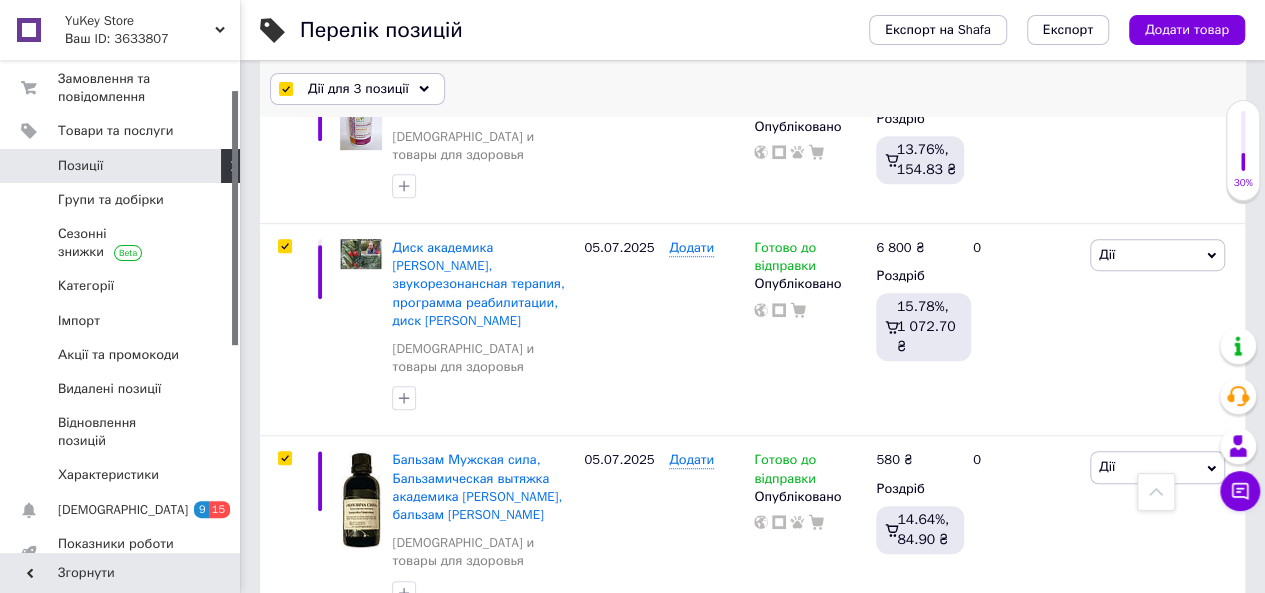 click on "Дії для 3 позиції" at bounding box center [358, 89] 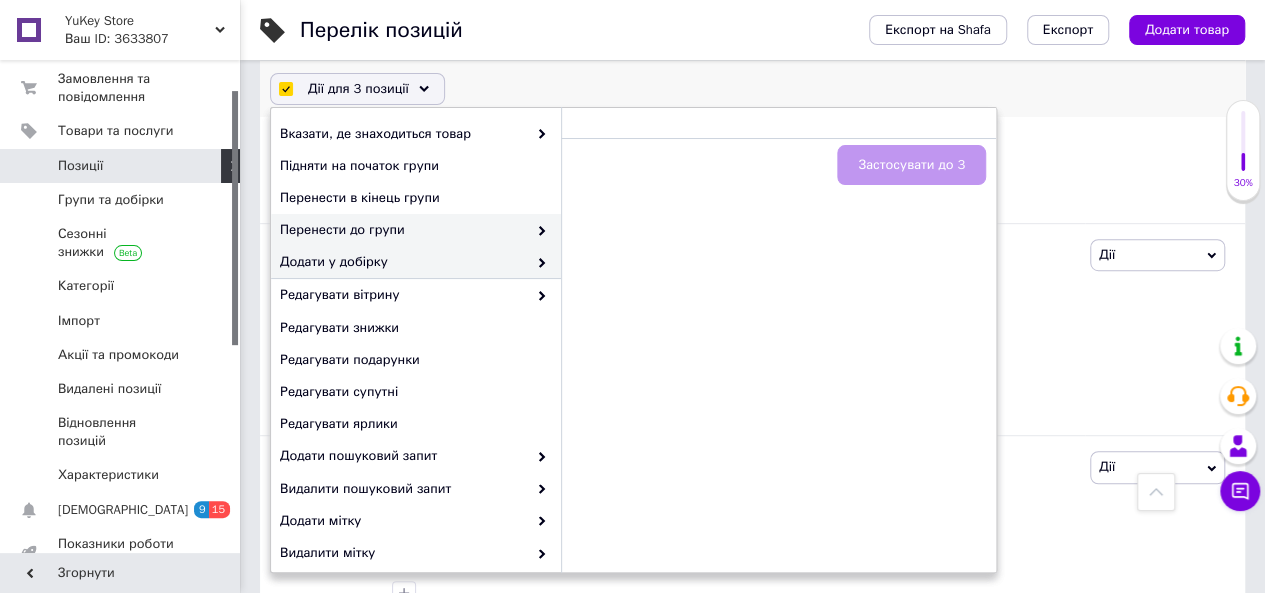 click on "Перенести до групи" at bounding box center [403, 230] 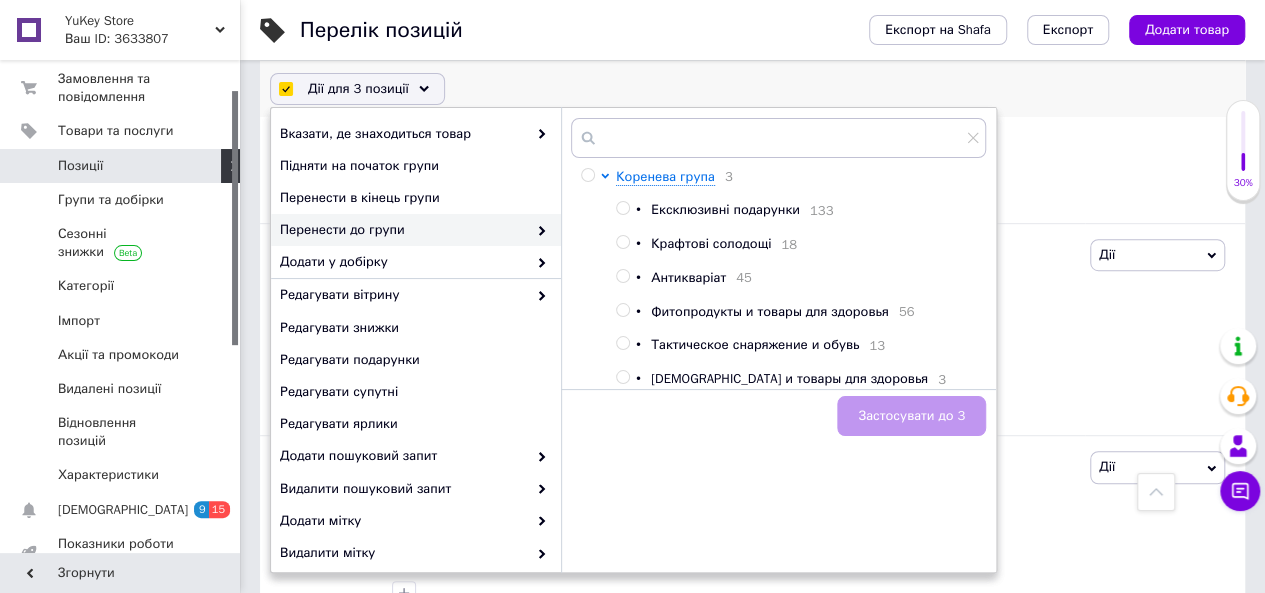 click at bounding box center [622, 310] 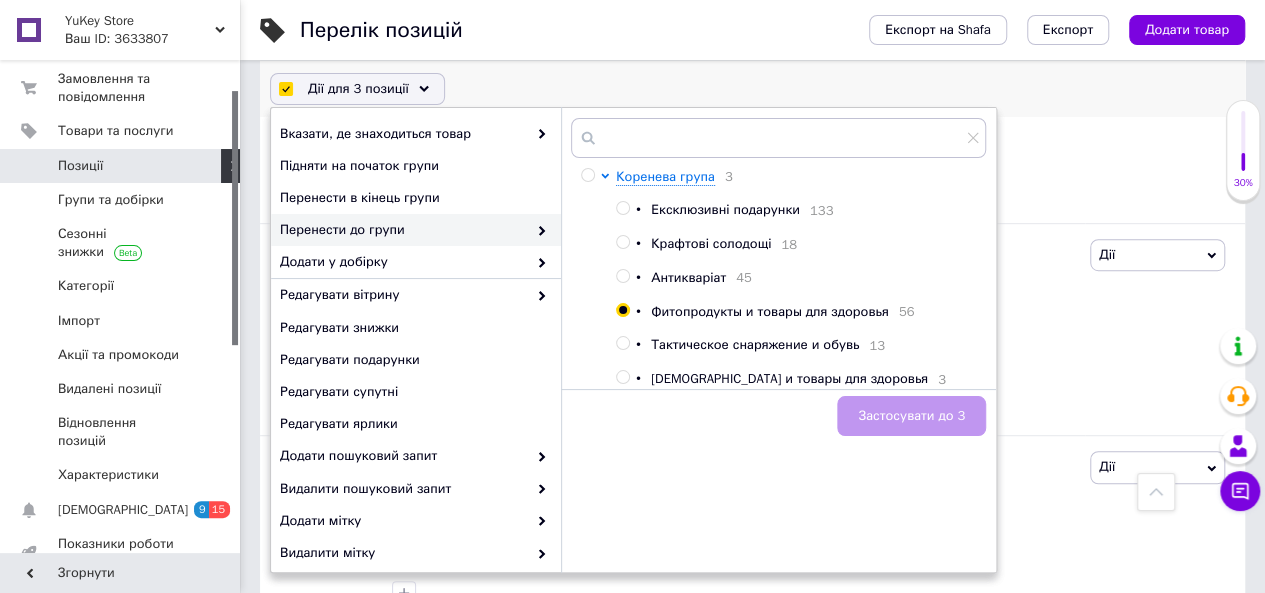 radio on "true" 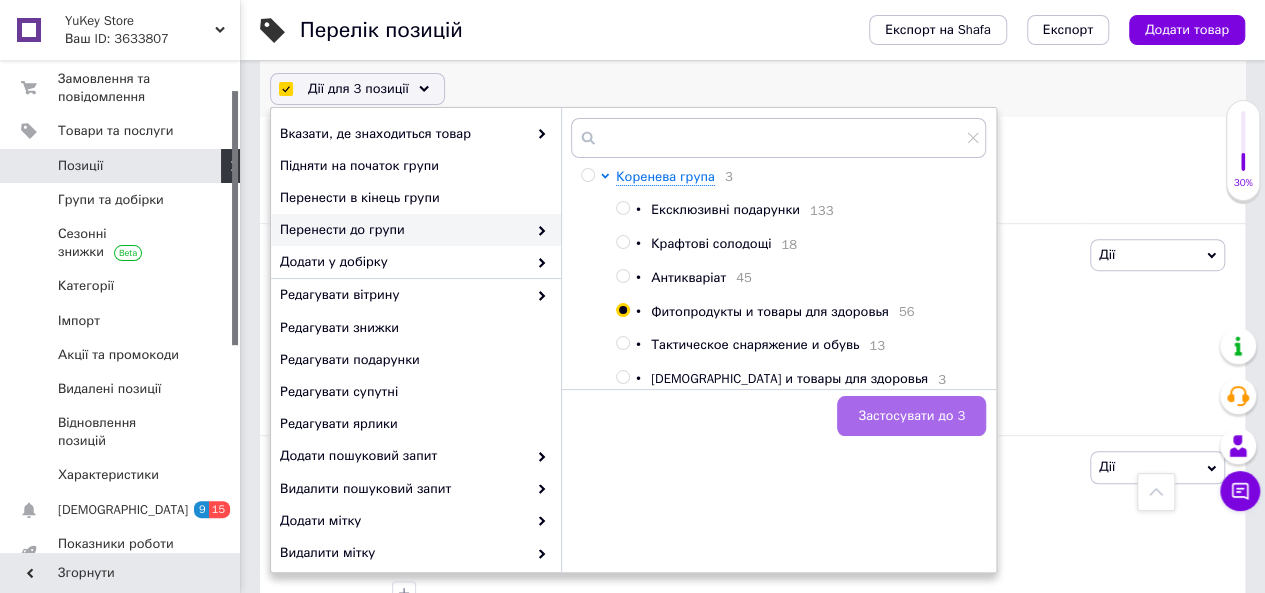 click on "Застосувати до 3" at bounding box center [911, 416] 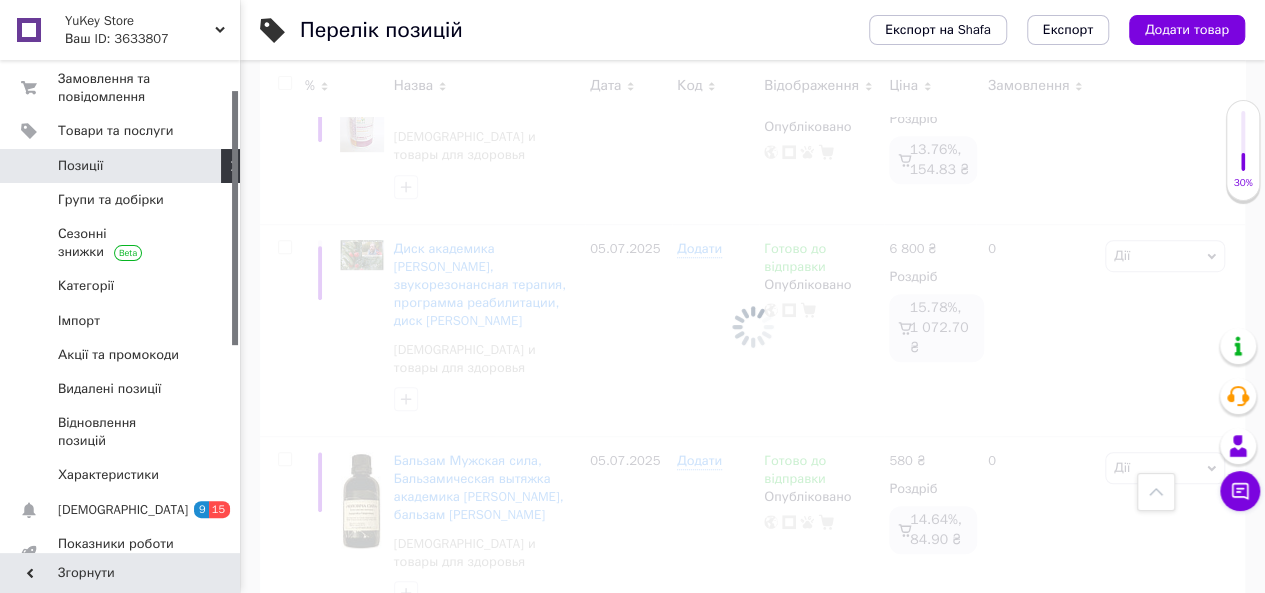 scroll, scrollTop: 185, scrollLeft: 0, axis: vertical 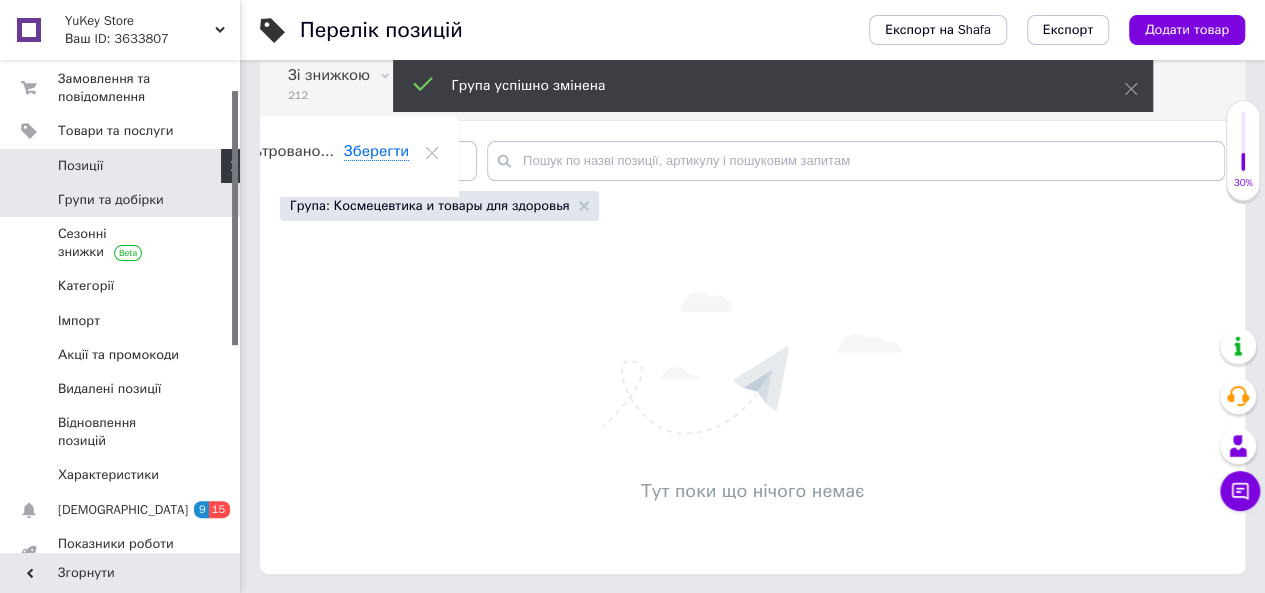 click on "Групи та добірки" at bounding box center [123, 200] 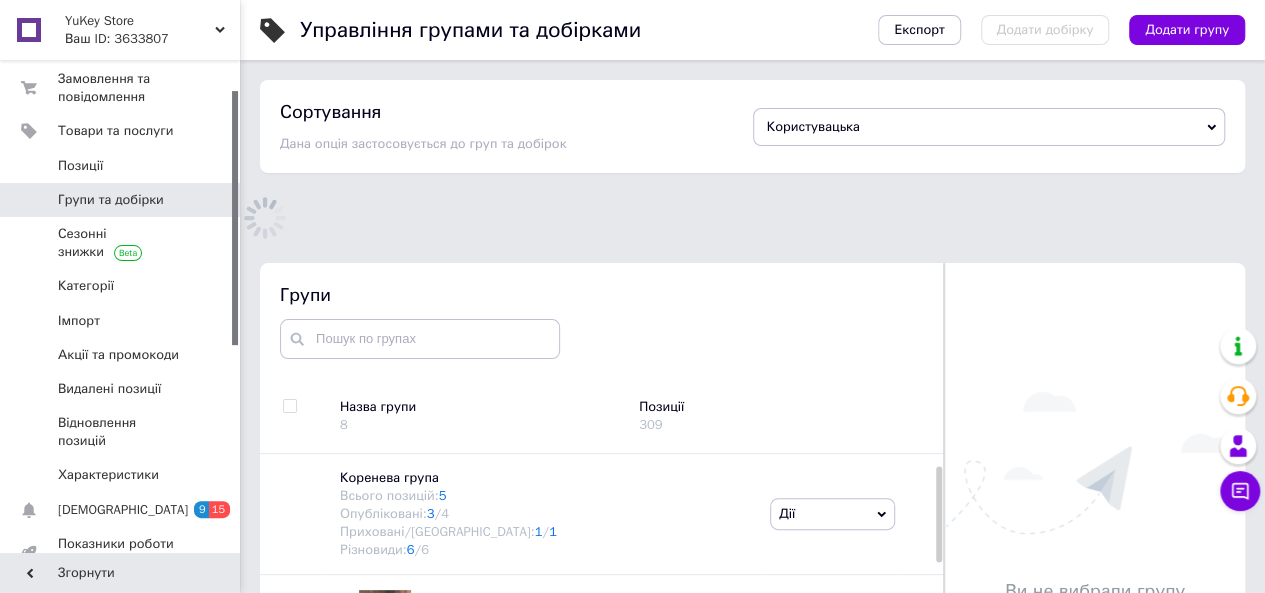 scroll, scrollTop: 50, scrollLeft: 0, axis: vertical 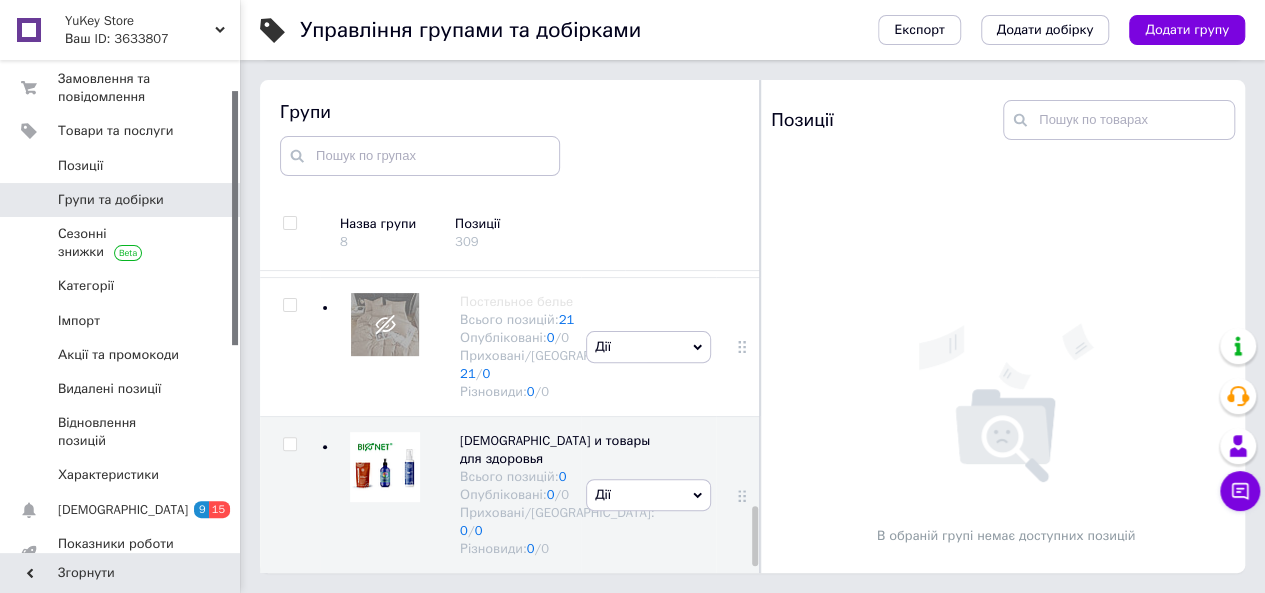 drag, startPoint x: 754, startPoint y: 430, endPoint x: 765, endPoint y: 586, distance: 156.38734 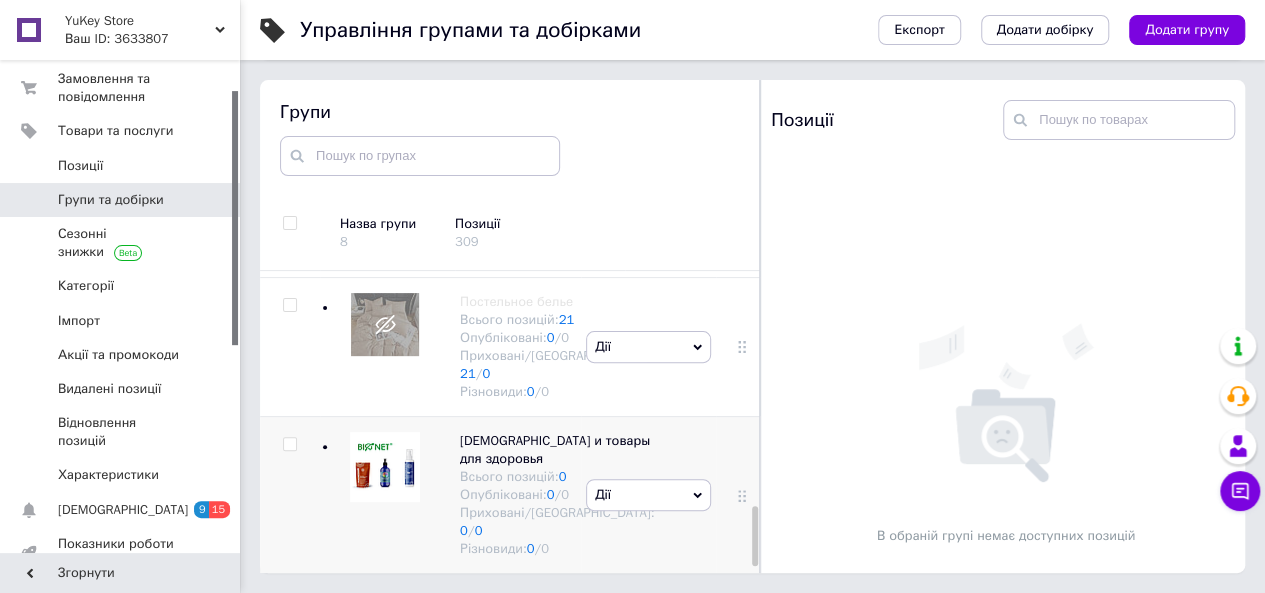 click on "Дії" at bounding box center (648, 495) 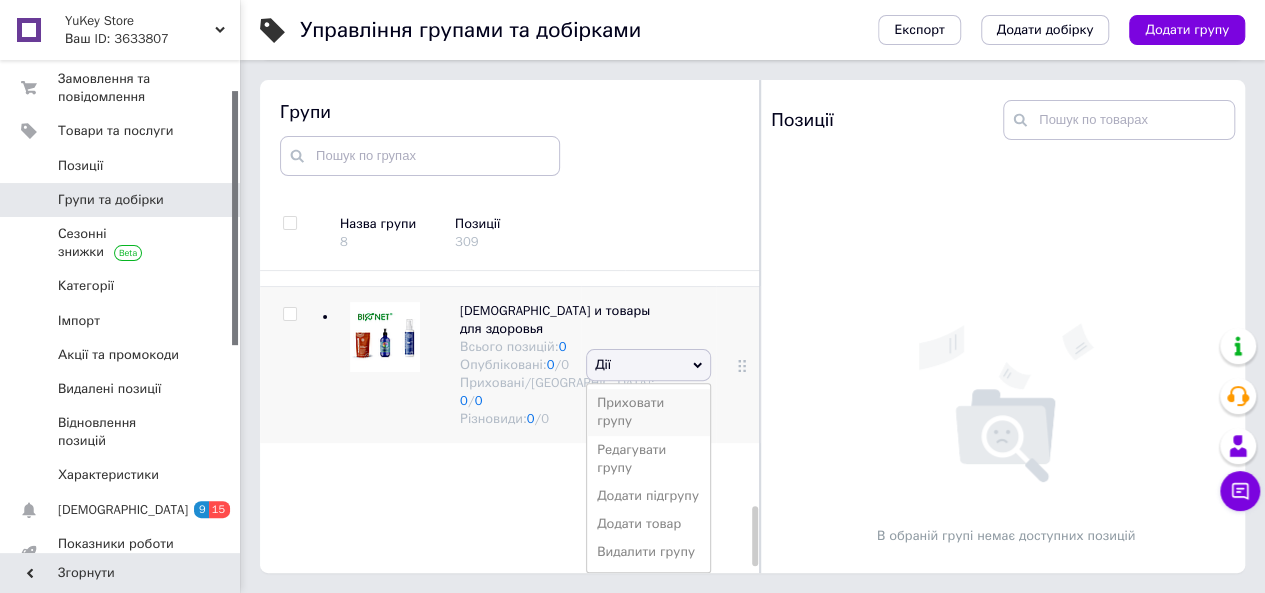 click on "Приховати групу" at bounding box center (648, 412) 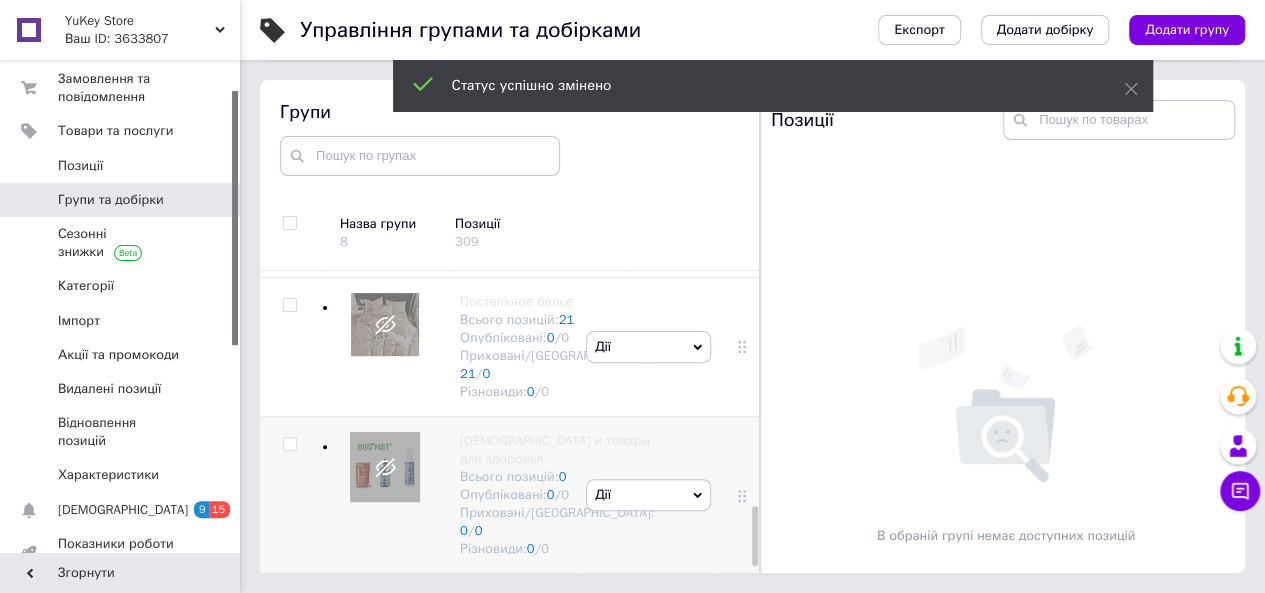 click on "Групи та добірки" at bounding box center [111, 200] 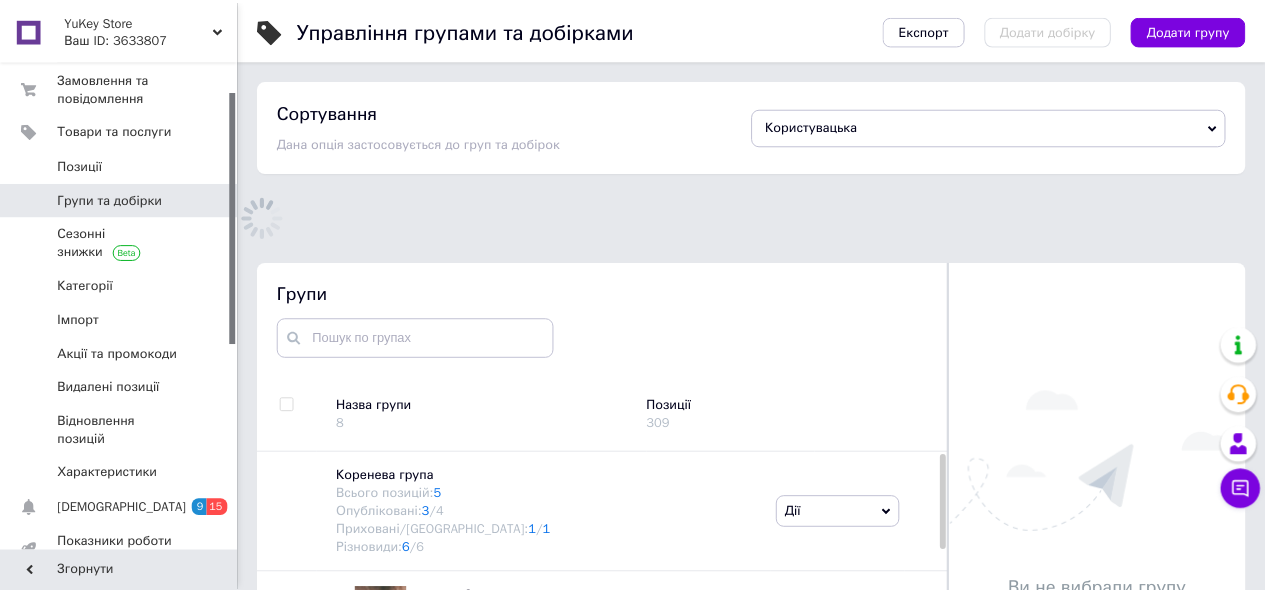 scroll, scrollTop: 112, scrollLeft: 0, axis: vertical 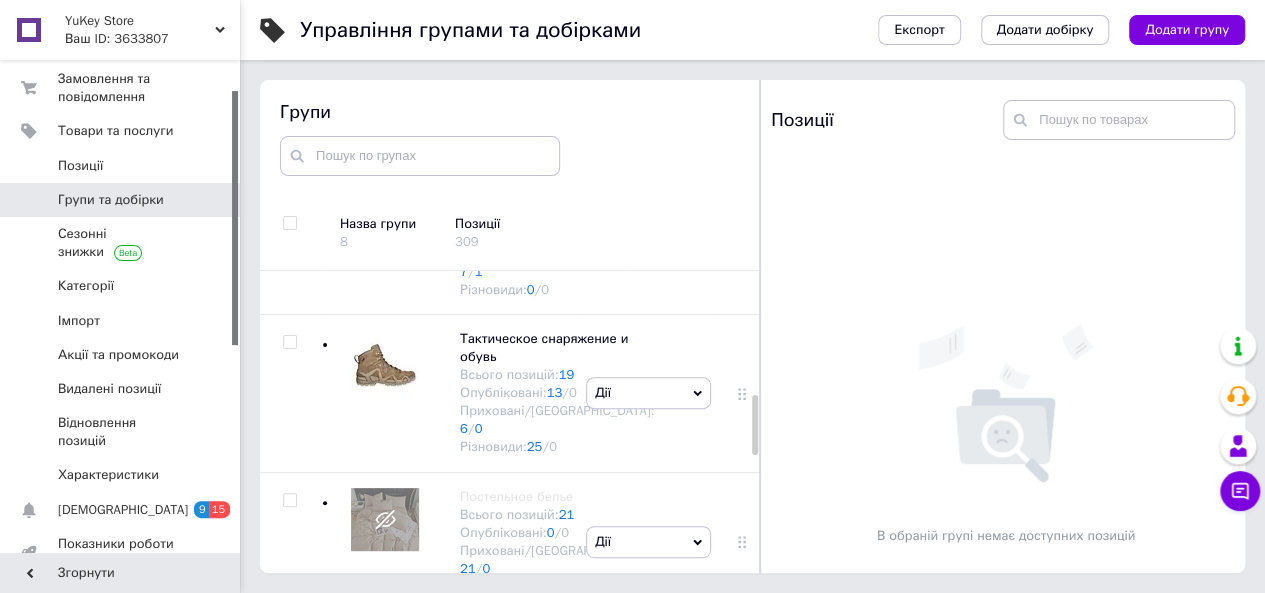 click on "Групи та добірки" at bounding box center [111, 200] 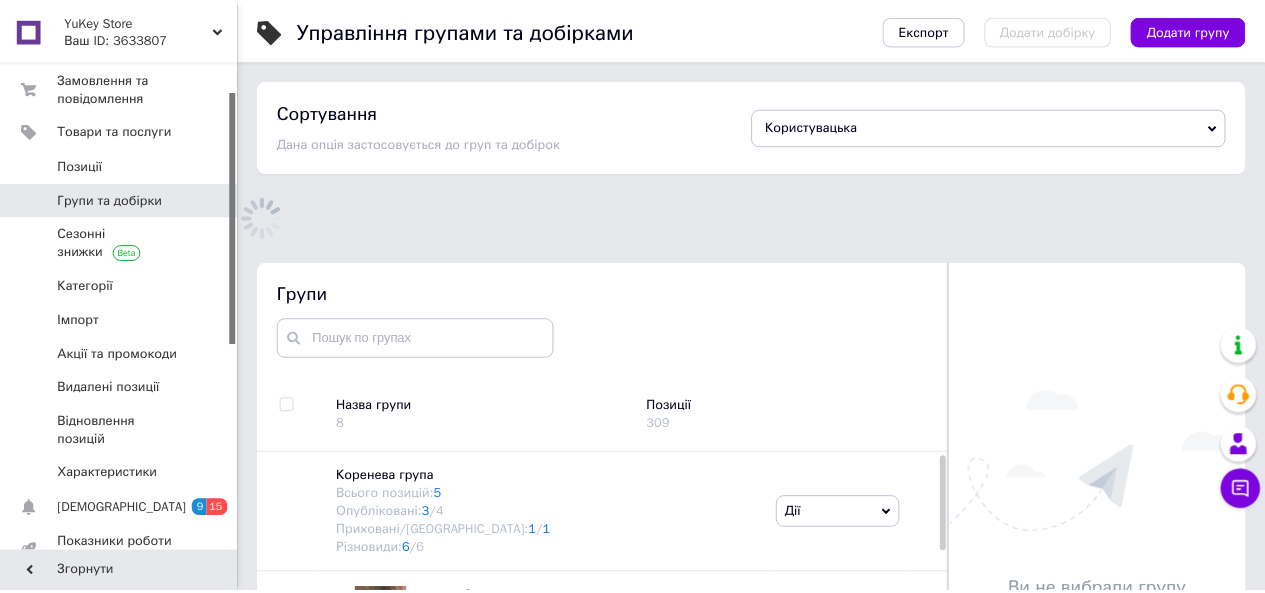 scroll, scrollTop: 123, scrollLeft: 0, axis: vertical 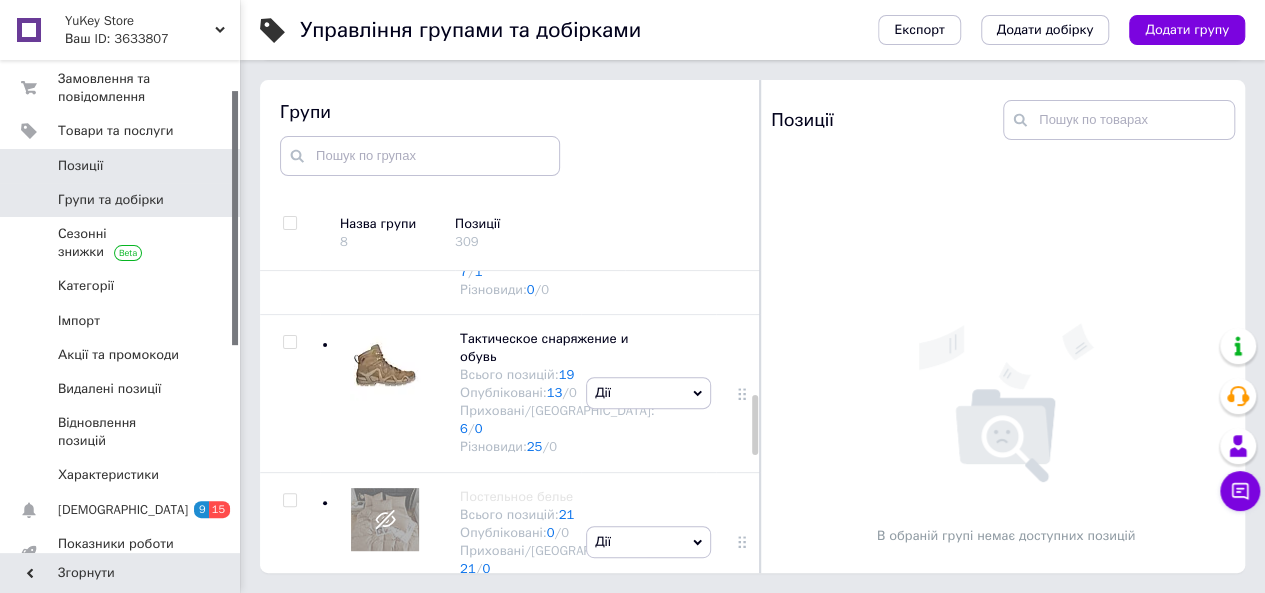 click on "Позиції" at bounding box center (121, 166) 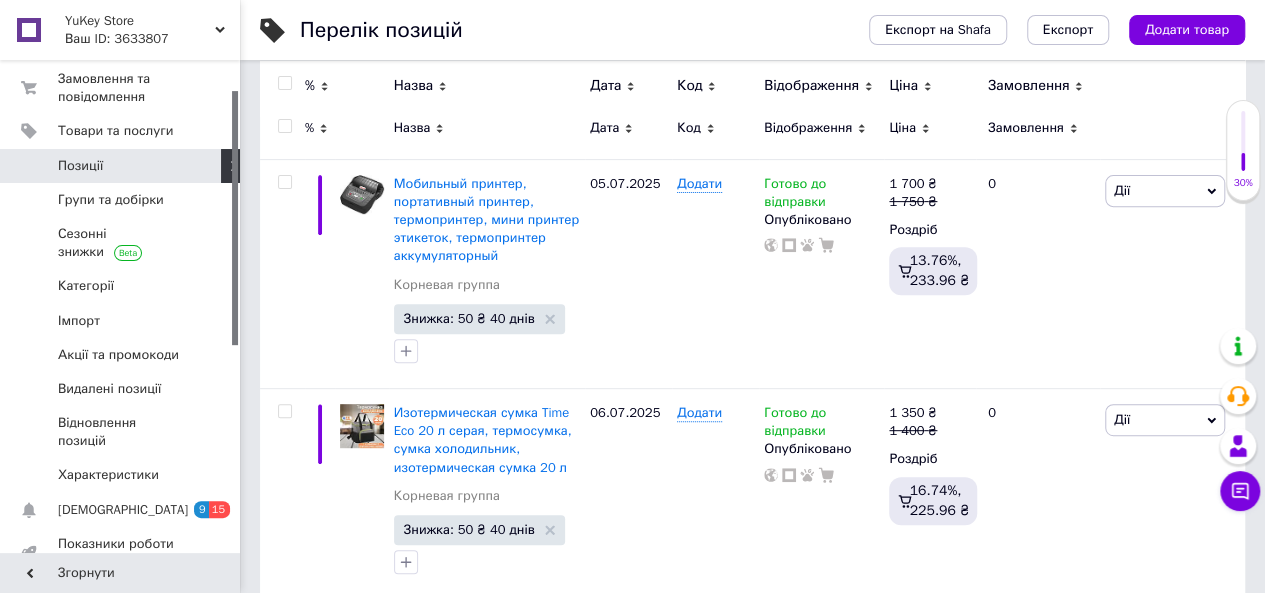 scroll, scrollTop: 280, scrollLeft: 0, axis: vertical 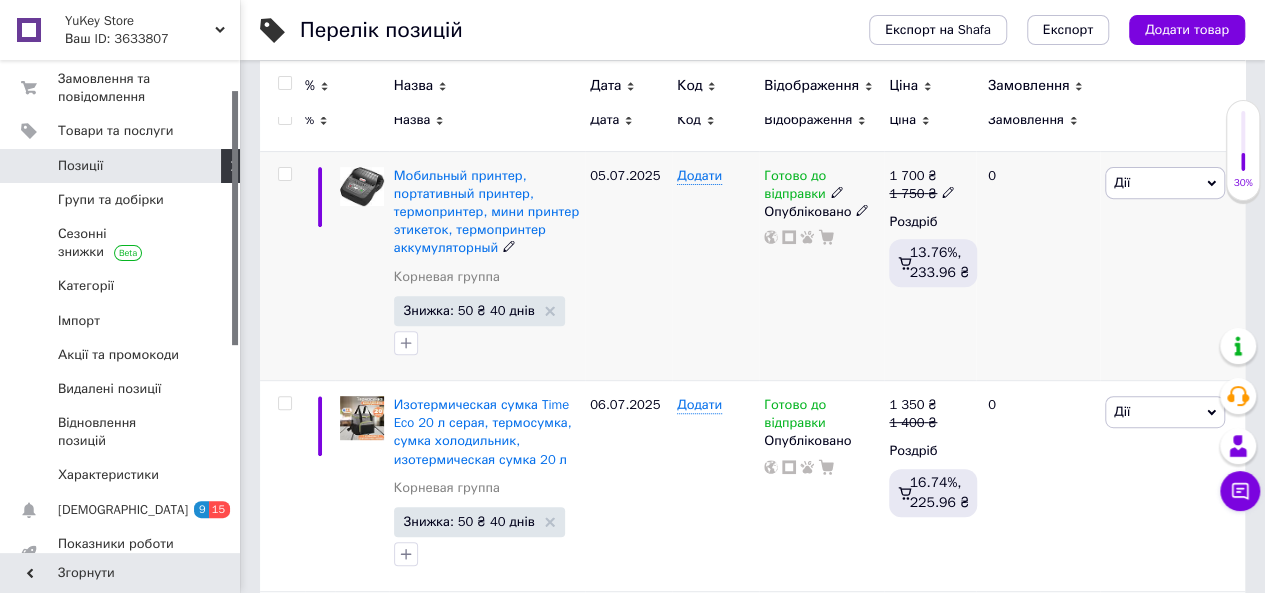 click 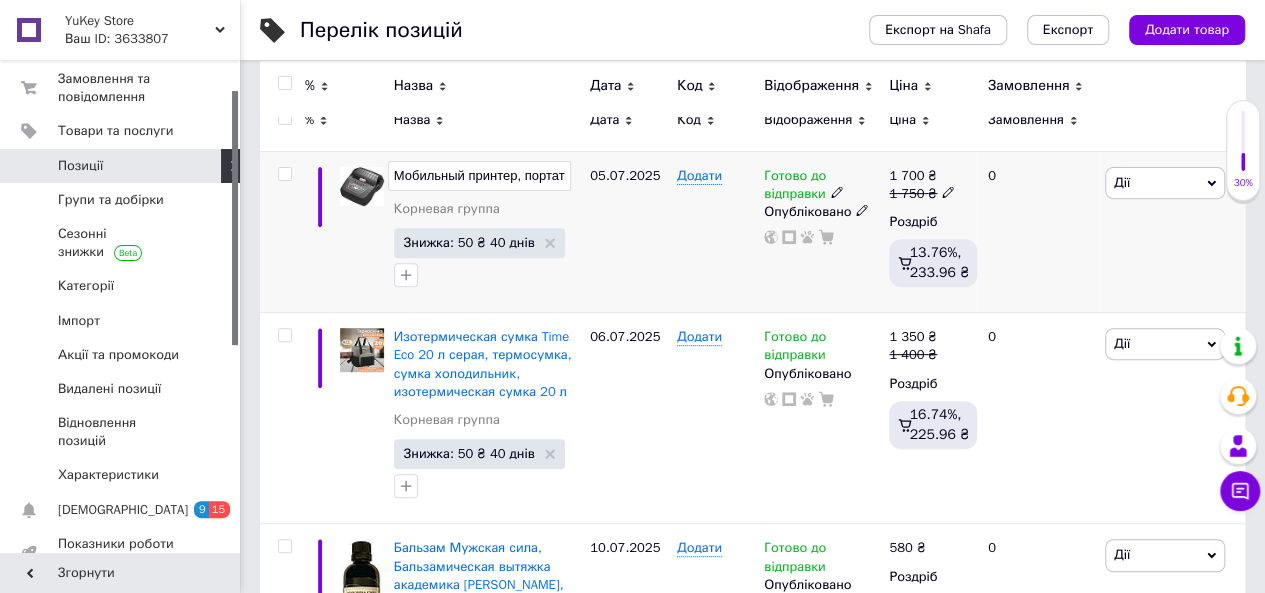 scroll, scrollTop: 0, scrollLeft: 522, axis: horizontal 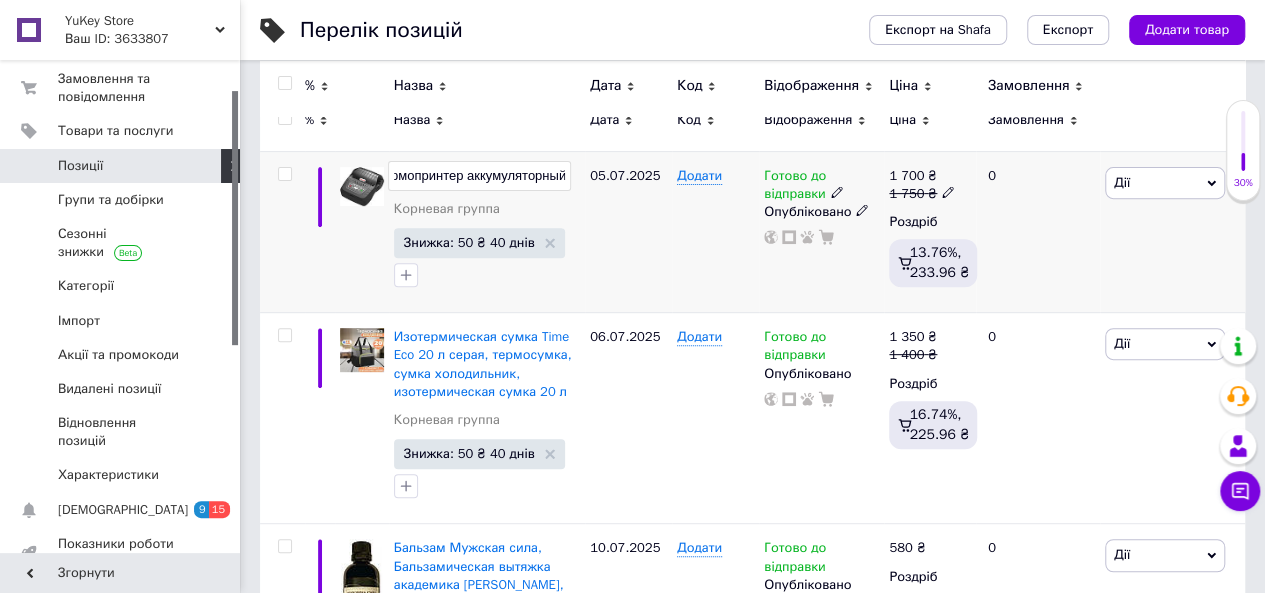 click on "Мобильный принтер, портативный принтер, термопринтер, мини принтер этикеток, термопринтер аккумуляторный Корневая группа Знижка: 50 ₴ 40 днів" at bounding box center (487, 232) 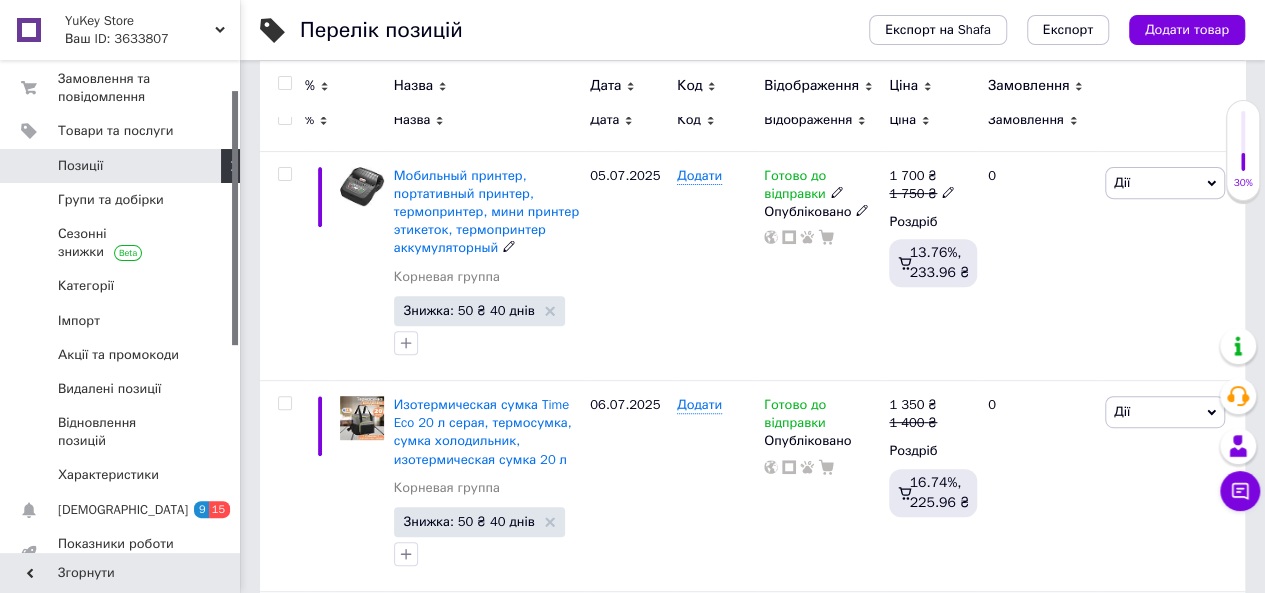 click 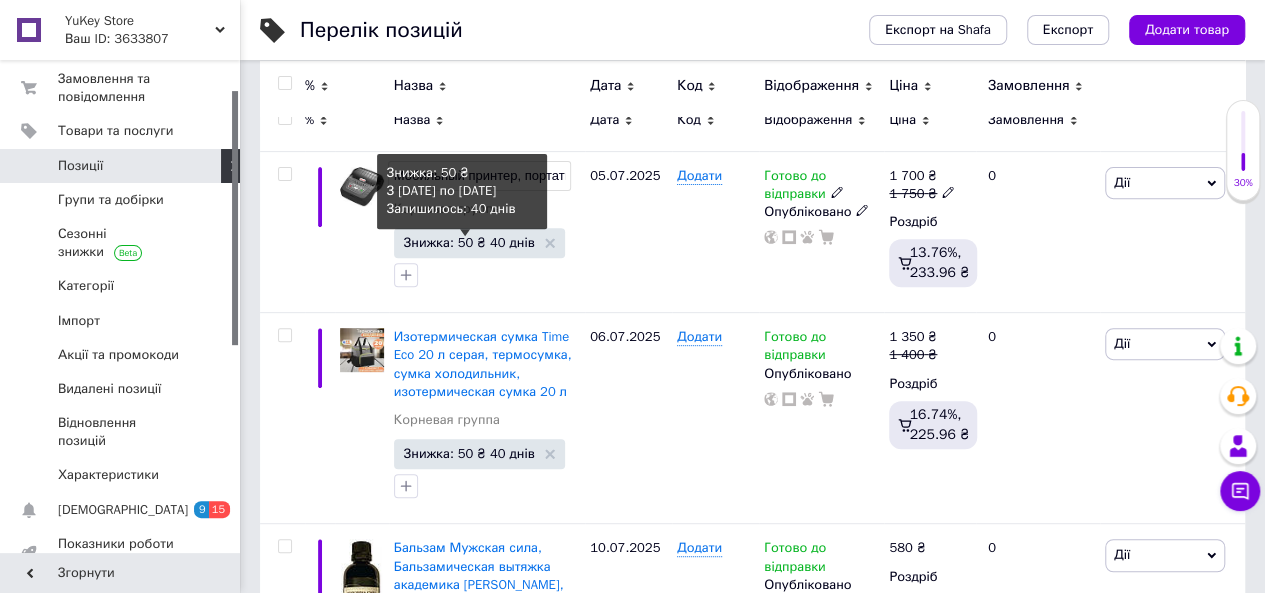 scroll, scrollTop: 0, scrollLeft: 522, axis: horizontal 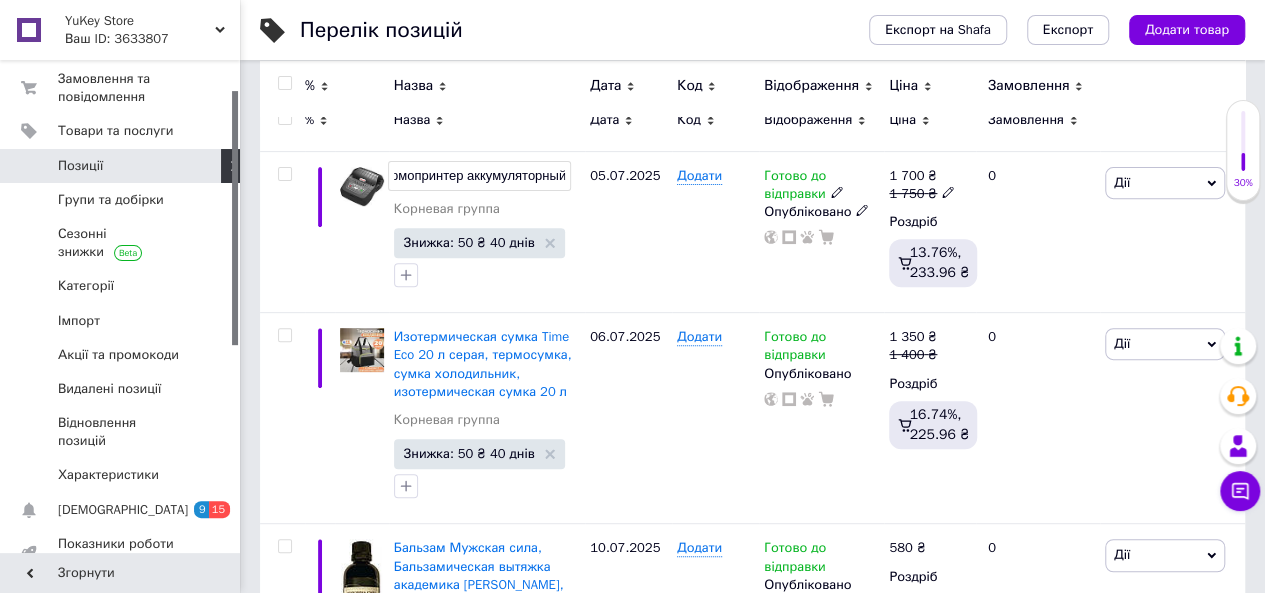 click on "Мобильный принтер, портативный принтер, термопринтер, мини принтер этикеток, термопринтер аккумуляторный" at bounding box center [479, 176] 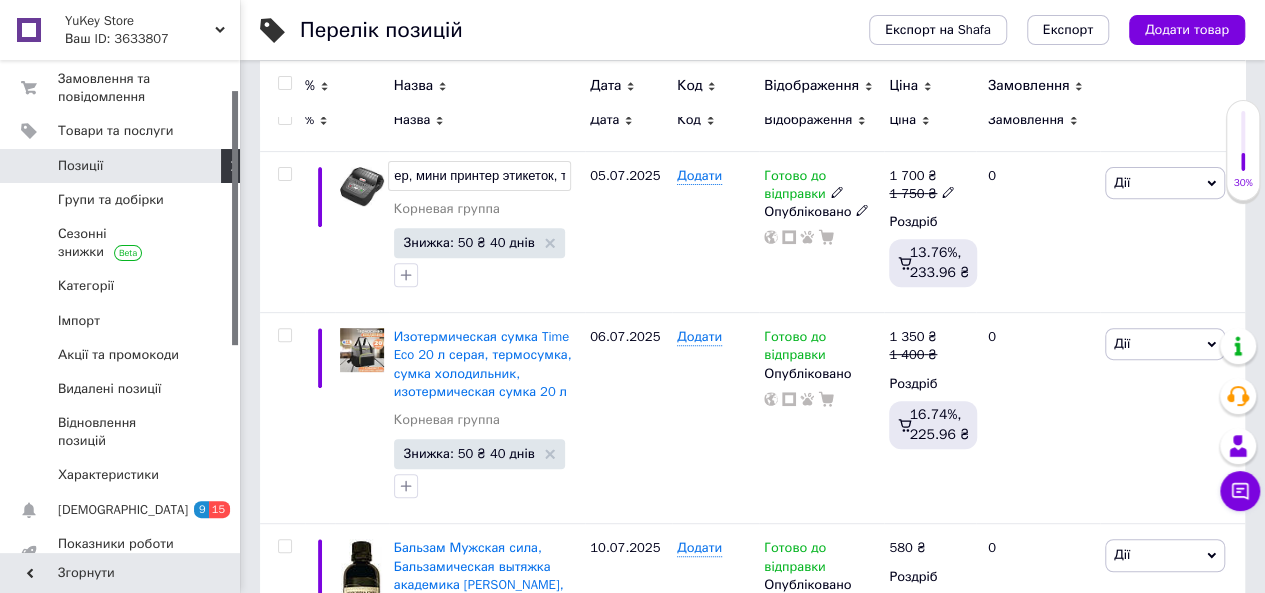 scroll, scrollTop: 0, scrollLeft: 288, axis: horizontal 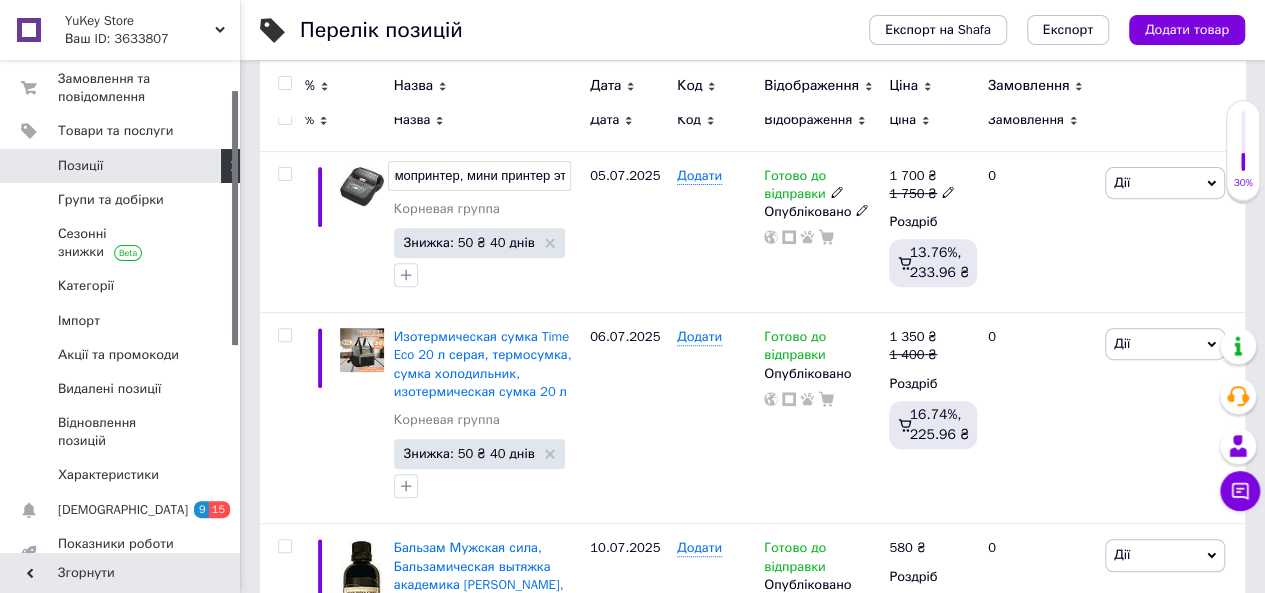 click on "Мобильный принтер, портативный принтер, термопринтер, мини принтер этикеток, термопринтер аккумуляторный" at bounding box center (479, 176) 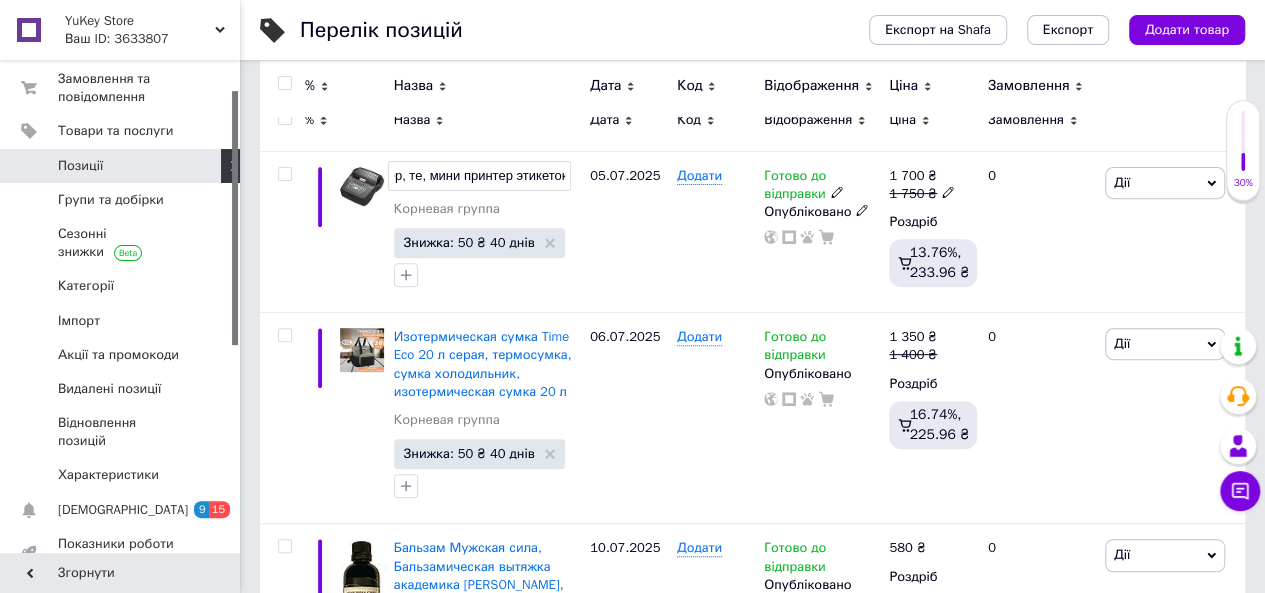 scroll, scrollTop: 0, scrollLeft: 246, axis: horizontal 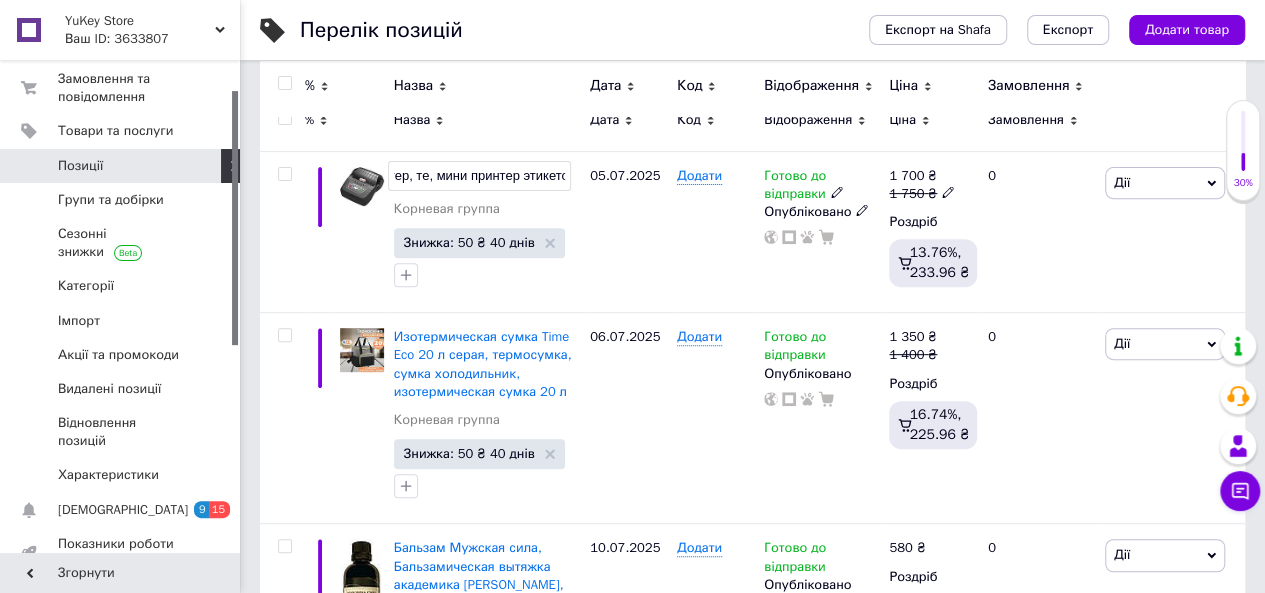 click on "Мобильный принтер, портативный принтер, те, мини принтер этикеток, термопринтер аккумуляторный" at bounding box center [479, 176] 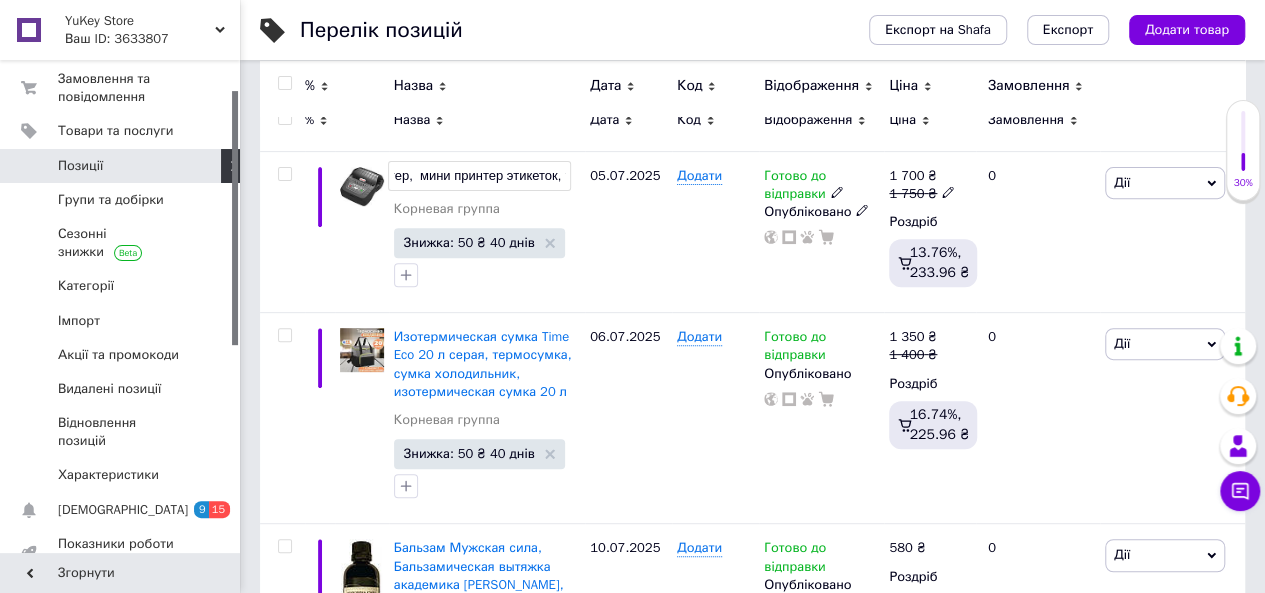 type on "Мобильный принтер, портативный принтер, мини принтер этикеток, термопринтер аккумуляторный" 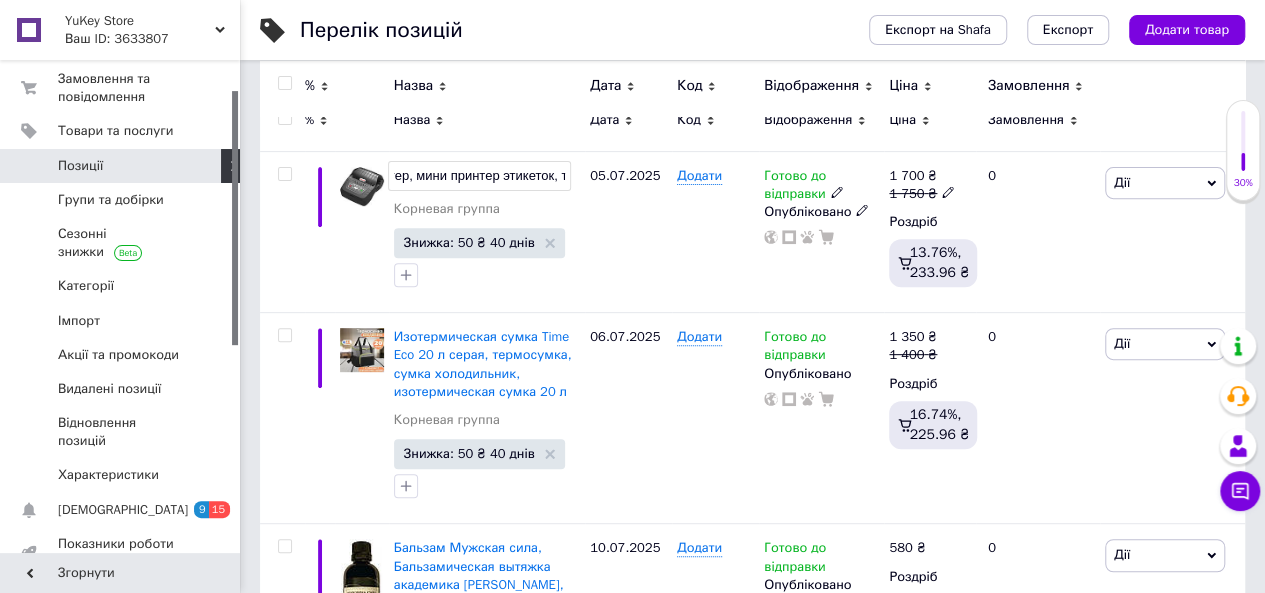 click on "05.07.2025" at bounding box center (628, 232) 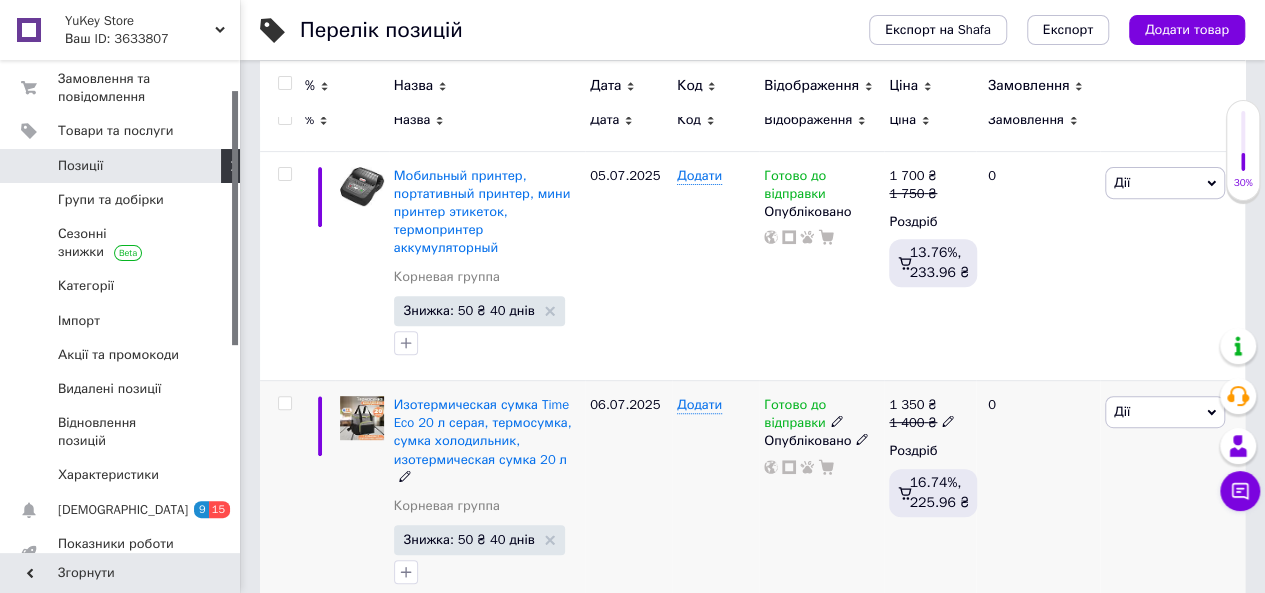 click 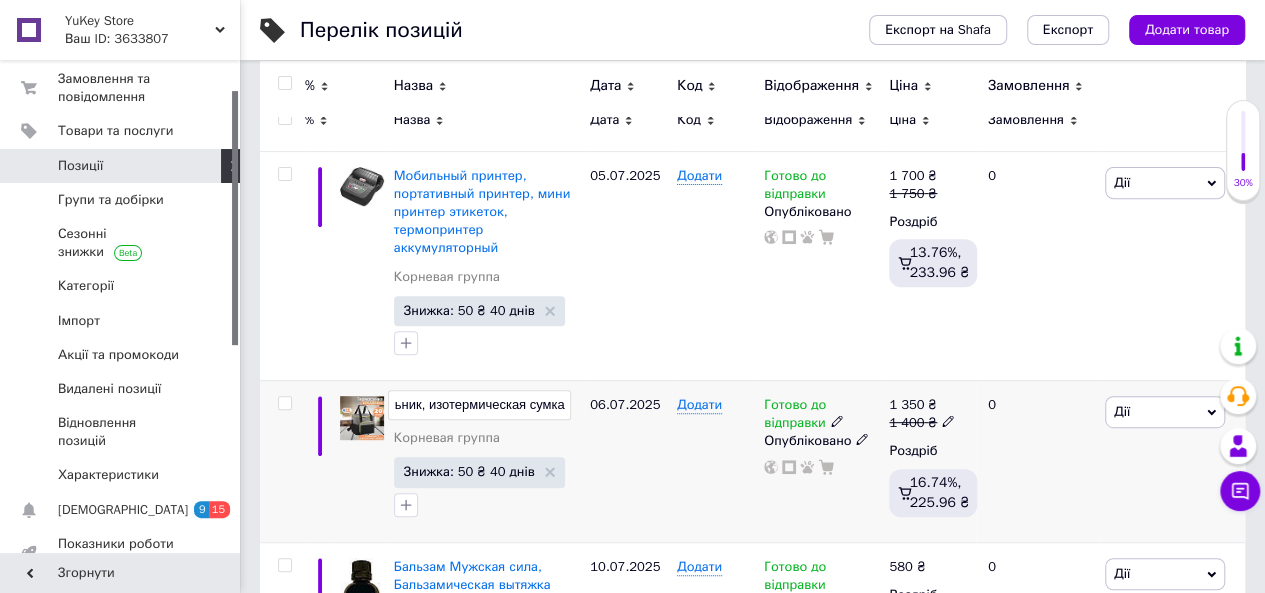 type on "Изотермическая сумка Time Eco 20 л серая, термосумка, сумка холодильник, изотермическая сумка" 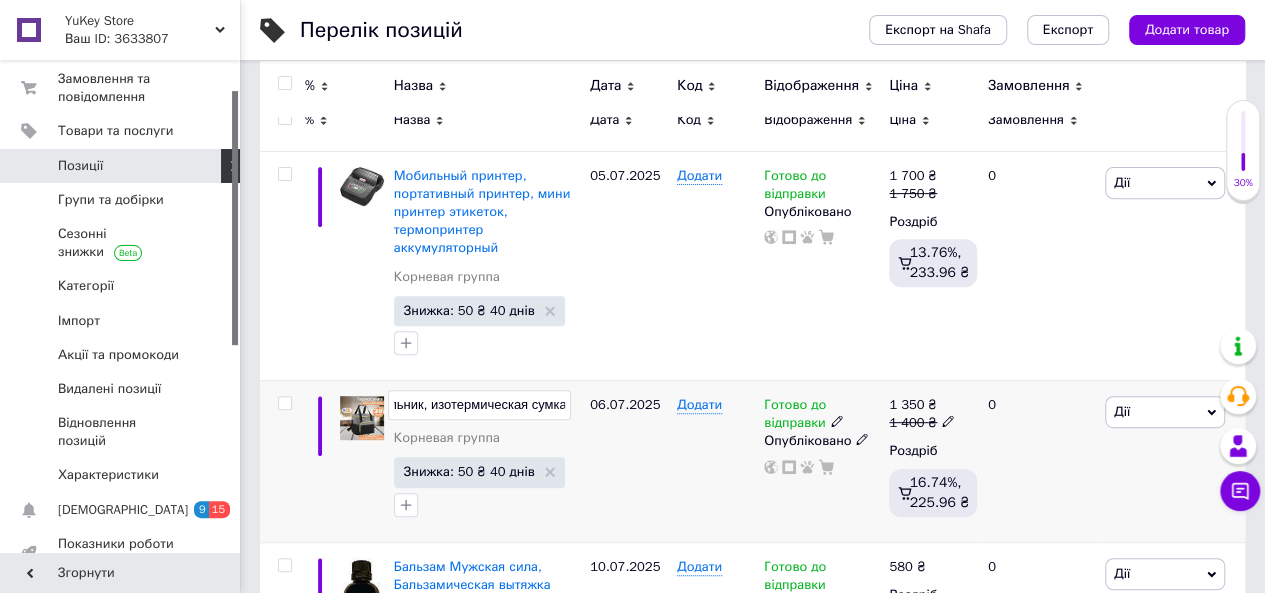 click on "06.07.2025" at bounding box center (628, 461) 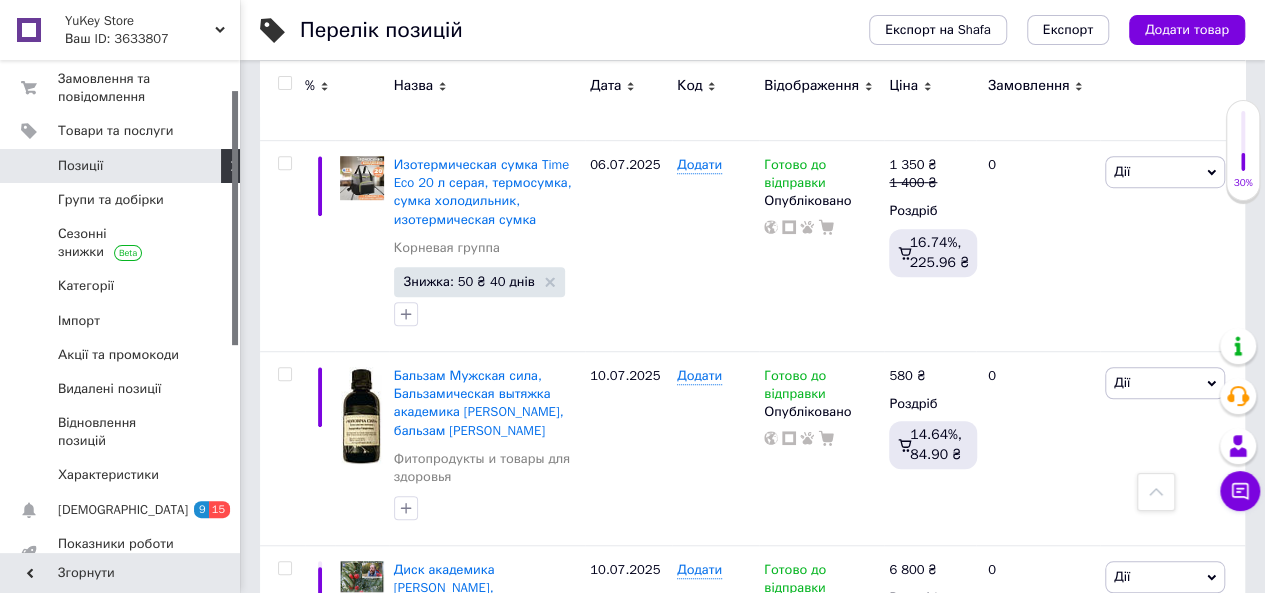scroll, scrollTop: 560, scrollLeft: 0, axis: vertical 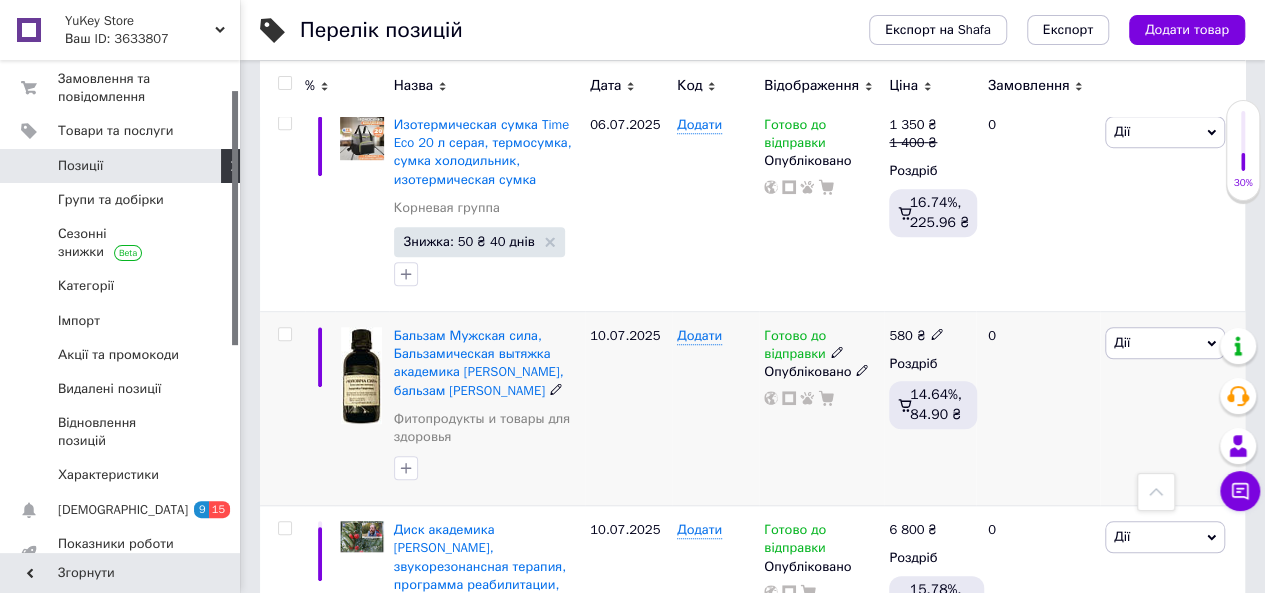 click 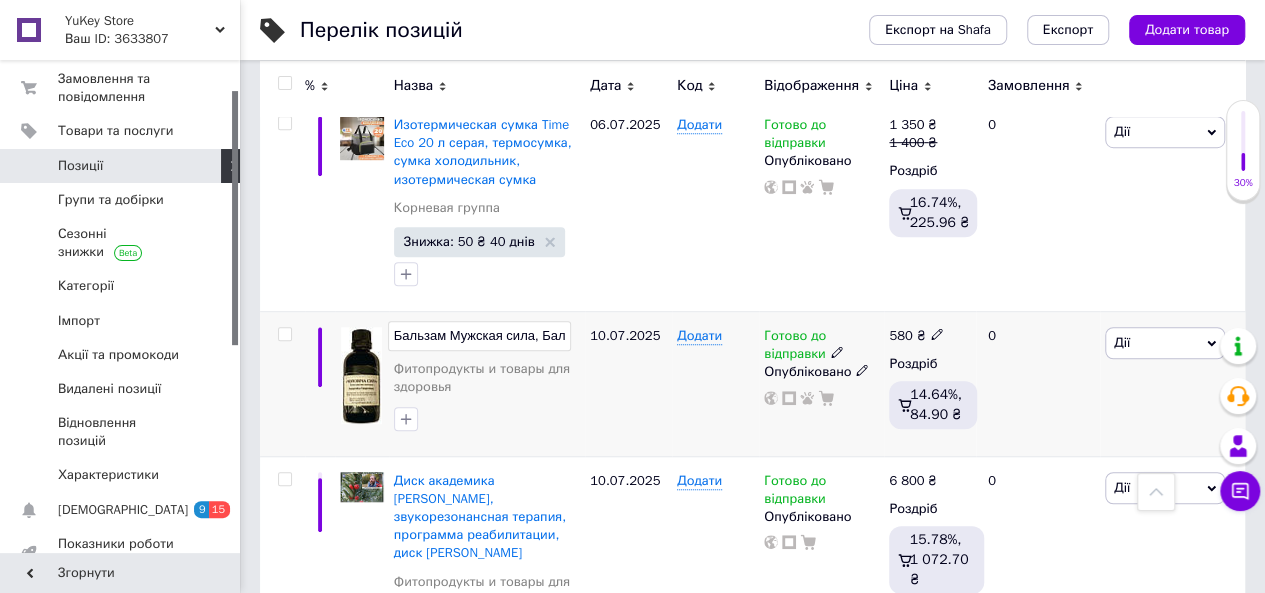 scroll, scrollTop: 0, scrollLeft: 396, axis: horizontal 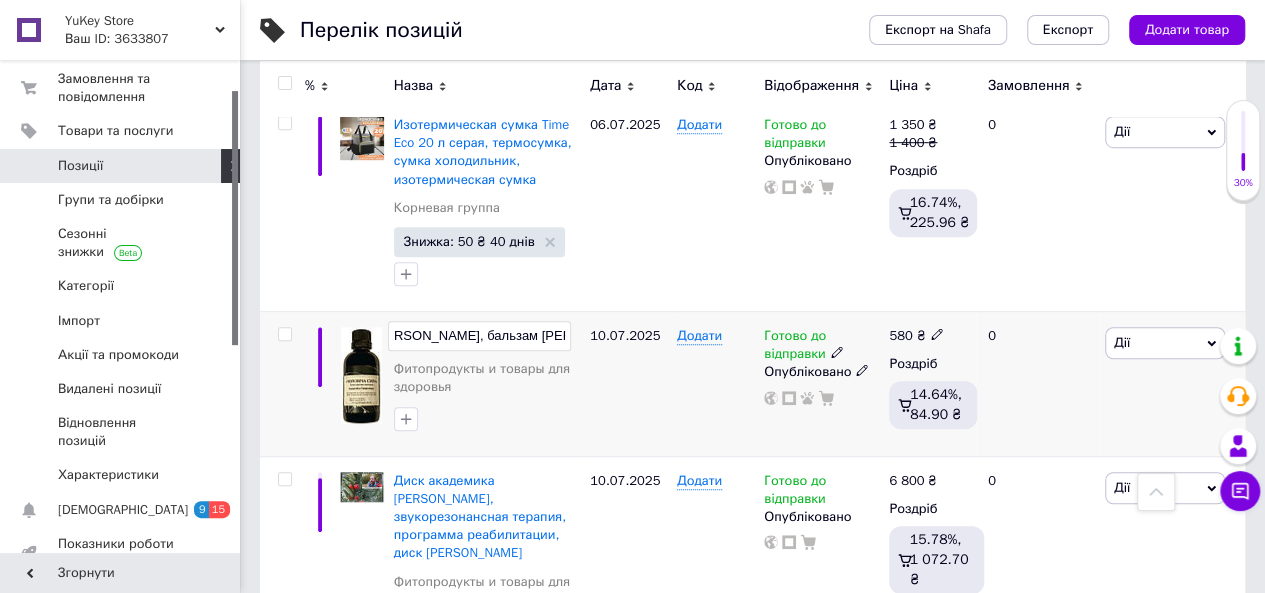 click on "Бальзам Мужская сила, Бальзамическая вытяжка академика Гаврилюка, бальзам Гаврилюка" at bounding box center (479, 336) 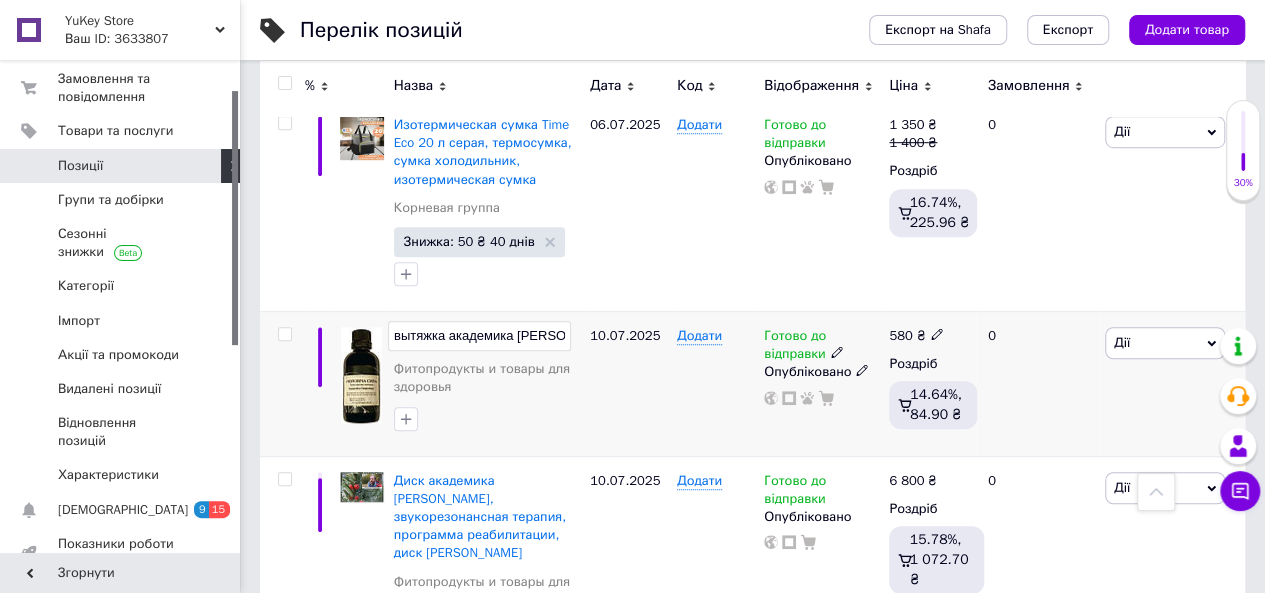 scroll, scrollTop: 0, scrollLeft: 248, axis: horizontal 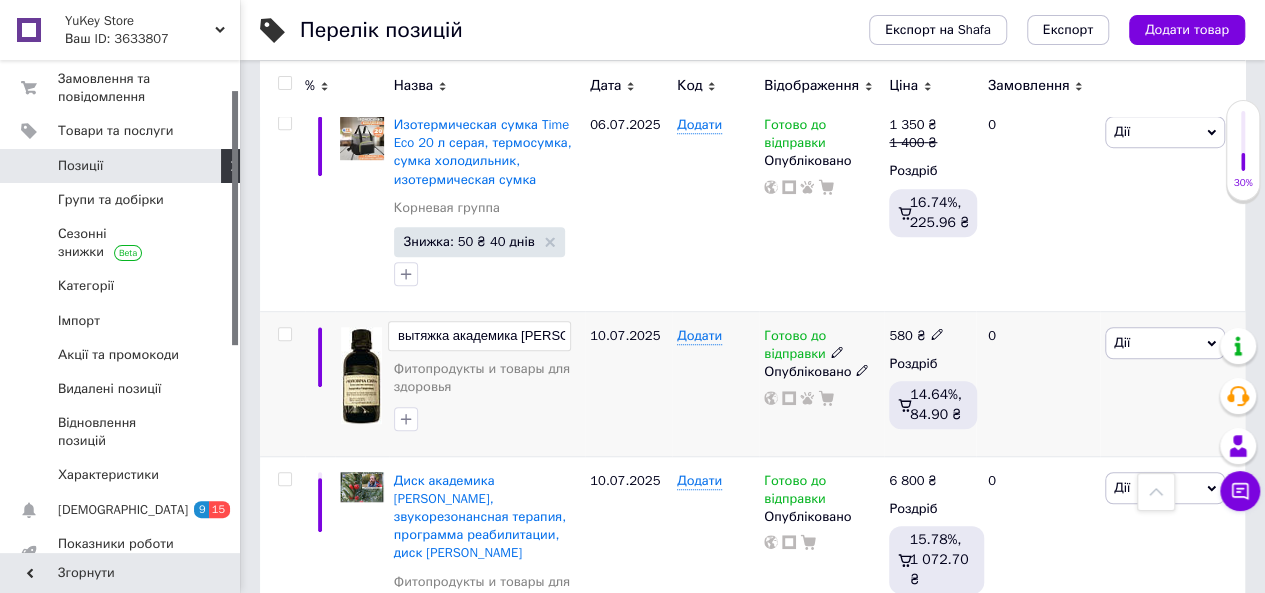 click on "Бальзам Мужская сила, Бальзамическая вытяжка академика Гаврилюка, бальзам Гаврилюка" at bounding box center (479, 336) 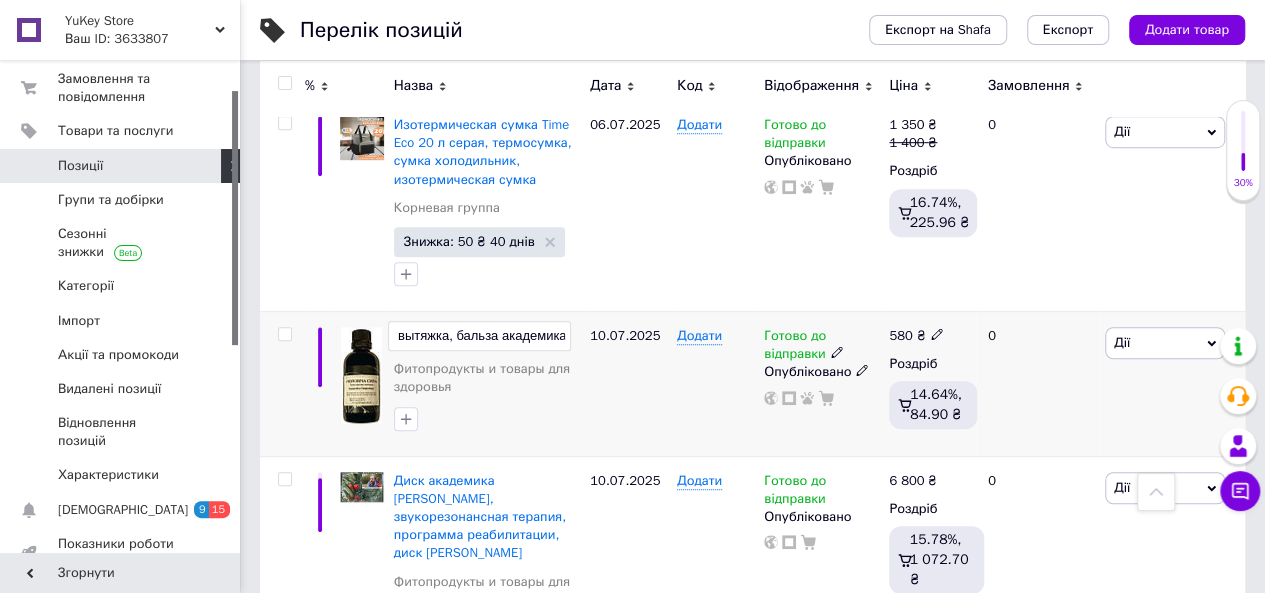 type on "Бальзам Мужская сила, Бальзамическая вытяжка, бальзам академика Гаврилюка, бальзам Гаврилюка" 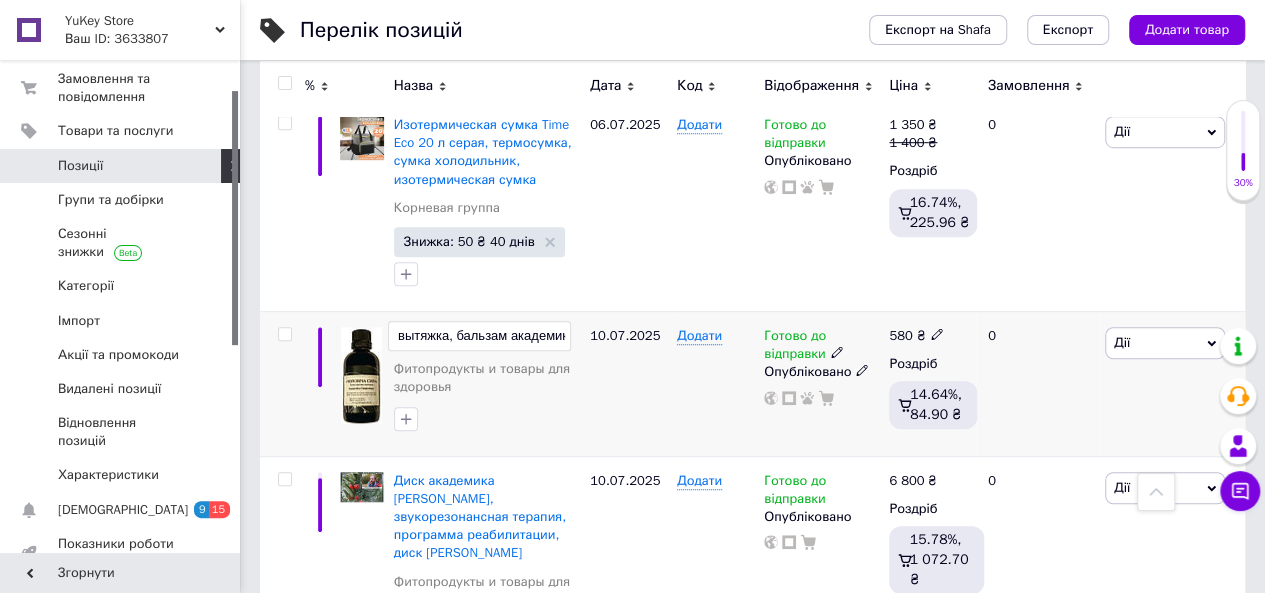 click on "Бальзам Мужская сила, Бальзамическая вытяжка, бальзам академика Гаврилюка, бальзам Гаврилюка Фитопродукты и товары для здоровья" at bounding box center [487, 384] 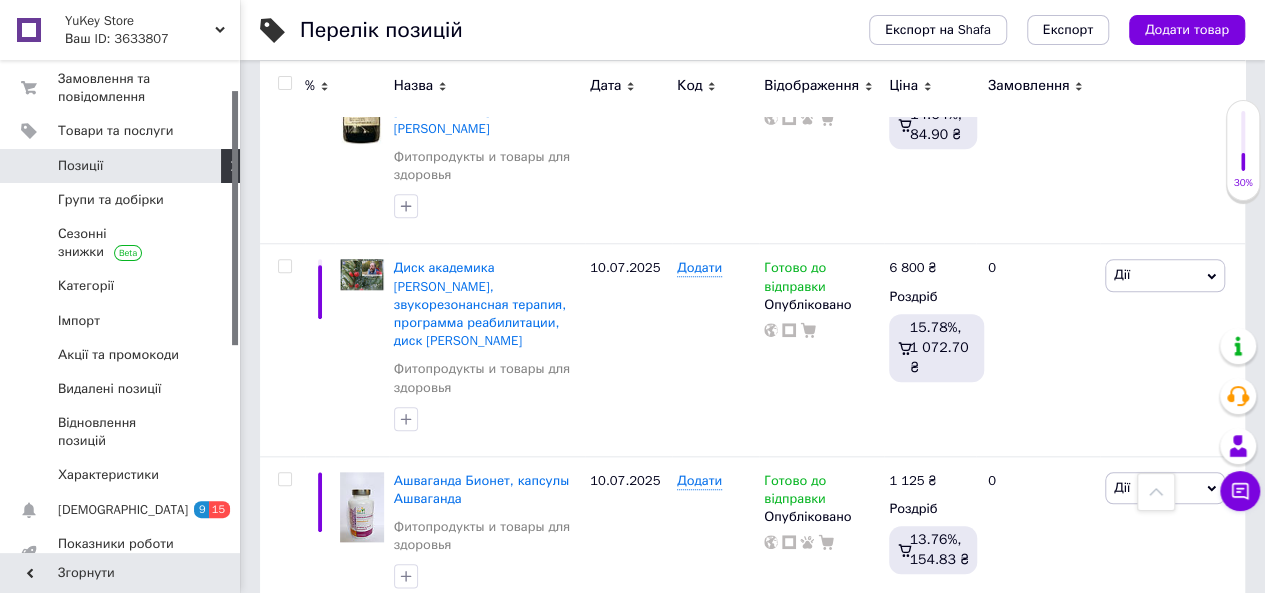 scroll, scrollTop: 880, scrollLeft: 0, axis: vertical 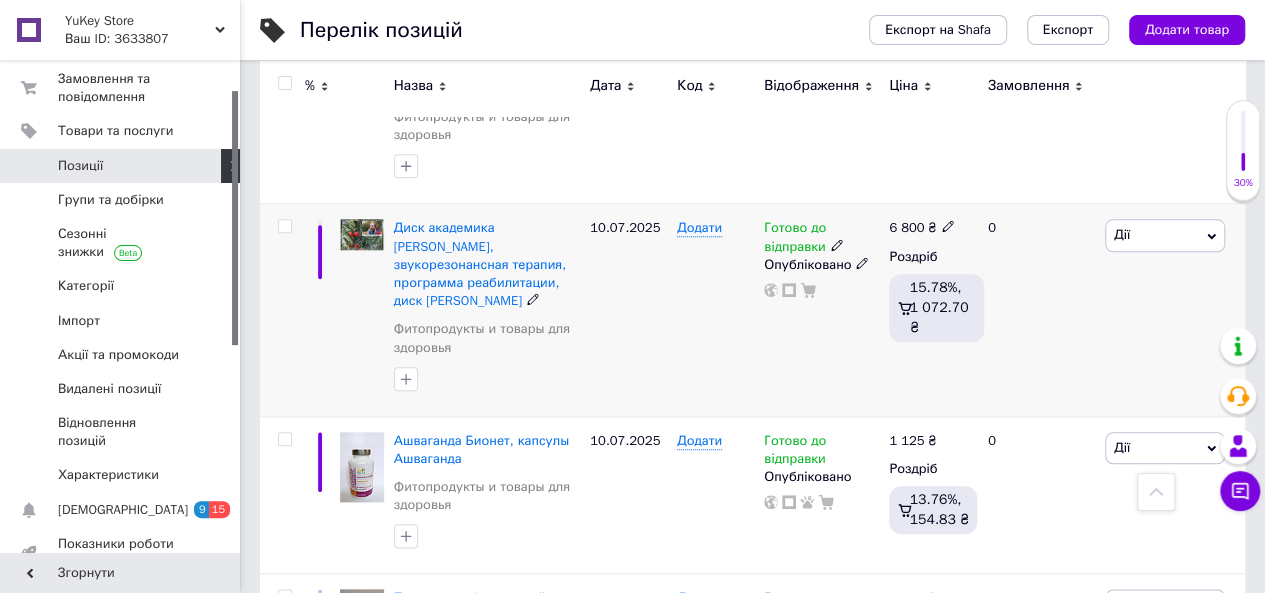 click 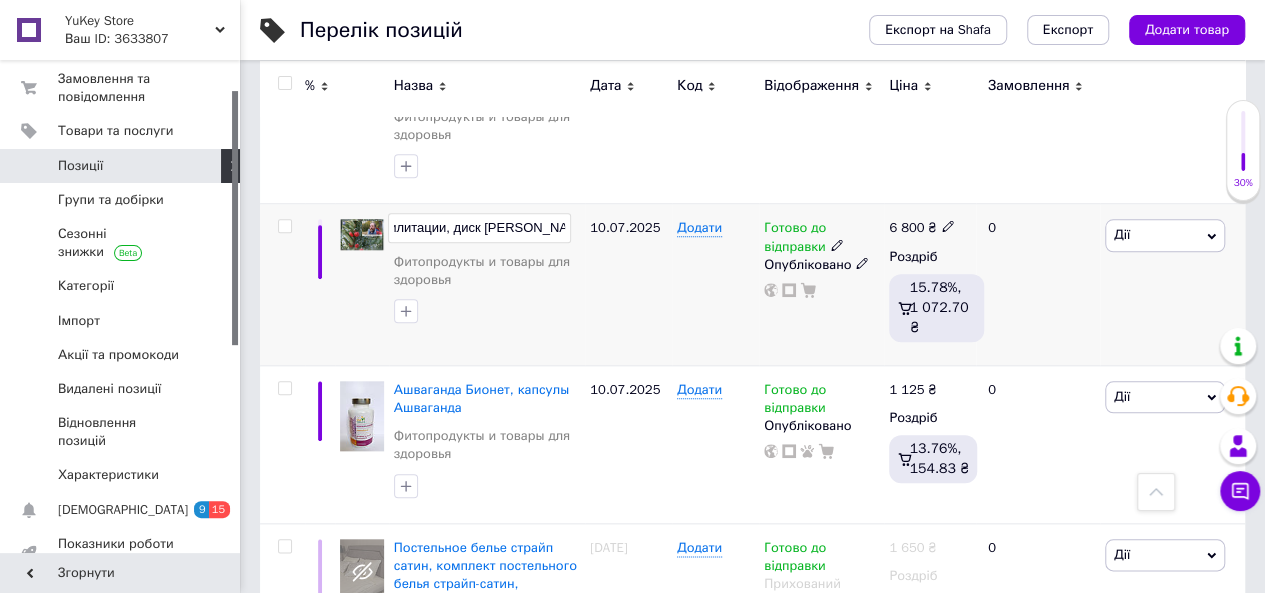 scroll, scrollTop: 0, scrollLeft: 492, axis: horizontal 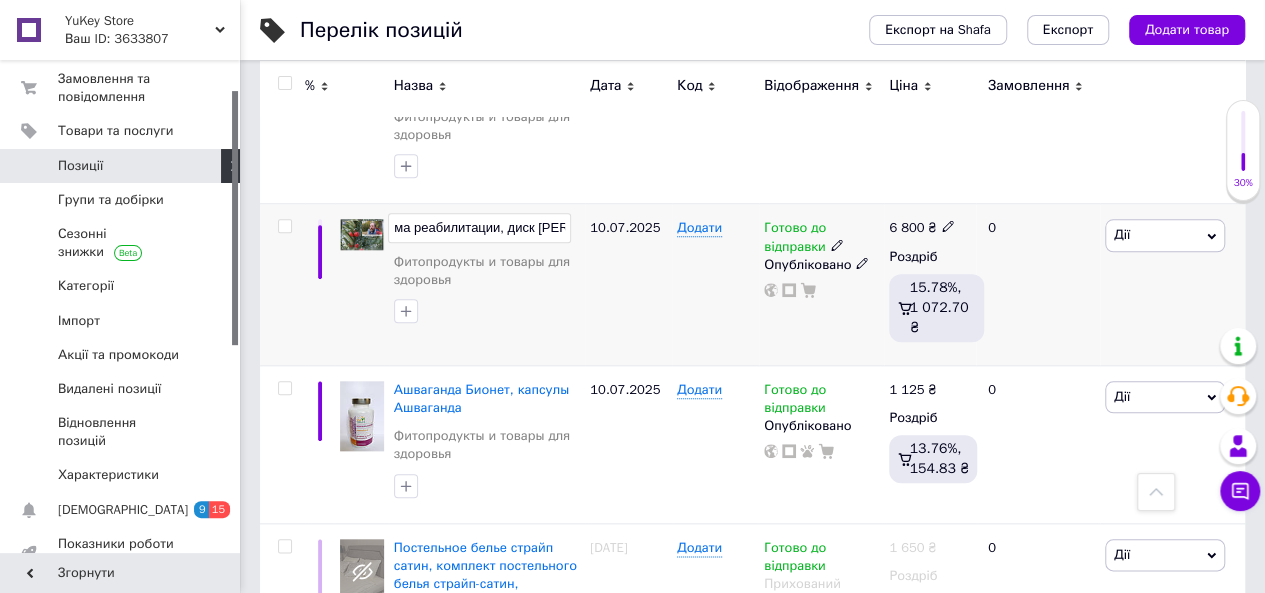 type on "Диск академика Гаврилюка, звукорезонансная терапия, программа реабилитации, диск Гаврилюка" 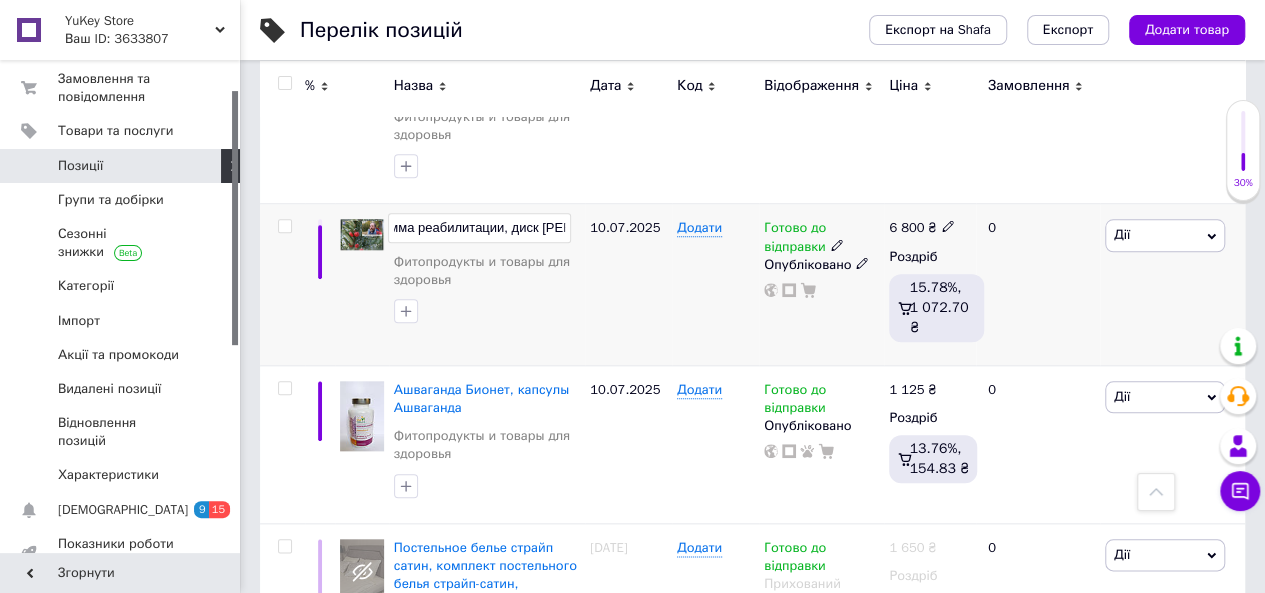 click at bounding box center [487, 311] 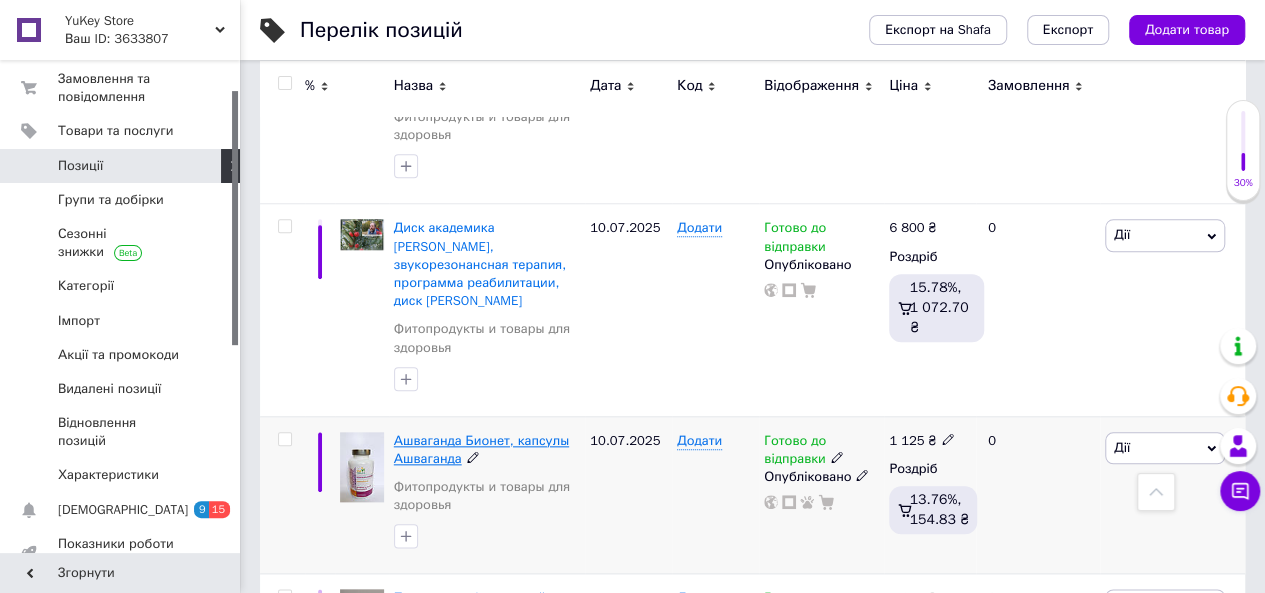 click on "Ашваганда Бионет, капсулы Ашваганда" at bounding box center [481, 449] 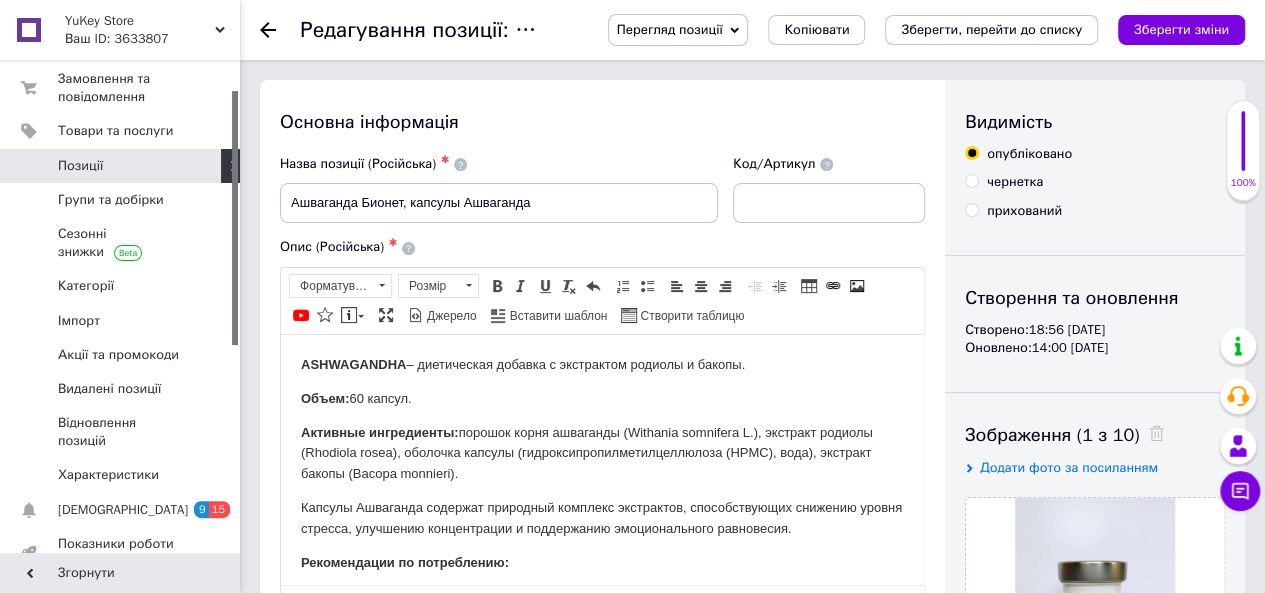 scroll, scrollTop: 0, scrollLeft: 0, axis: both 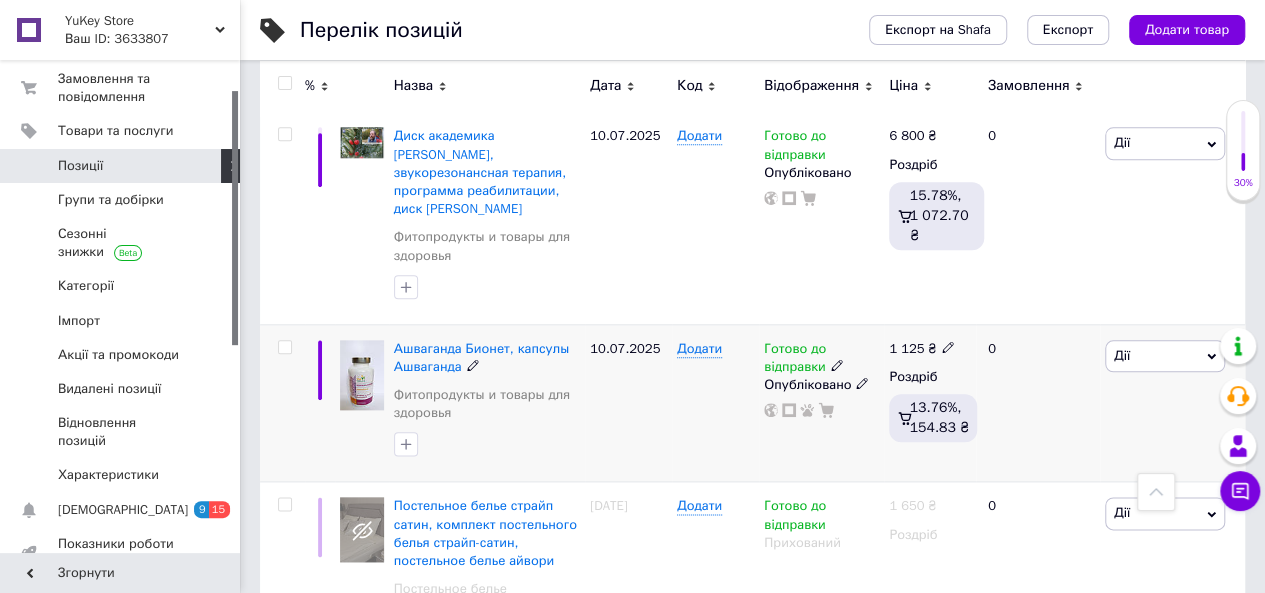 click 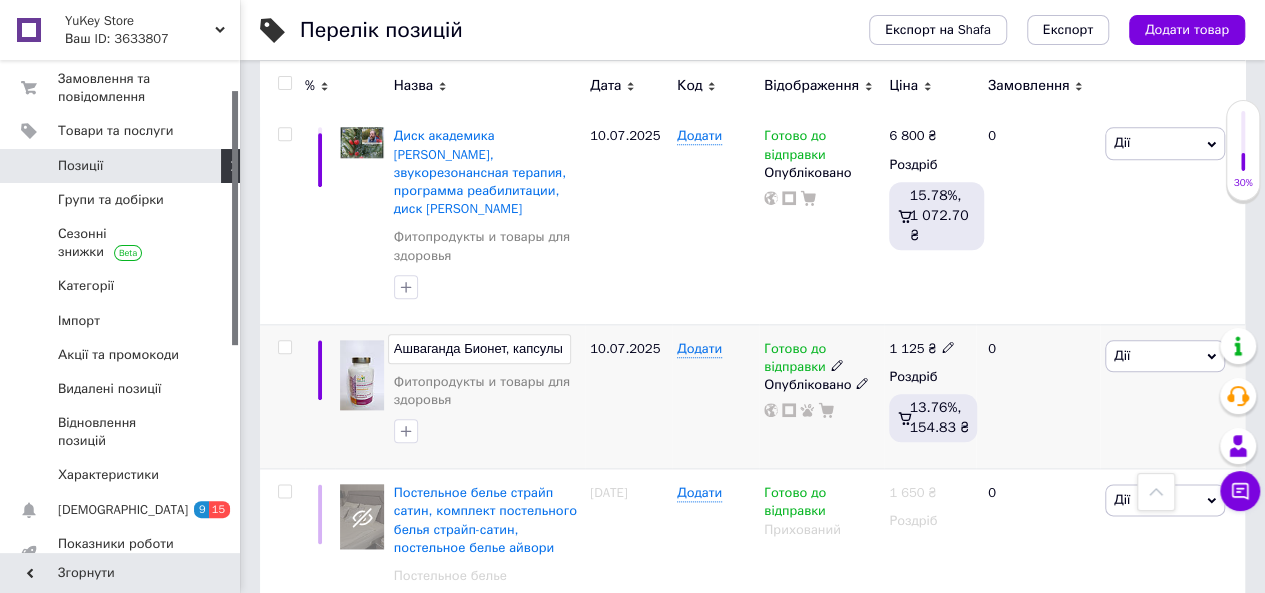 scroll, scrollTop: 0, scrollLeft: 67, axis: horizontal 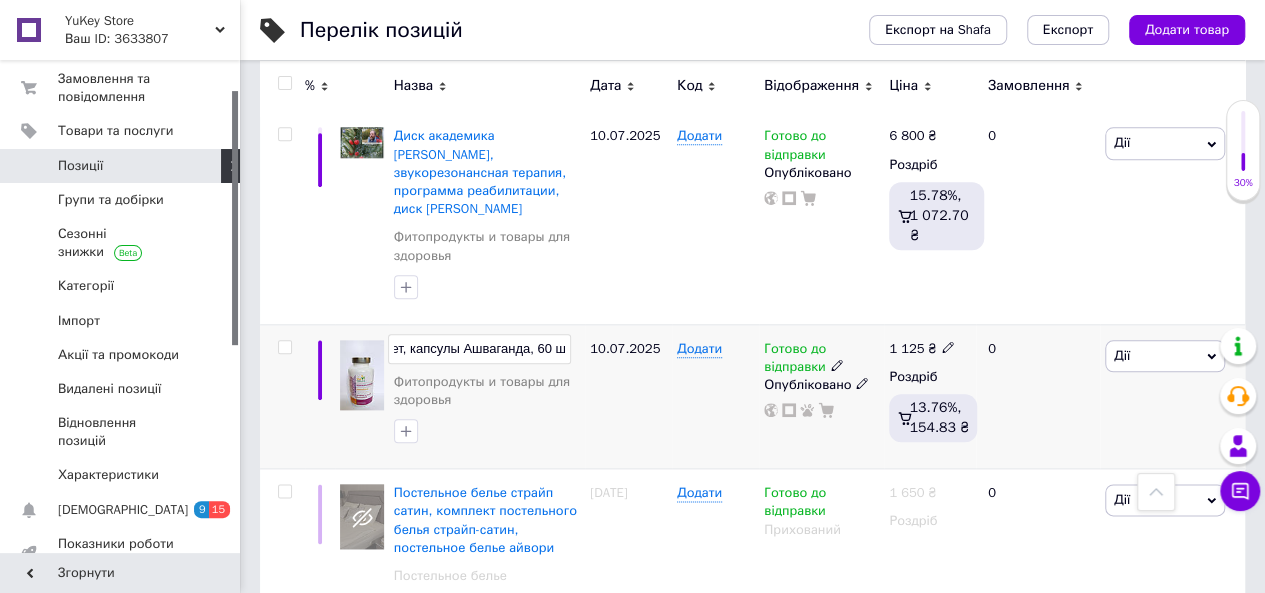 type on "Ашваганда Бионет, капсулы Ашваганда, 60 шт" 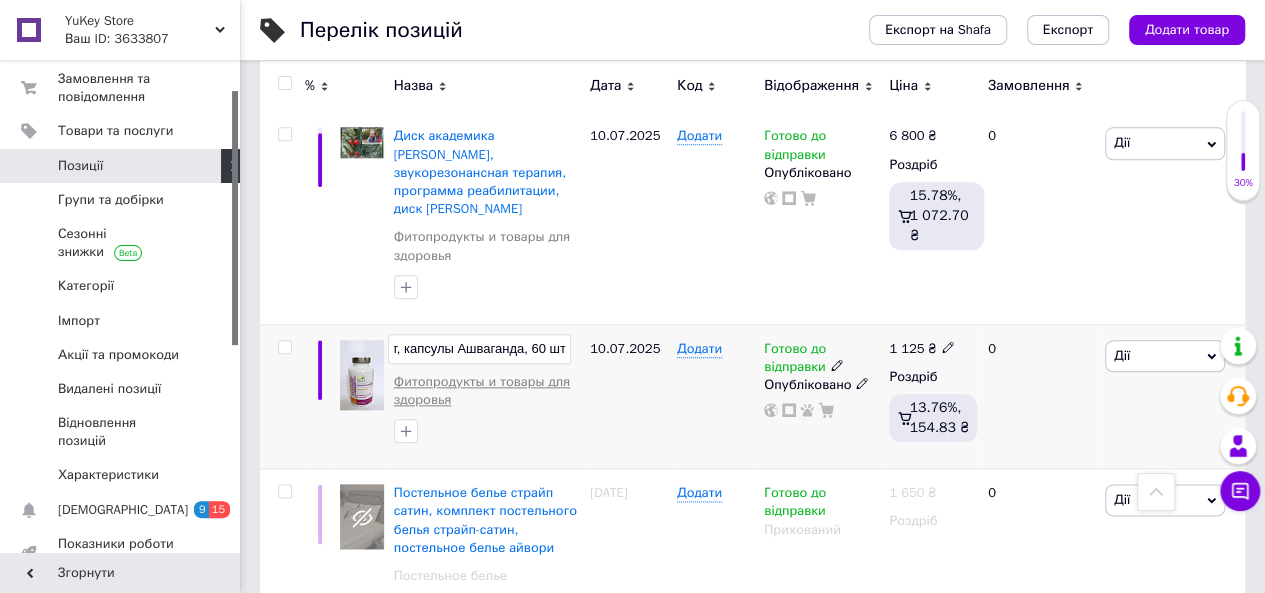 click on "Ашваганда Бионет, капсулы Ашваганда, 60 шт Фитопродукты и товары для здоровья" at bounding box center (487, 380) 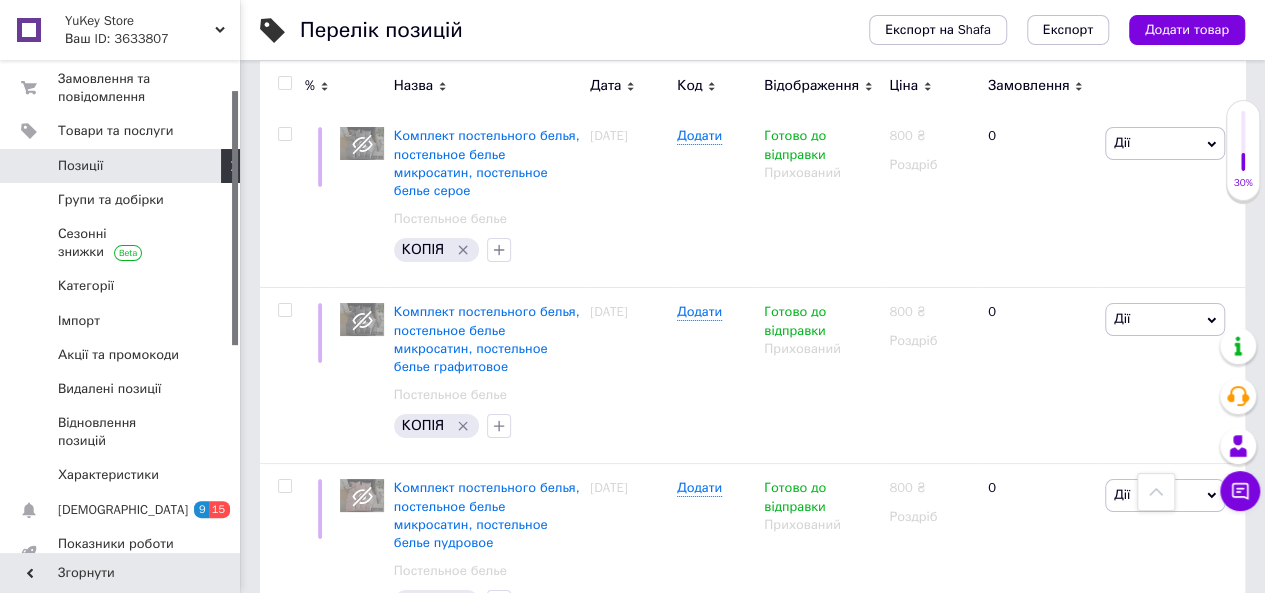 scroll, scrollTop: 3675, scrollLeft: 0, axis: vertical 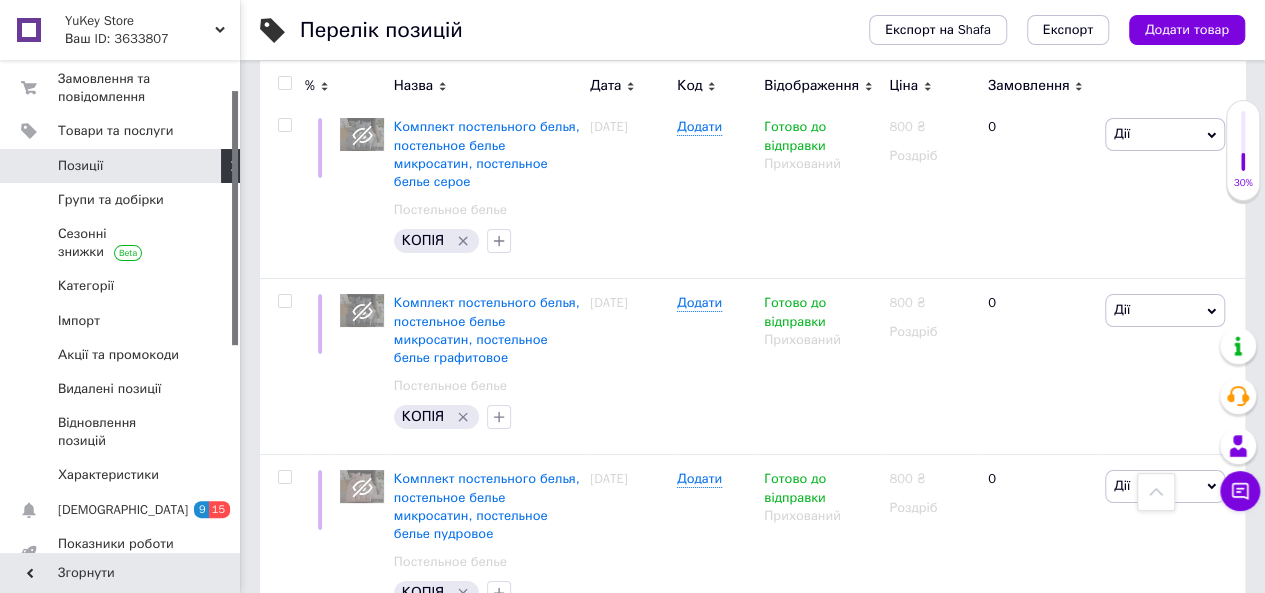 click on "YuKey Store" at bounding box center [140, 21] 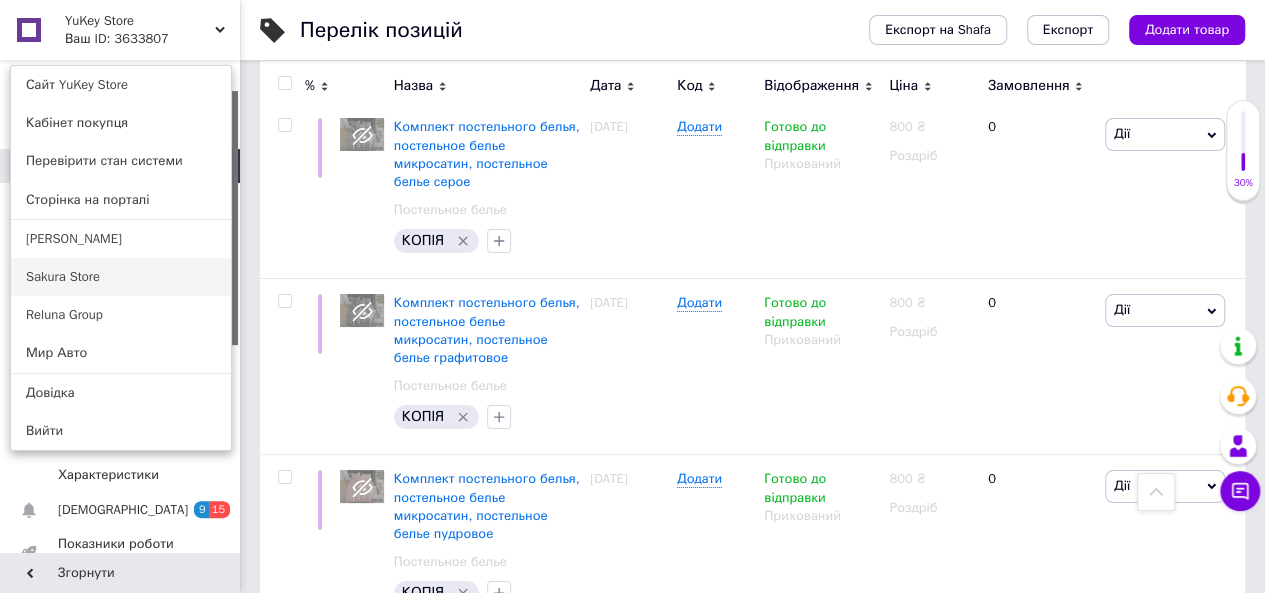 click on "Sakura Store" at bounding box center (121, 277) 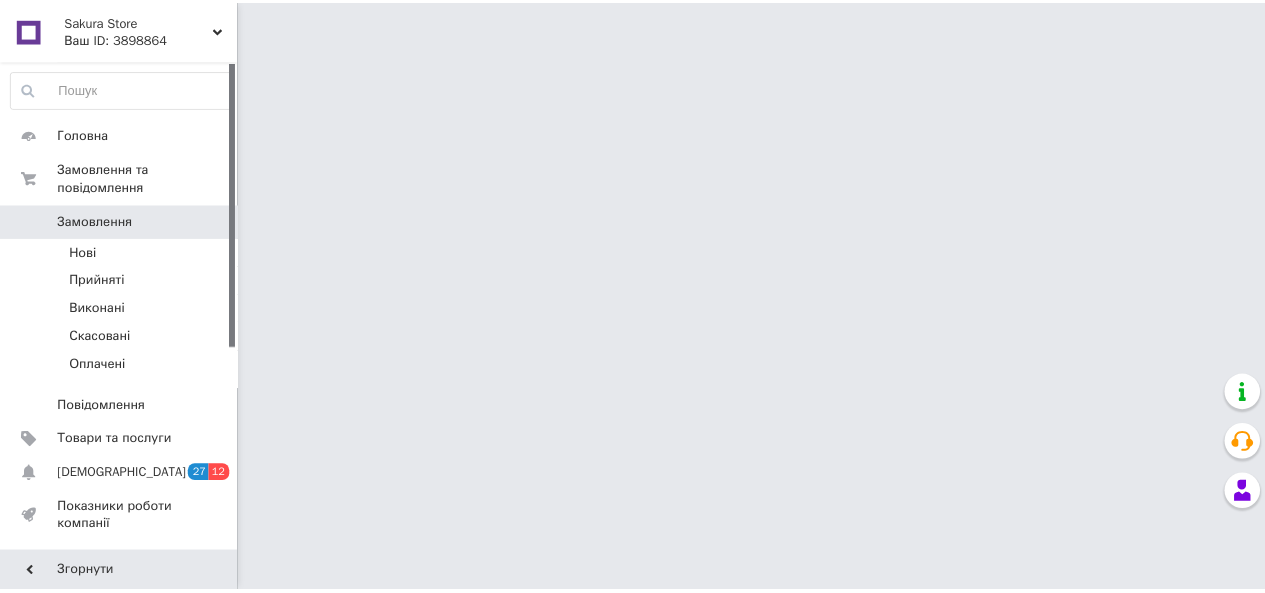 scroll, scrollTop: 0, scrollLeft: 0, axis: both 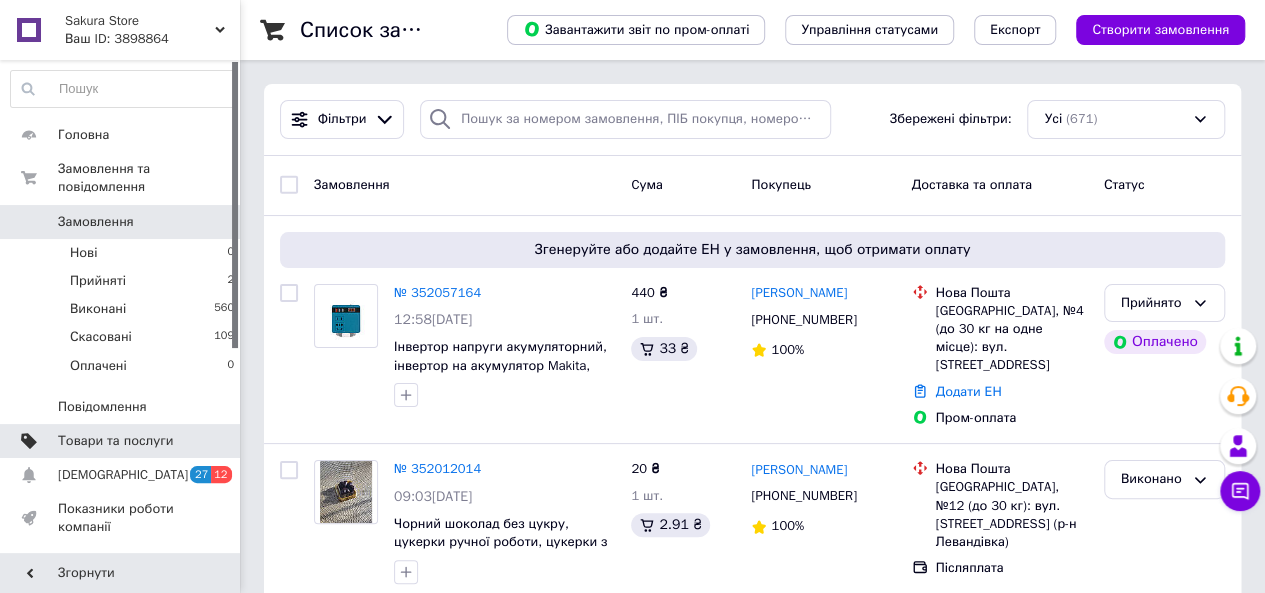 click on "Товари та послуги" at bounding box center (115, 441) 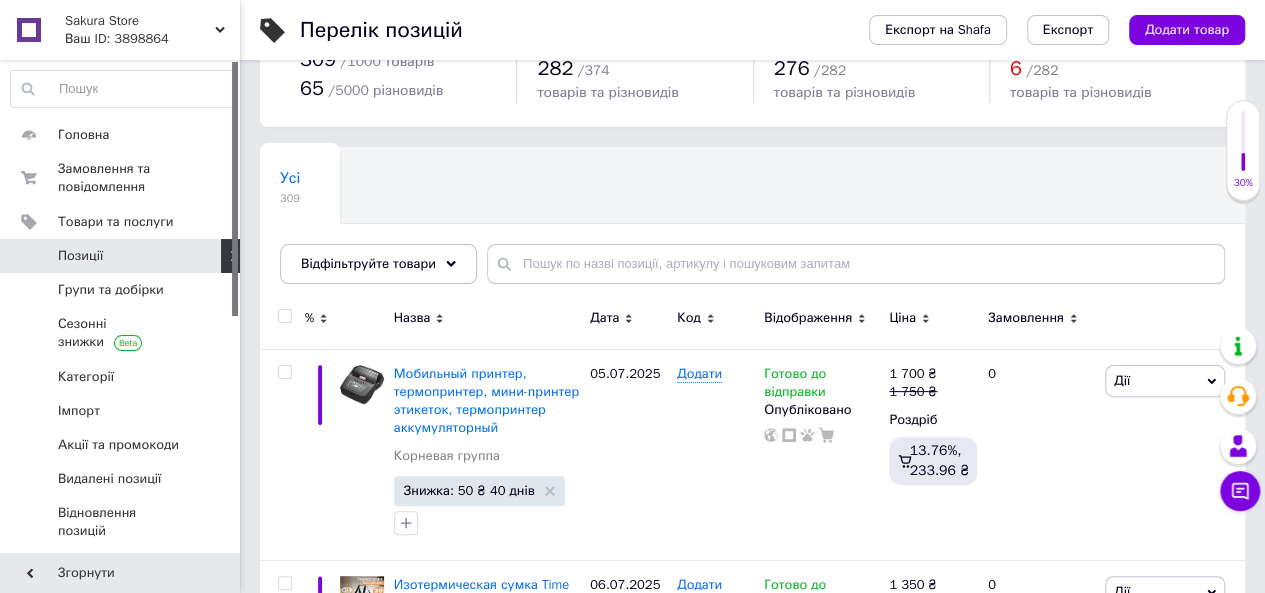 scroll, scrollTop: 120, scrollLeft: 0, axis: vertical 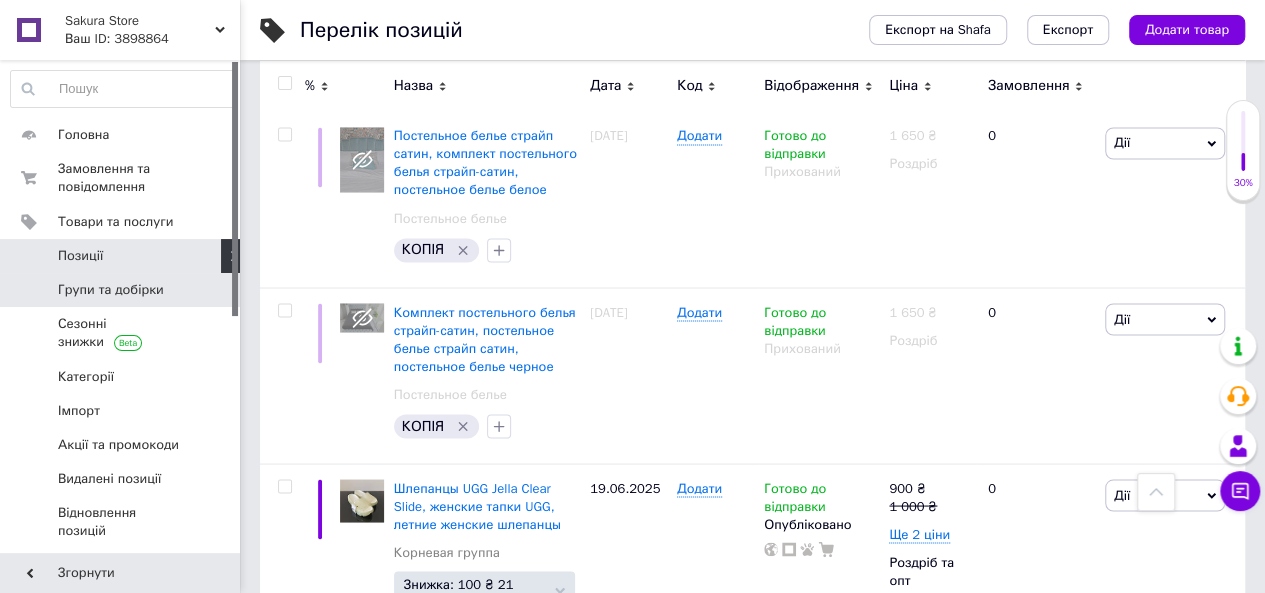 click on "Групи та добірки" at bounding box center (111, 290) 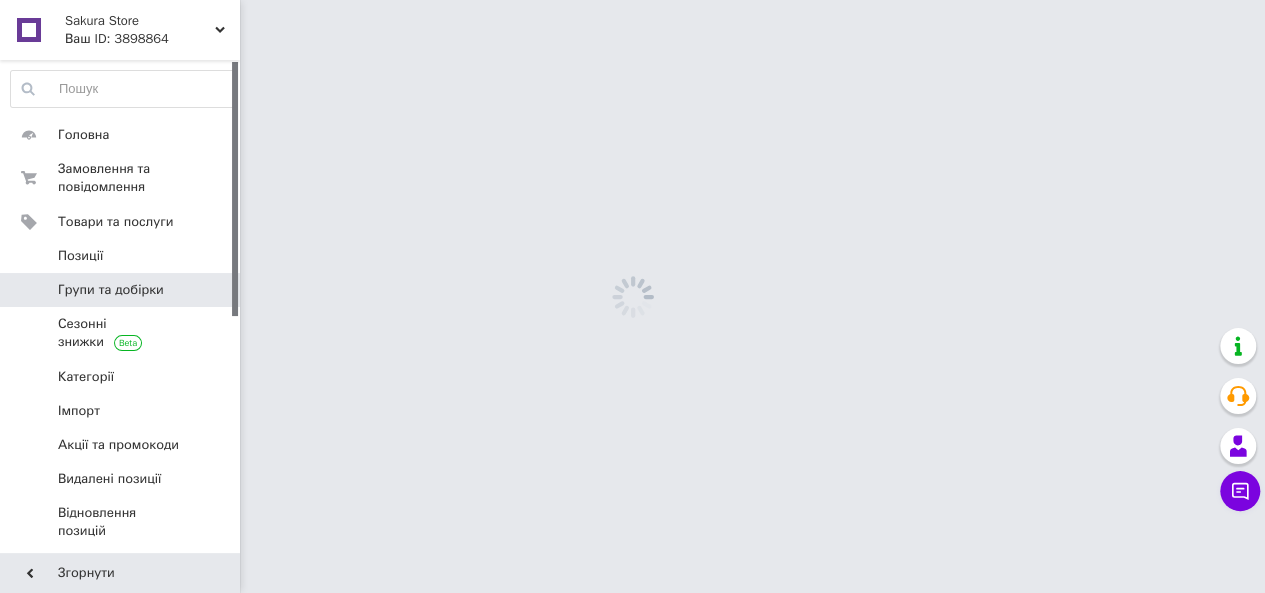 scroll, scrollTop: 0, scrollLeft: 0, axis: both 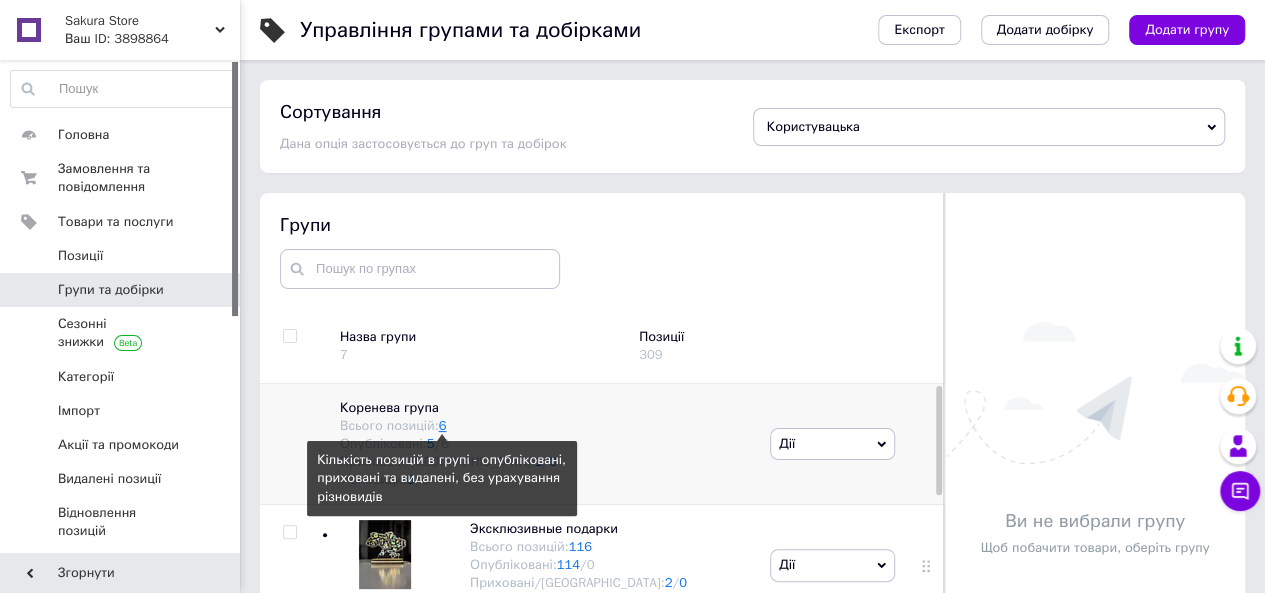 click on "6" at bounding box center (443, 425) 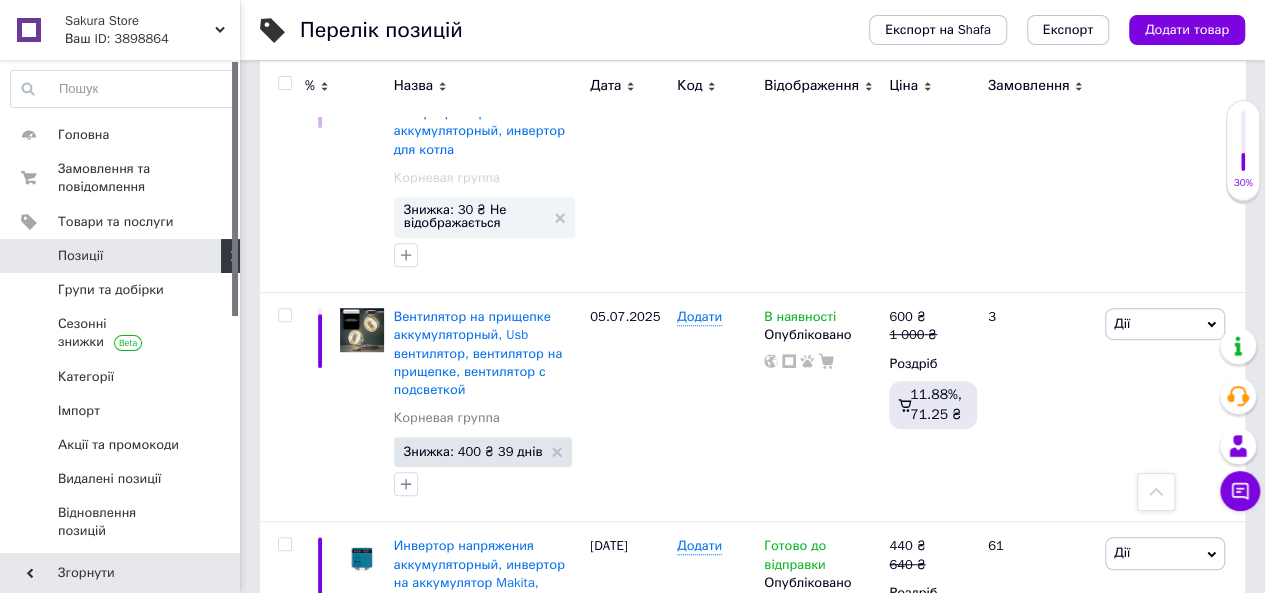scroll, scrollTop: 453, scrollLeft: 0, axis: vertical 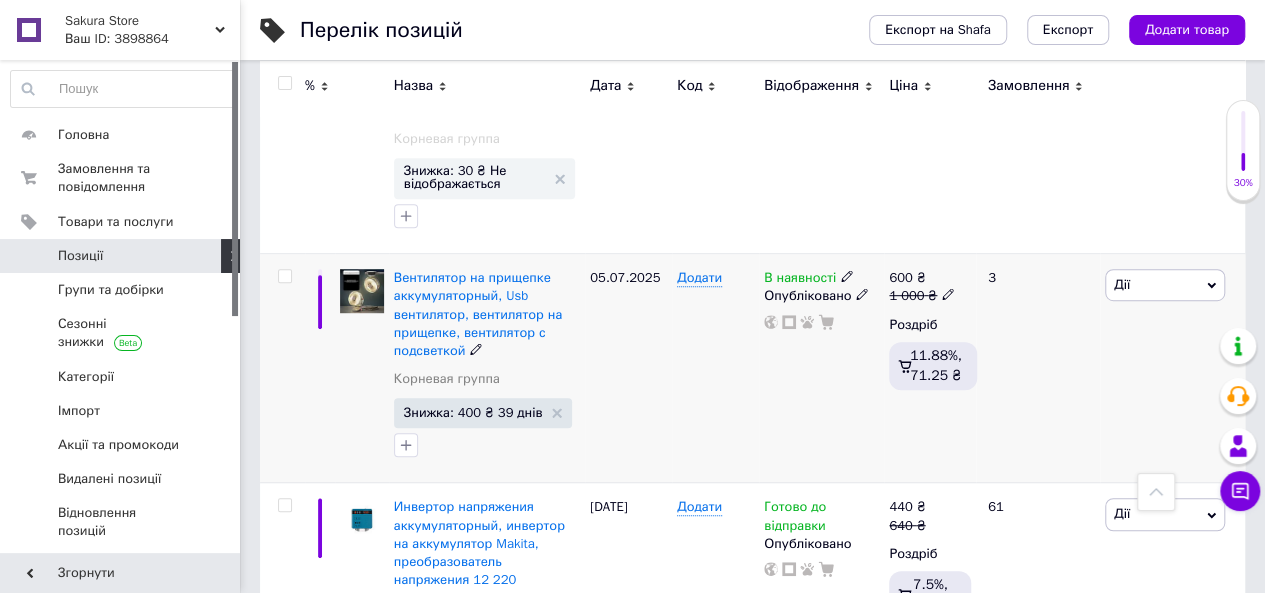 click 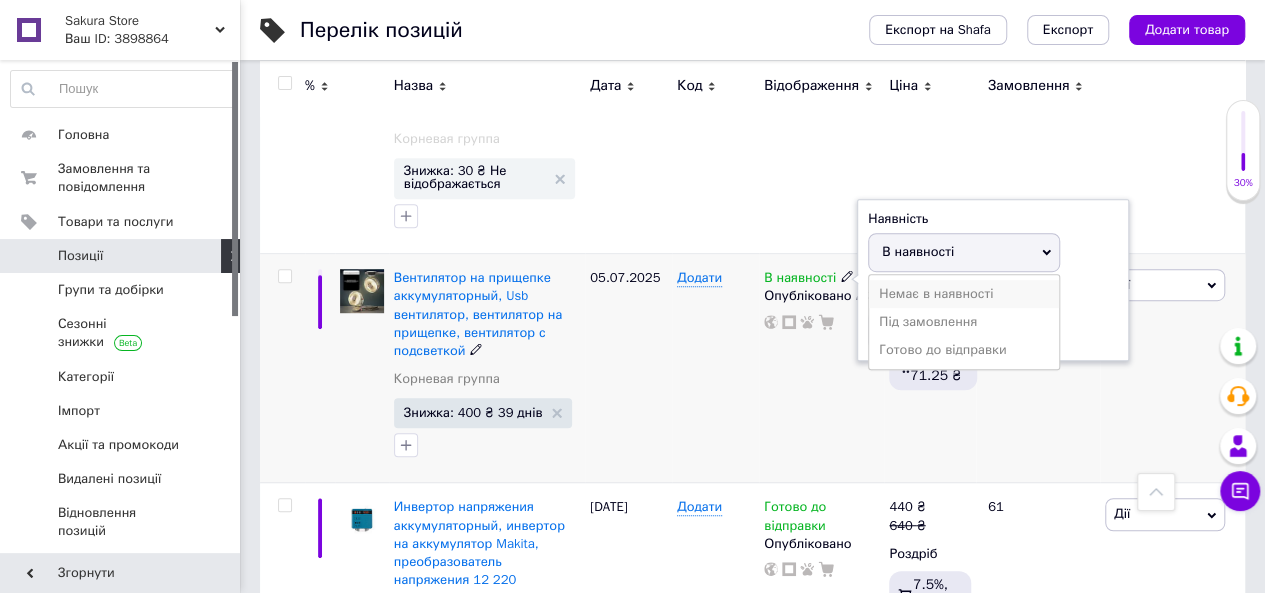 click on "Немає в наявності" at bounding box center [964, 294] 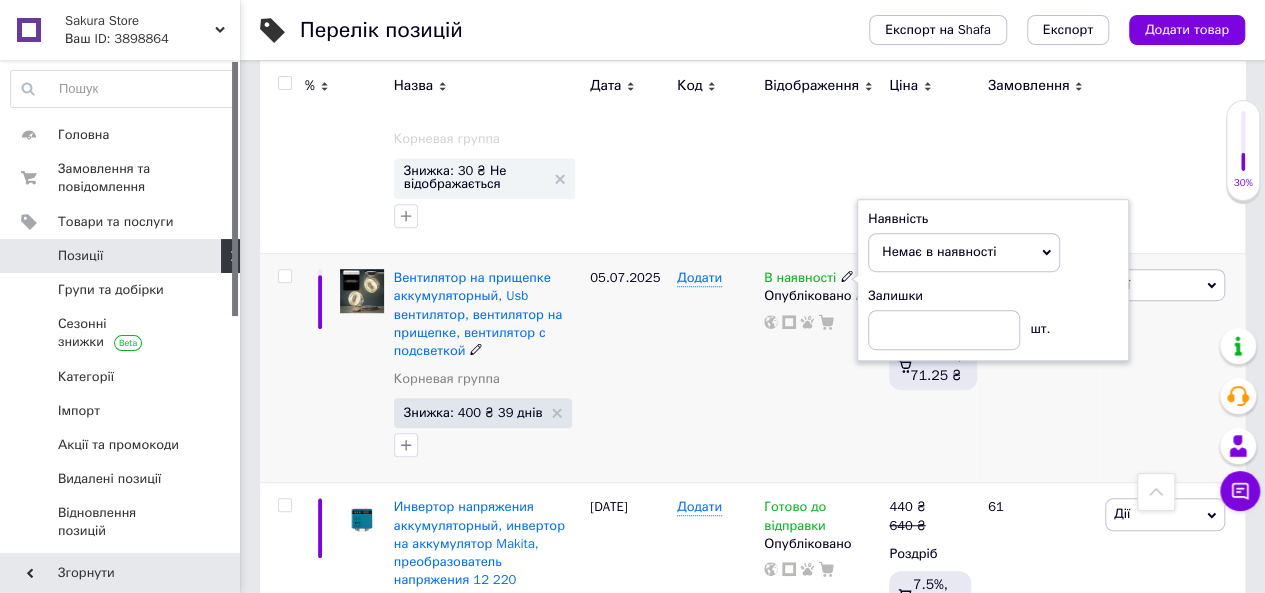 click on "05.07.2025" at bounding box center (628, 368) 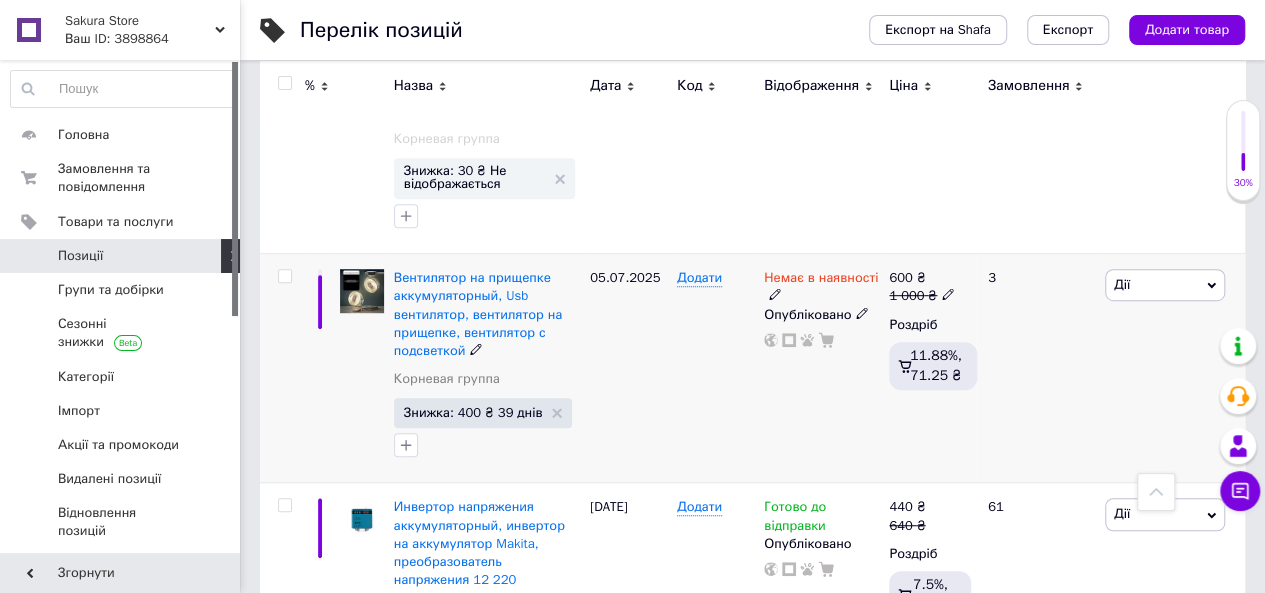 click on "Дії" at bounding box center [1165, 285] 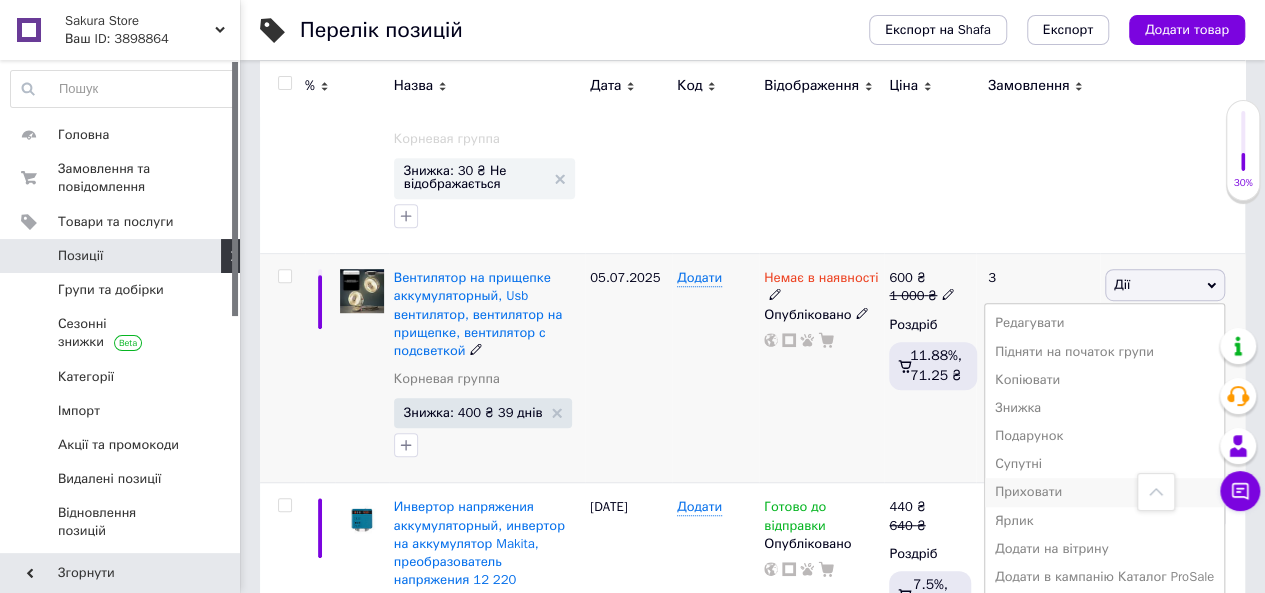 click on "Приховати" at bounding box center [1104, 492] 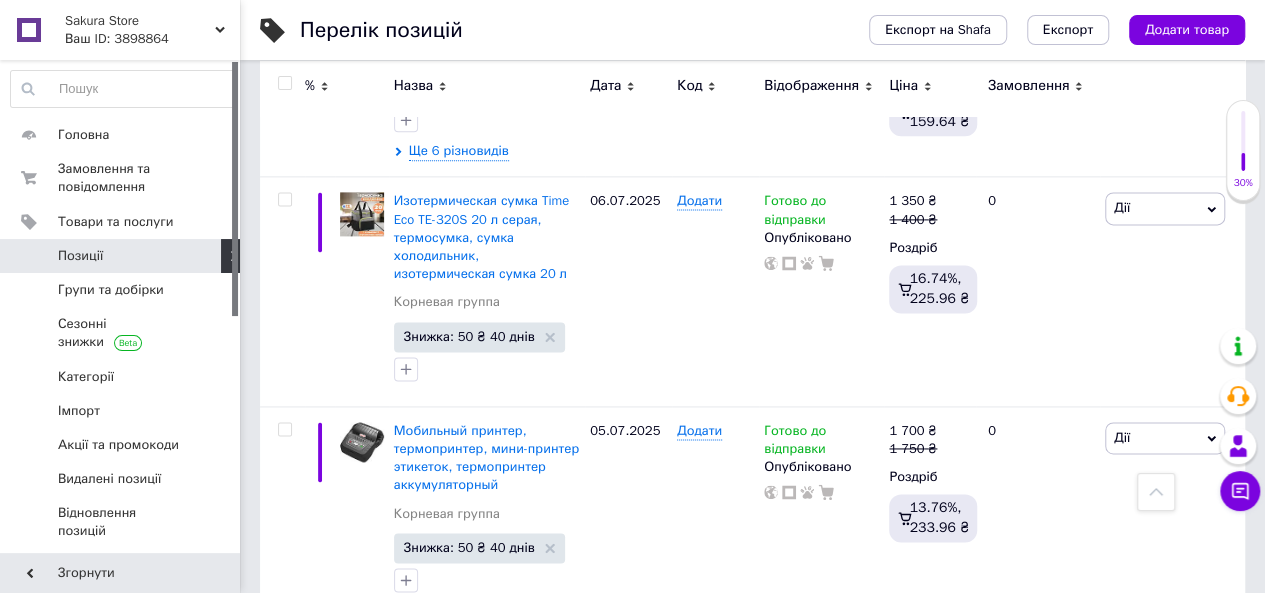 scroll, scrollTop: 1277, scrollLeft: 0, axis: vertical 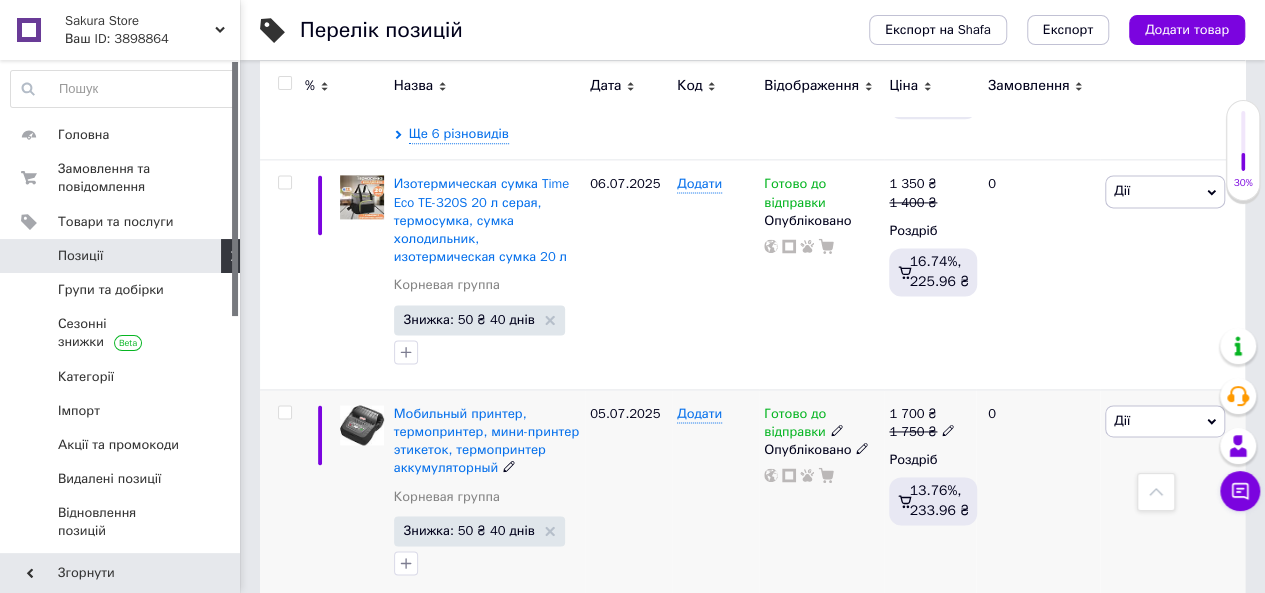 click 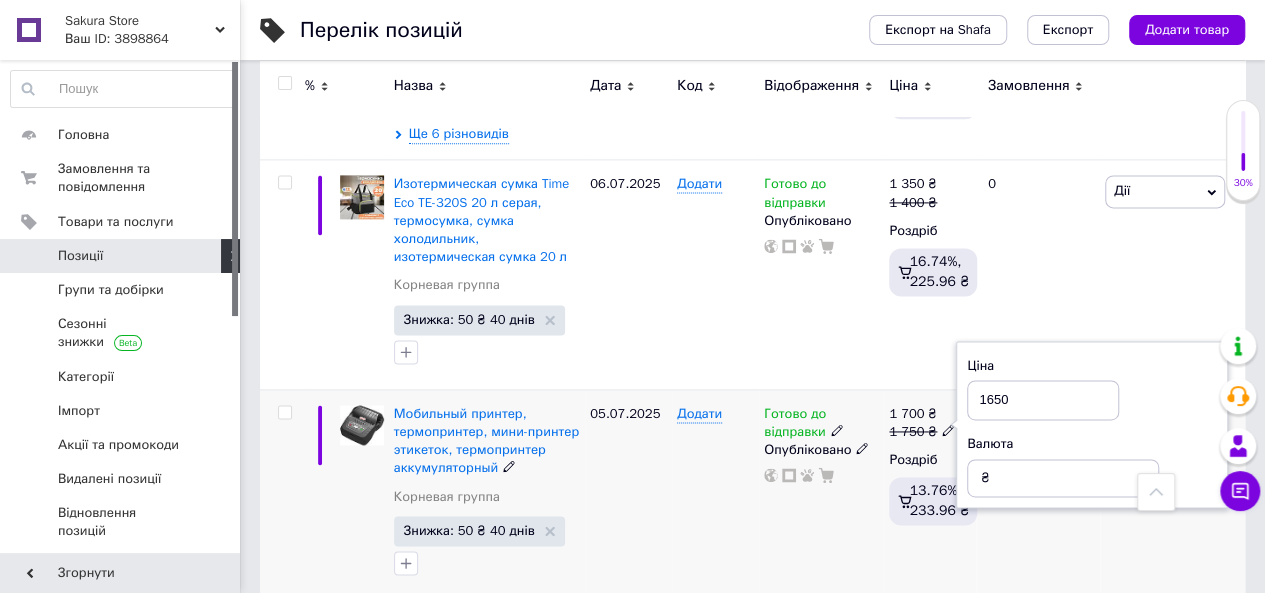 type on "1650" 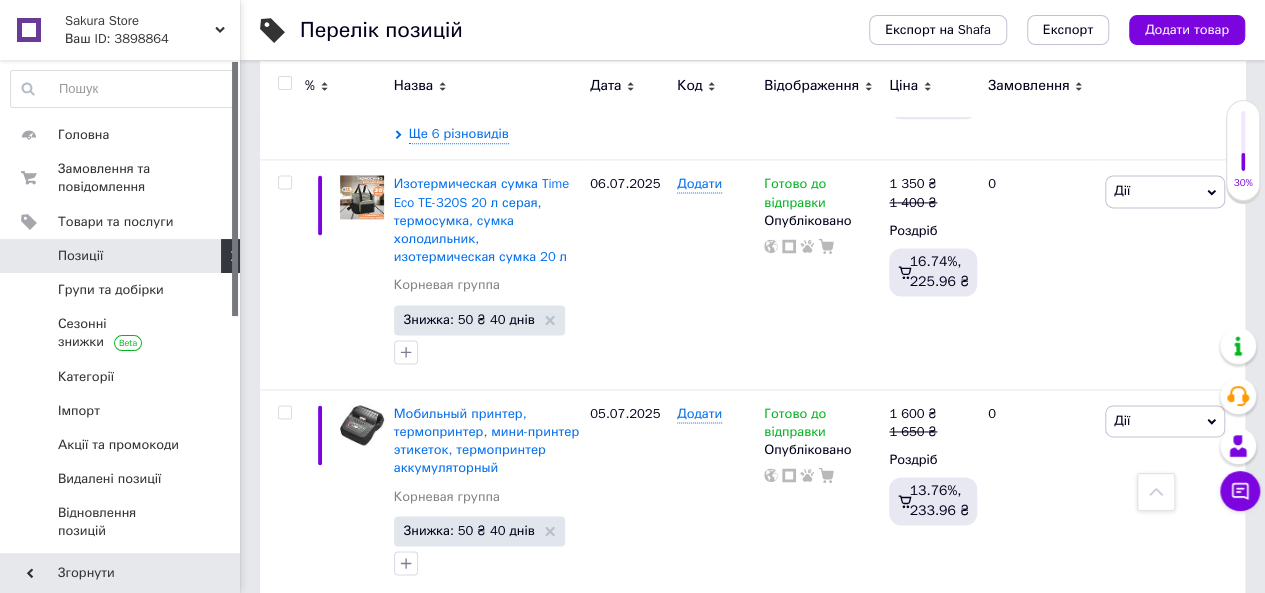 click on "Ваш ID: 3898864" at bounding box center [152, 39] 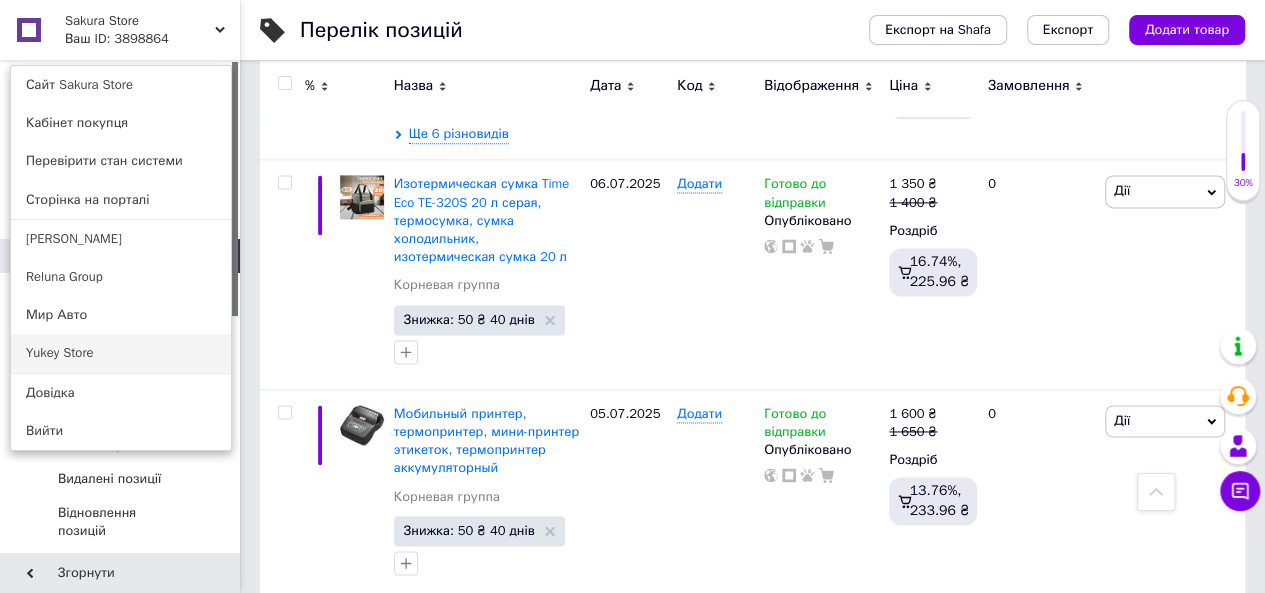 click on "Yukey Store" at bounding box center (121, 353) 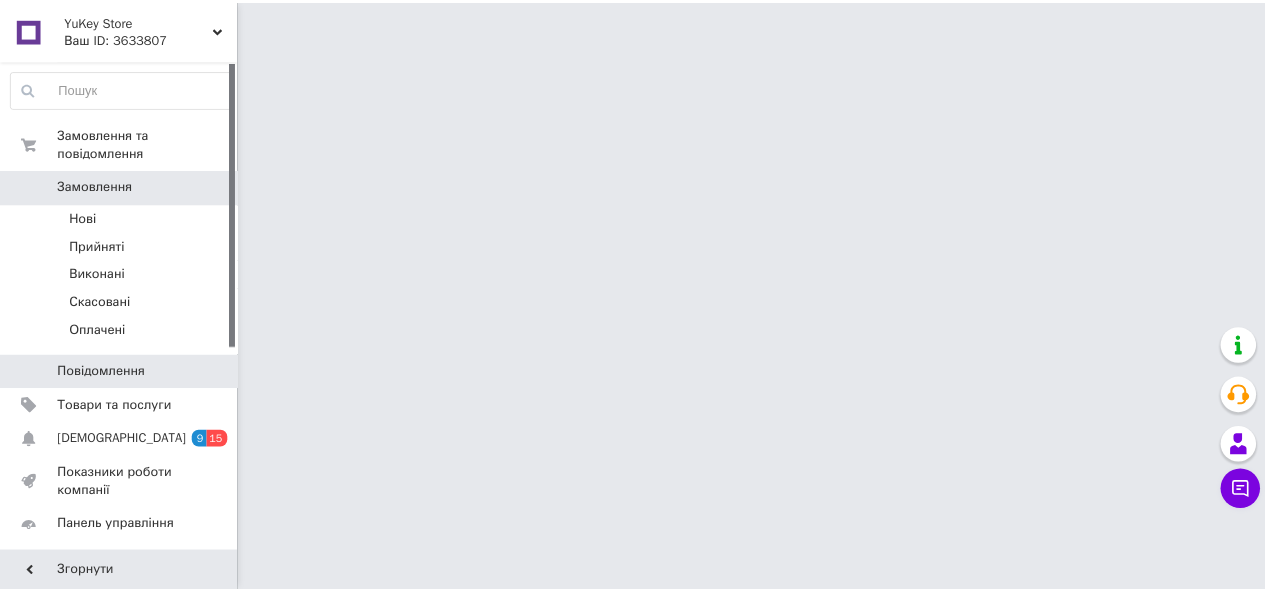 scroll, scrollTop: 0, scrollLeft: 0, axis: both 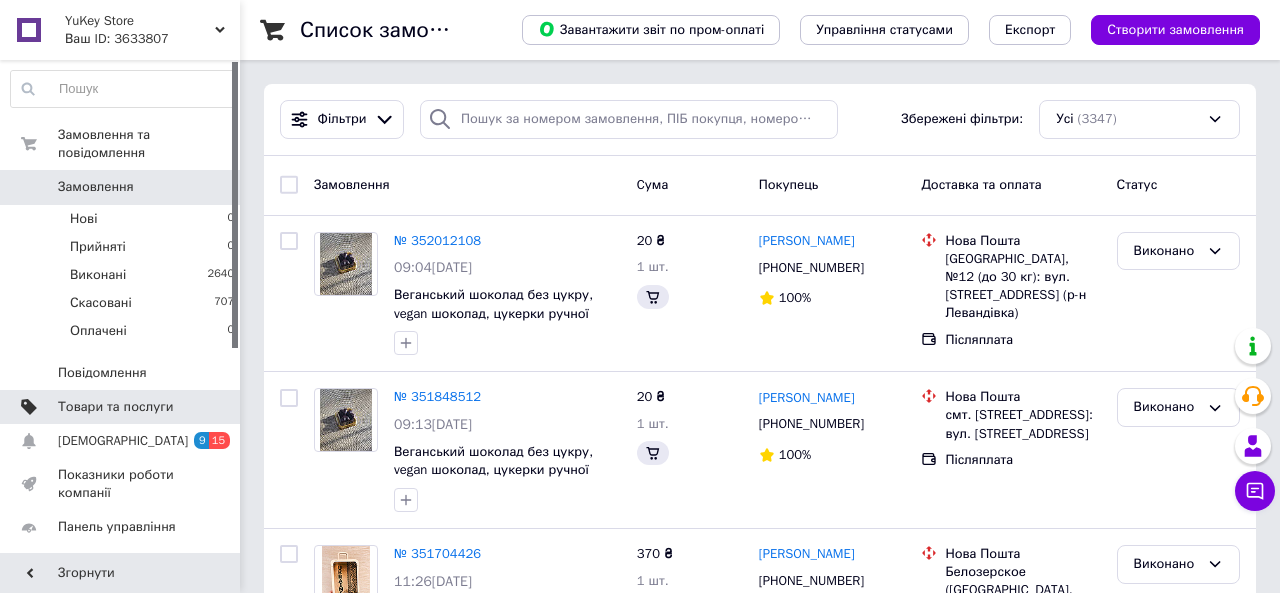 click on "Товари та послуги" at bounding box center (115, 407) 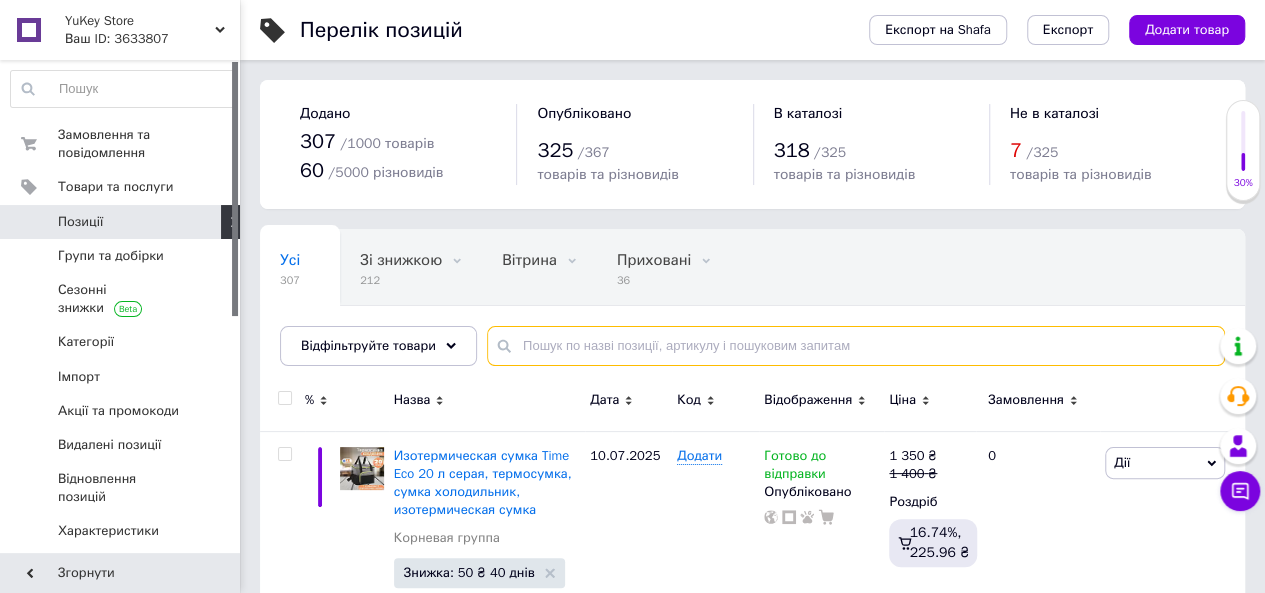 click at bounding box center [856, 346] 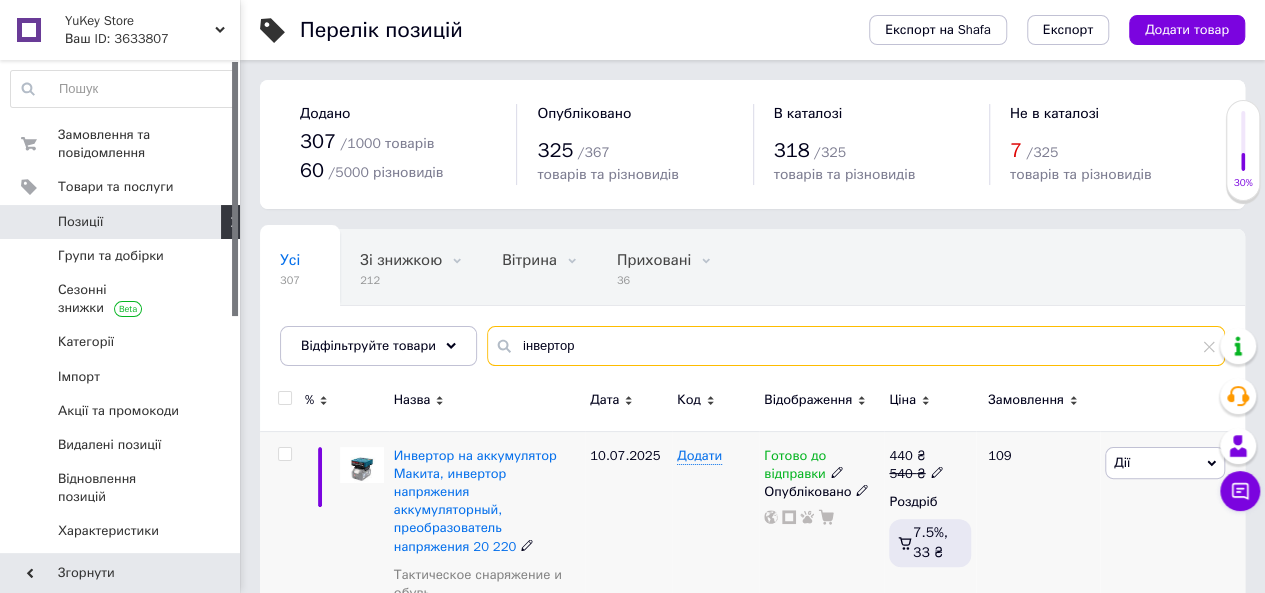type on "інвертор" 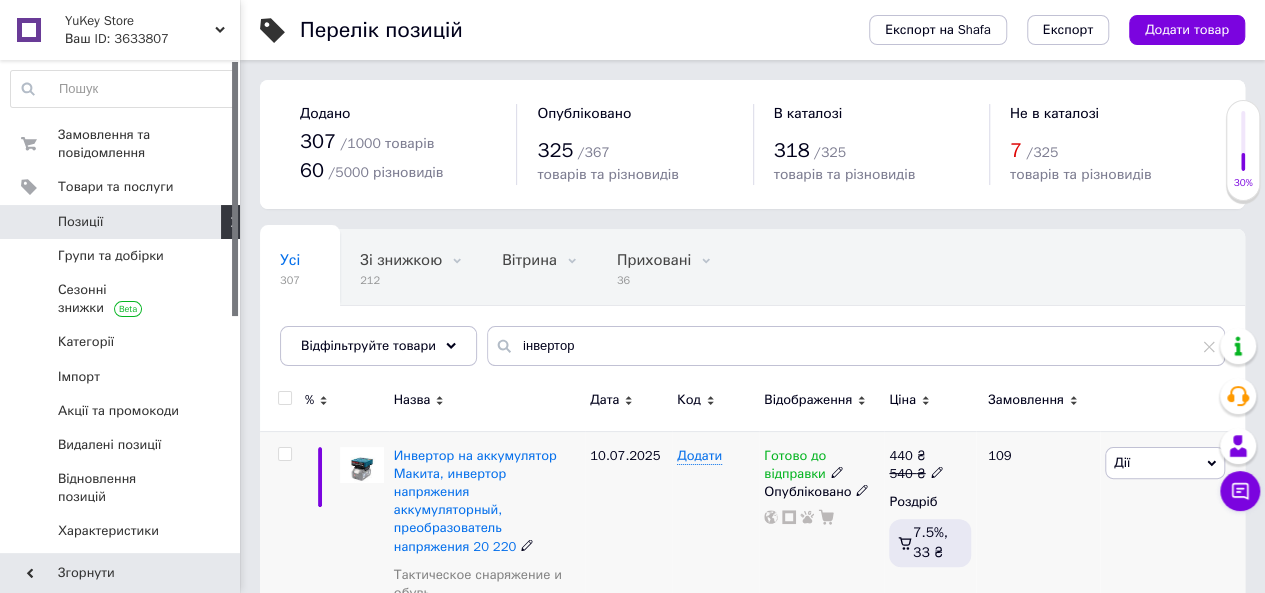 click 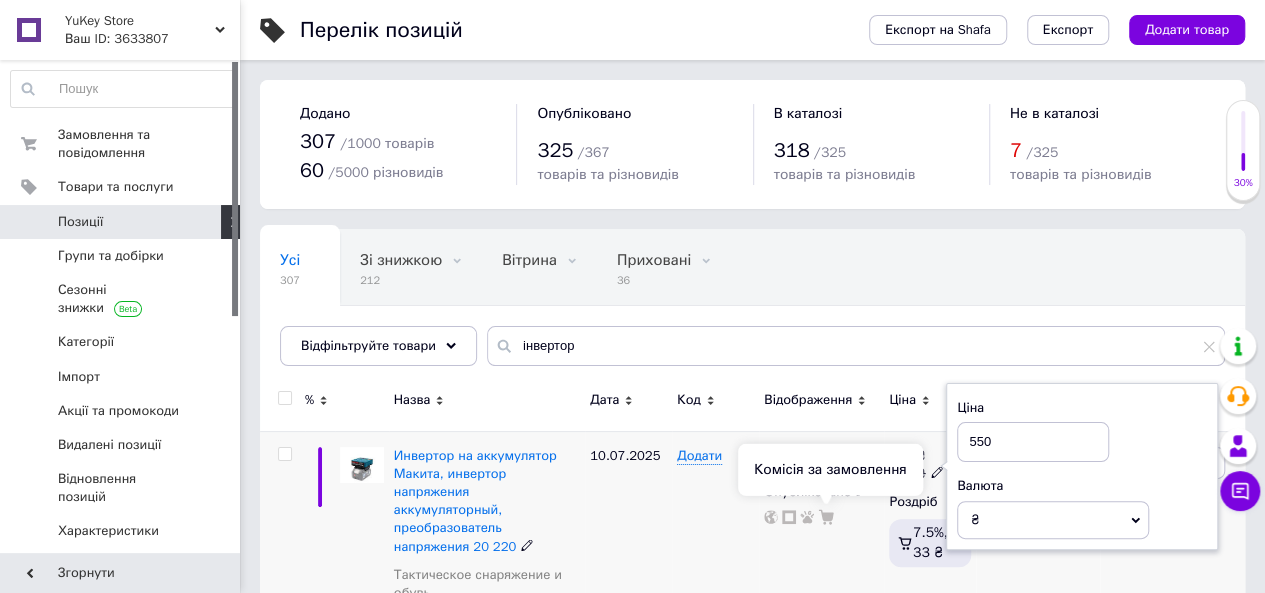 type on "550" 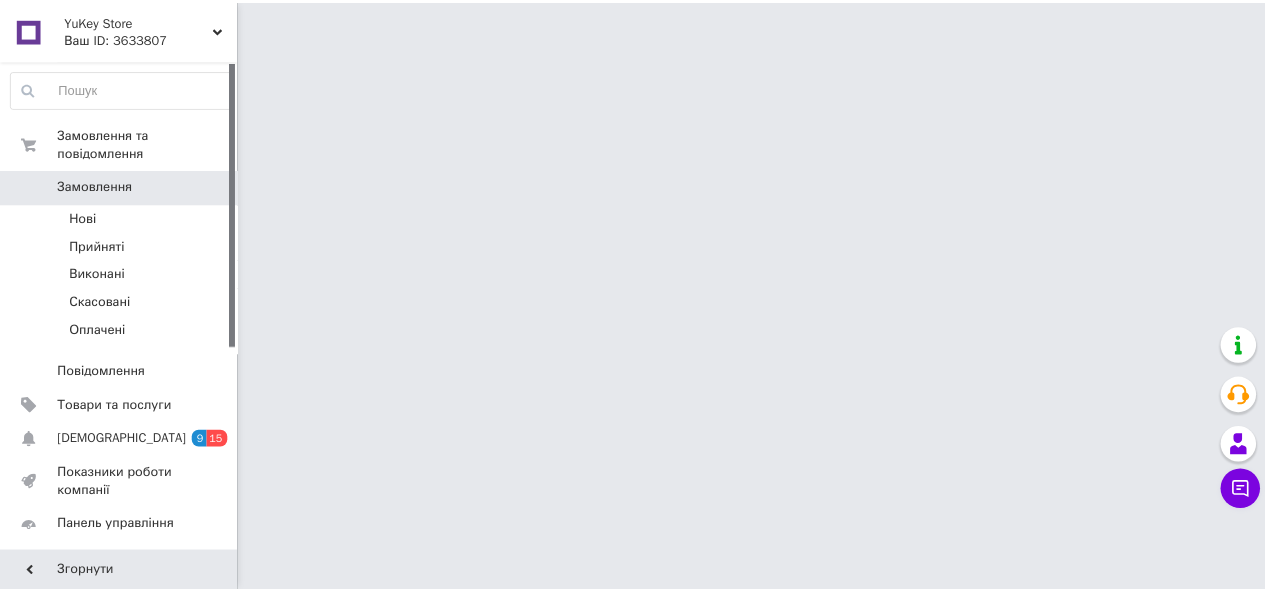 scroll, scrollTop: 0, scrollLeft: 0, axis: both 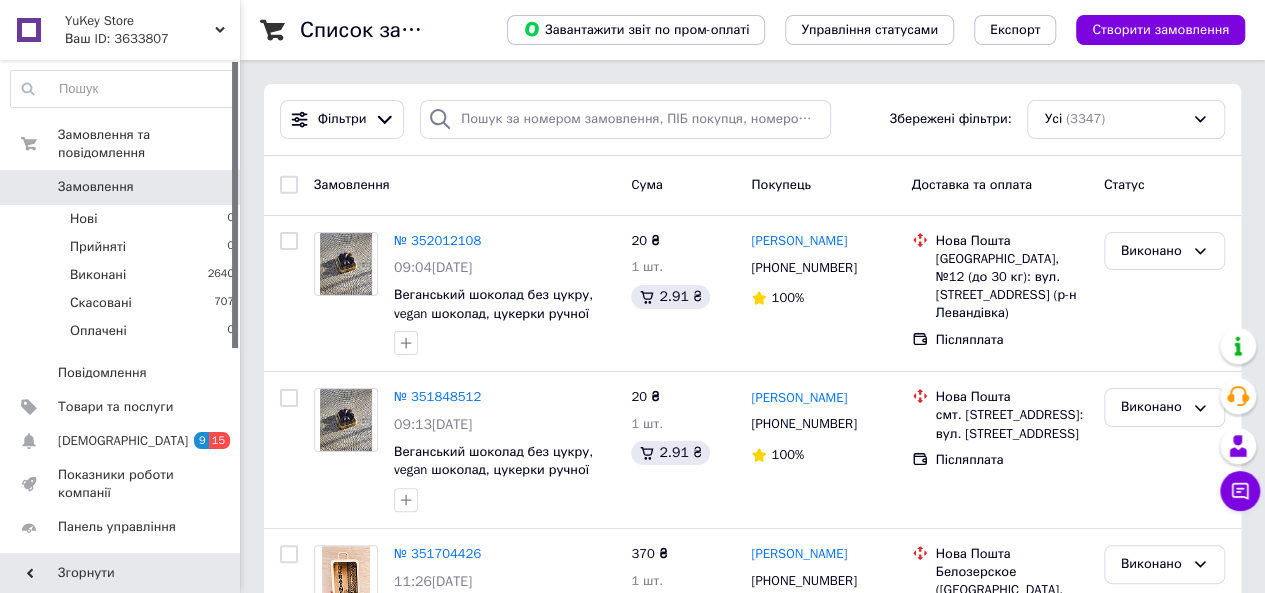 click on "Ваш ID: 3633807" at bounding box center (152, 39) 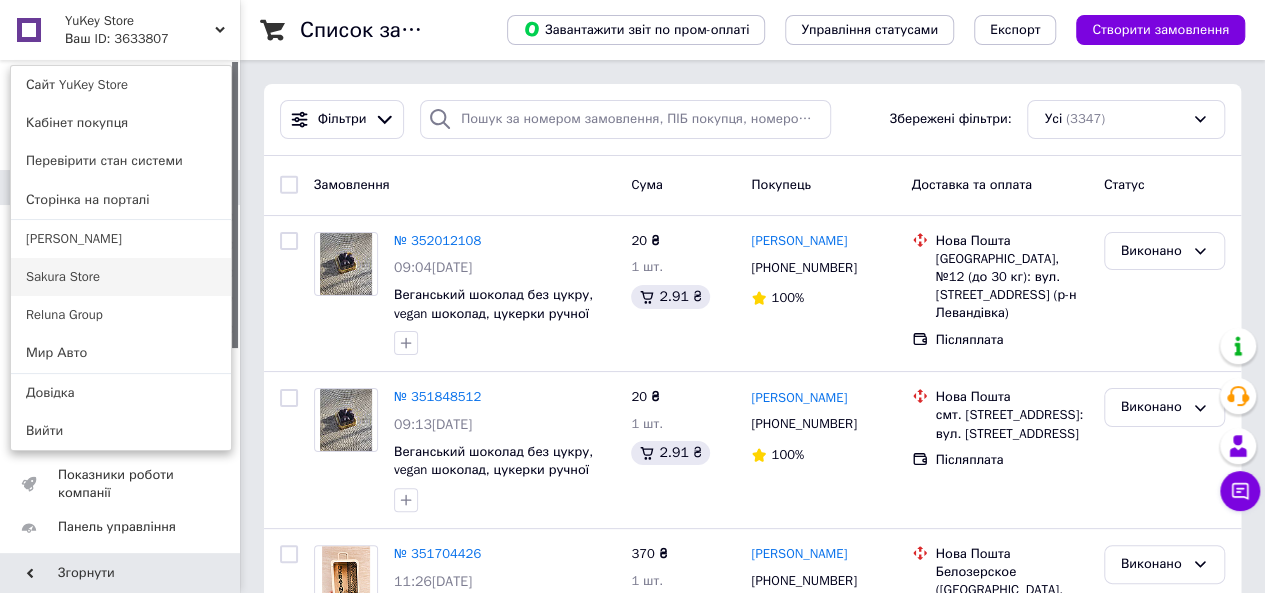 click on "Sakura Store" at bounding box center (121, 277) 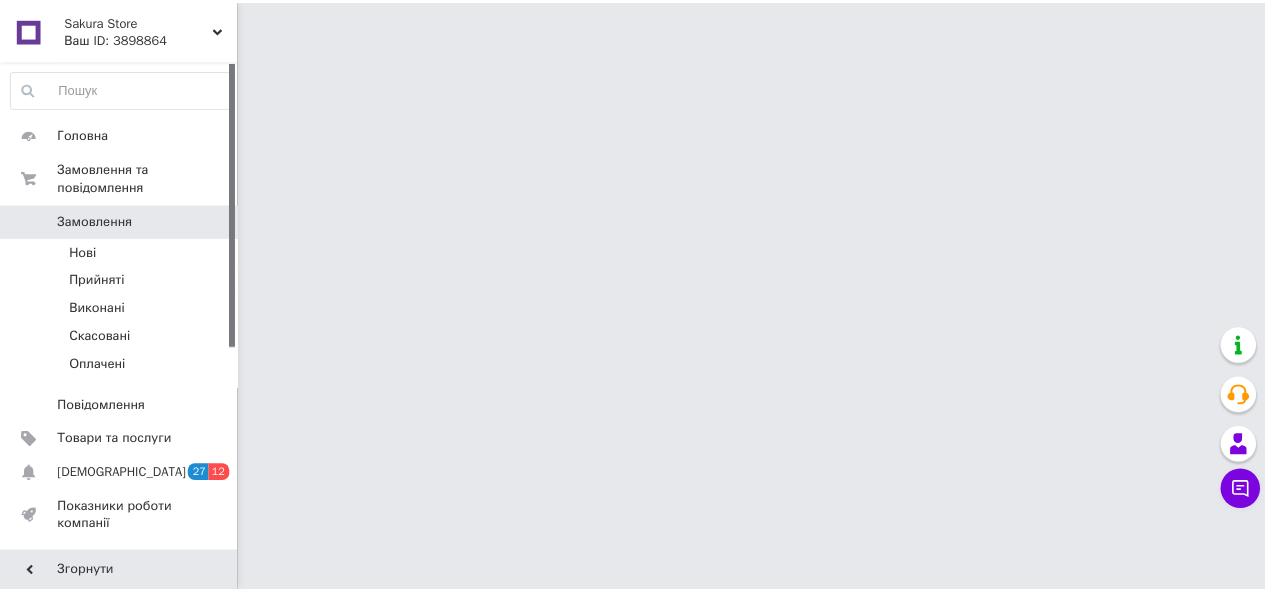 scroll, scrollTop: 0, scrollLeft: 0, axis: both 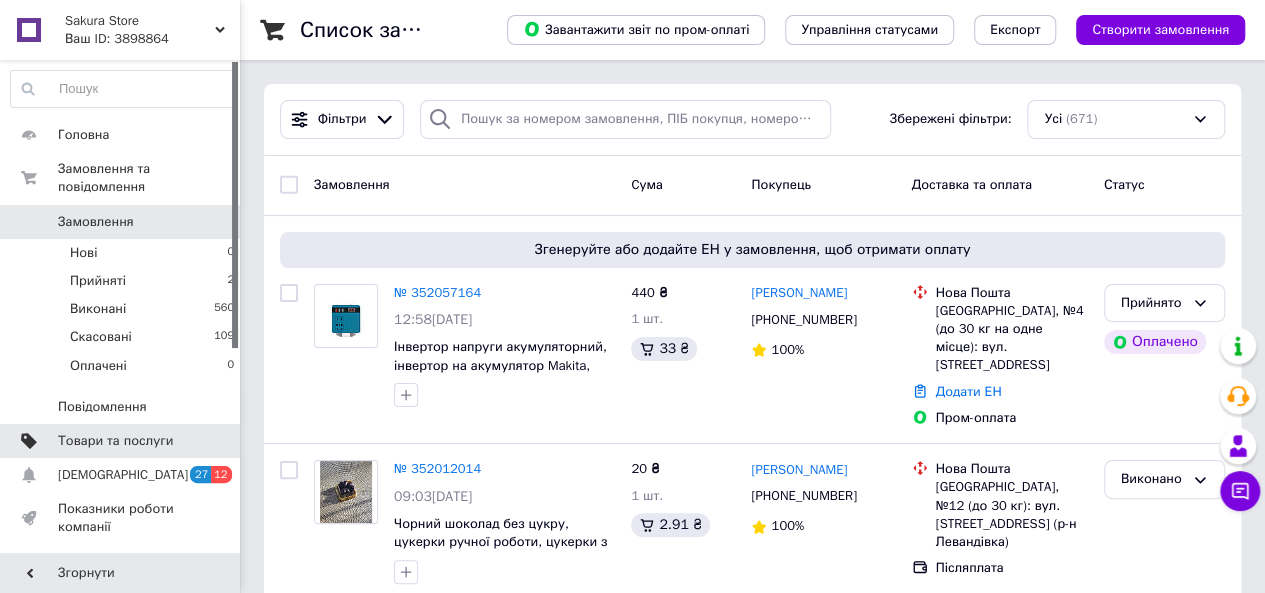 click on "Товари та послуги" at bounding box center (115, 441) 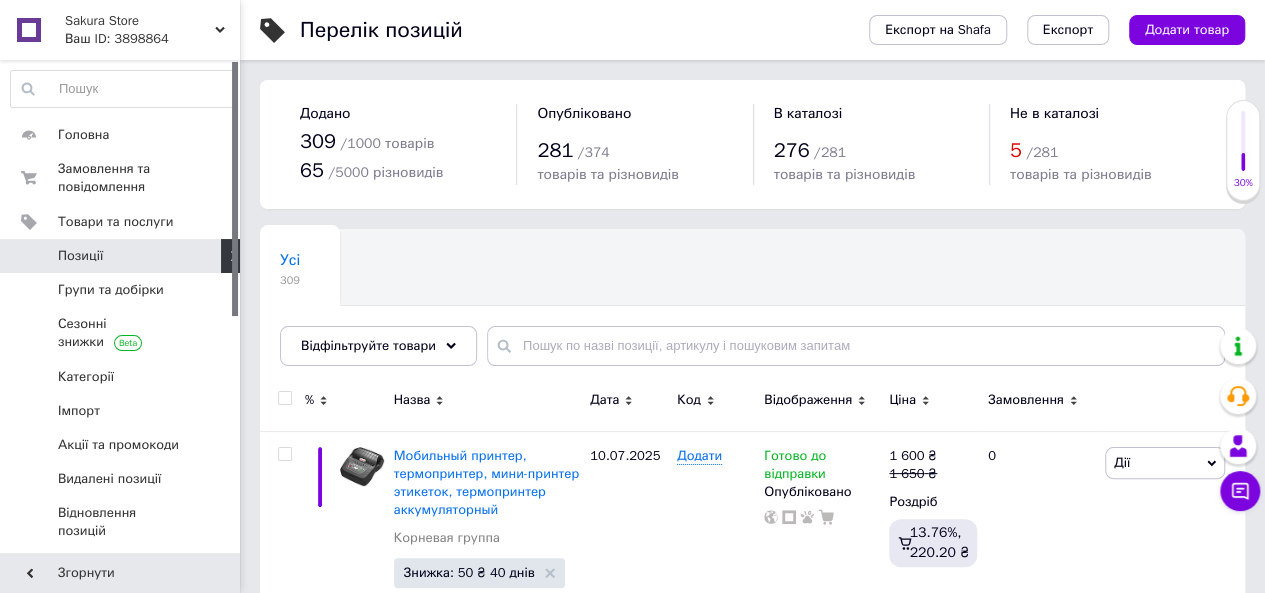 click on "Sakura Store" at bounding box center (140, 21) 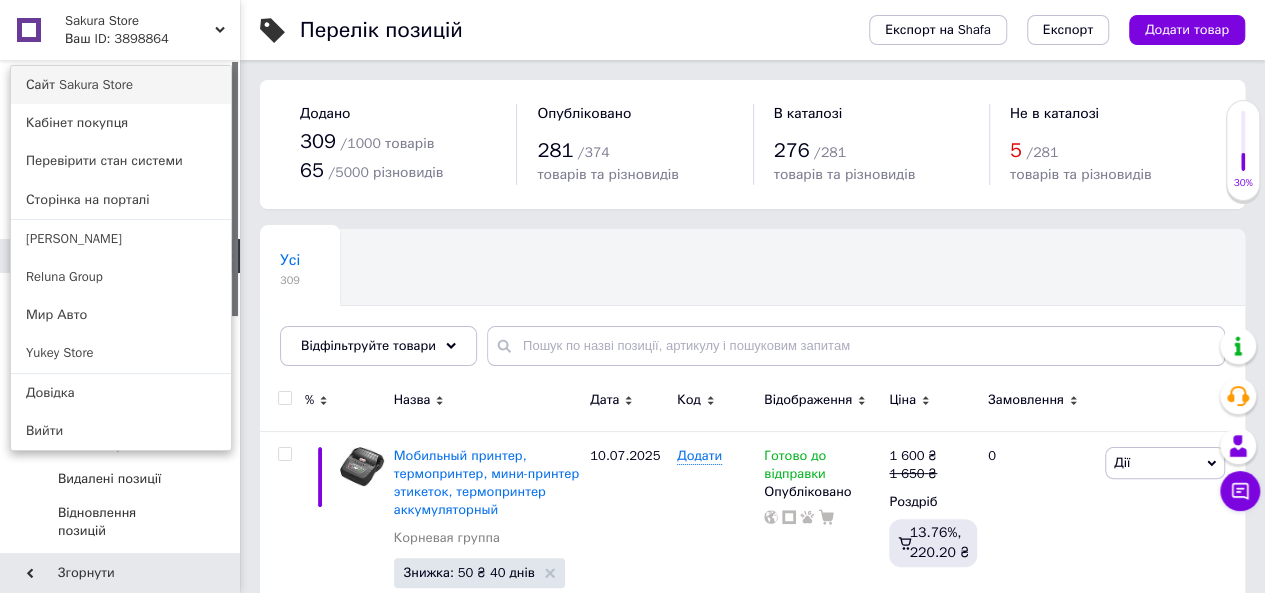 click on "Сайт Sakura Store" at bounding box center (121, 85) 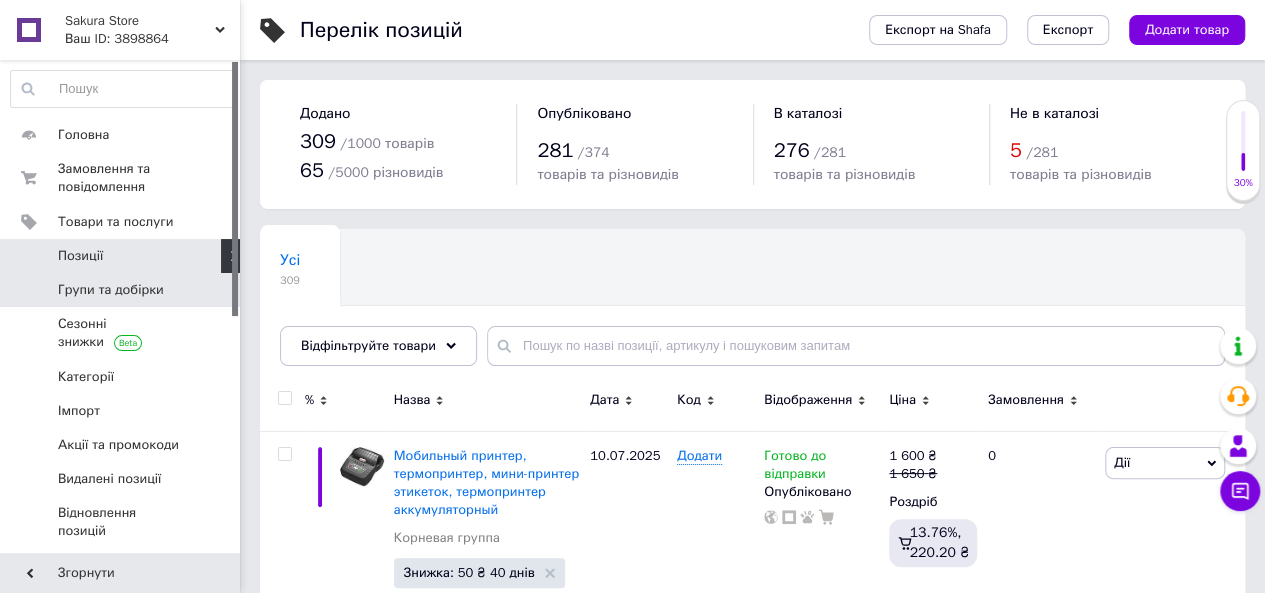 click on "Групи та добірки" at bounding box center (111, 290) 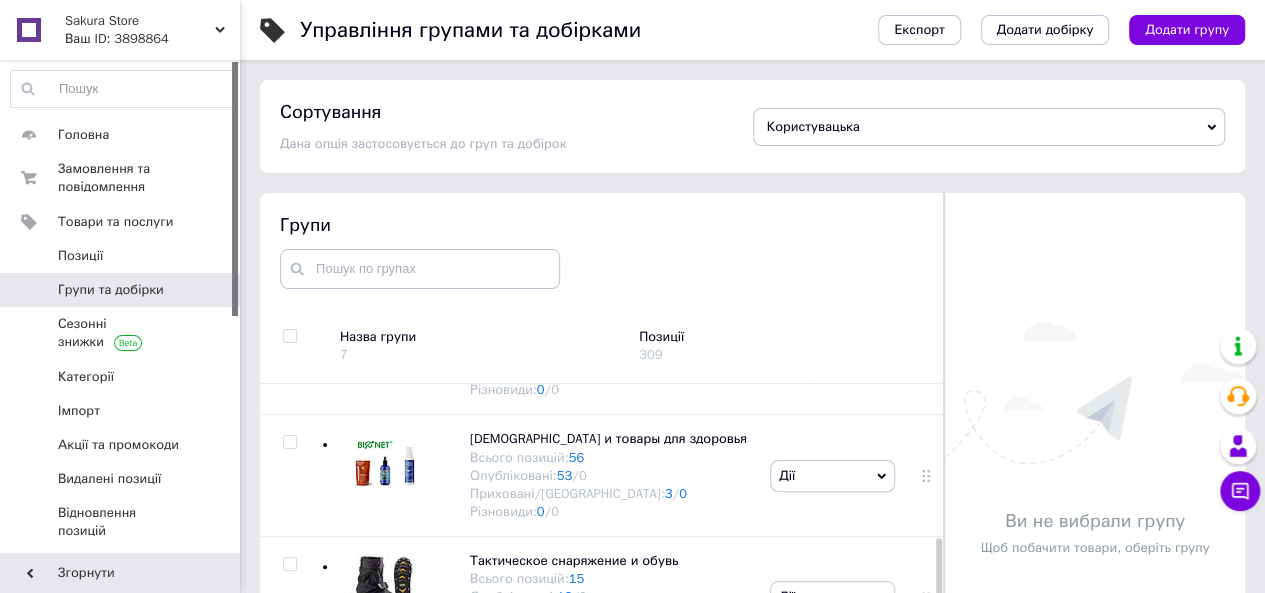 scroll, scrollTop: 464, scrollLeft: 0, axis: vertical 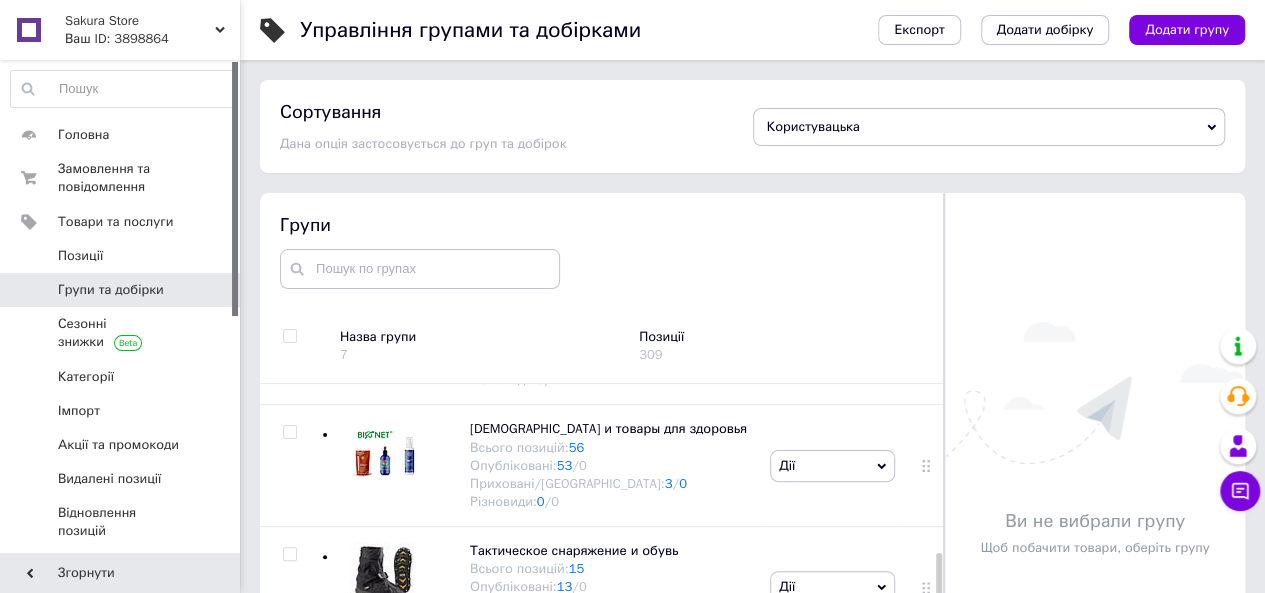 drag, startPoint x: 937, startPoint y: 465, endPoint x: 948, endPoint y: 632, distance: 167.36188 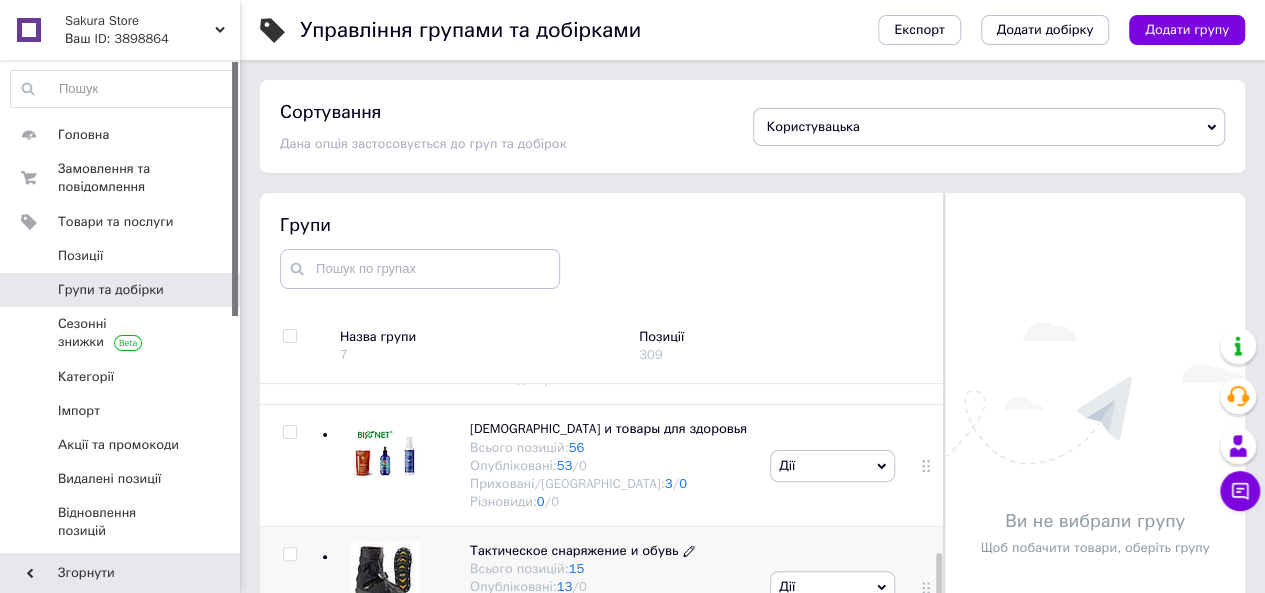 click 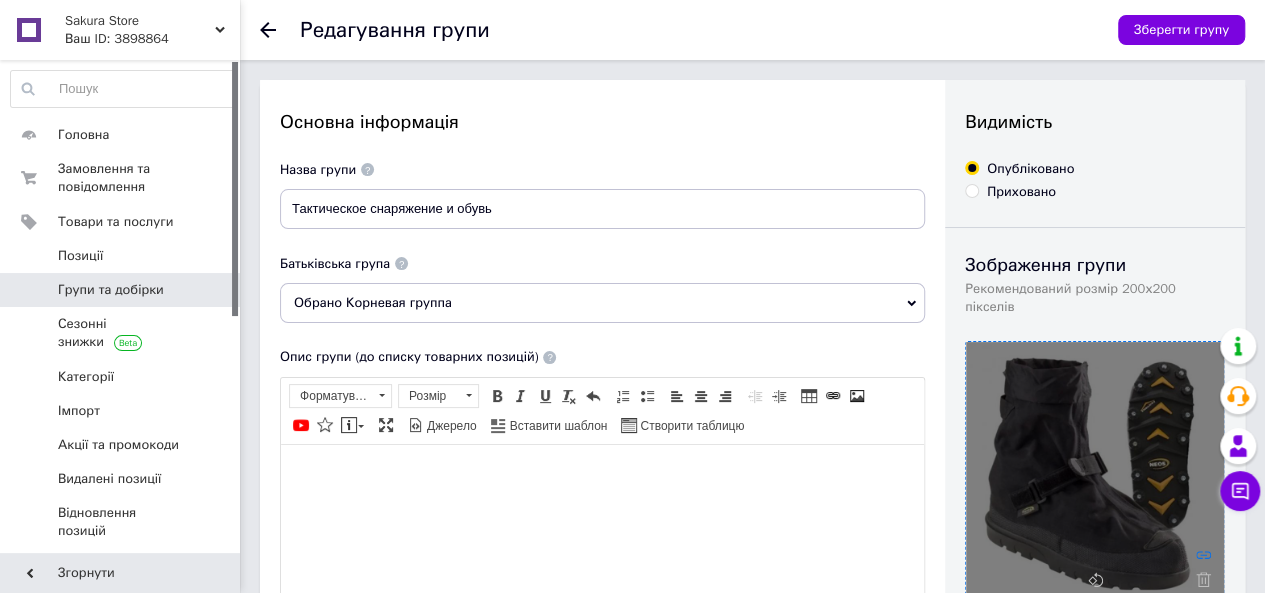 scroll, scrollTop: 0, scrollLeft: 0, axis: both 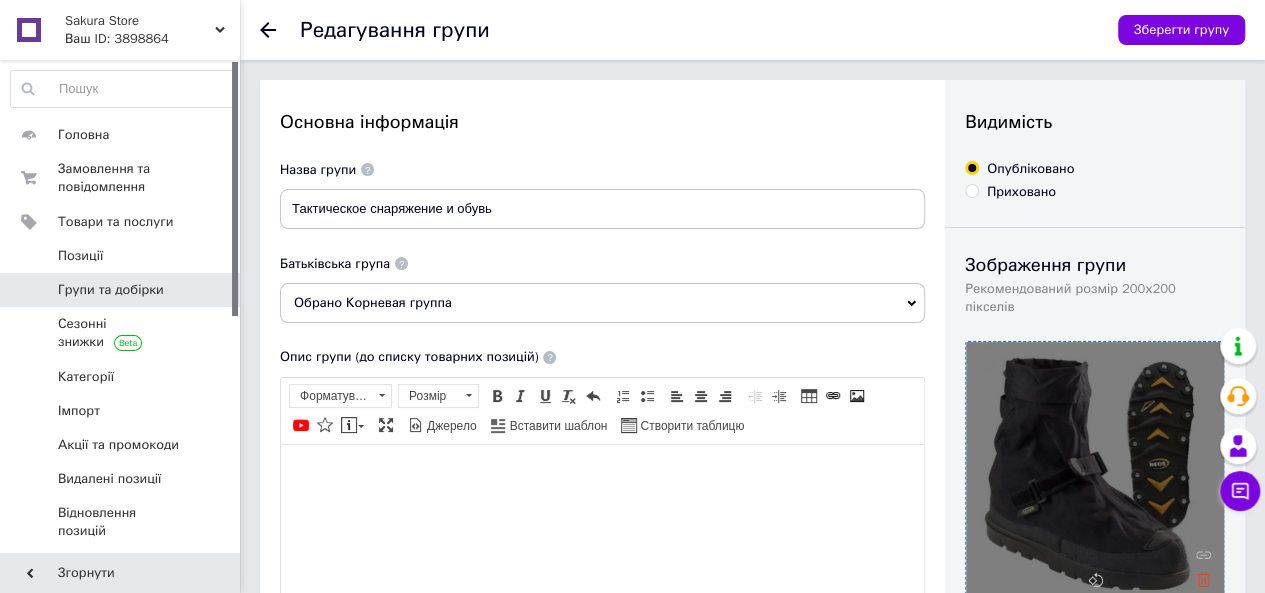 click 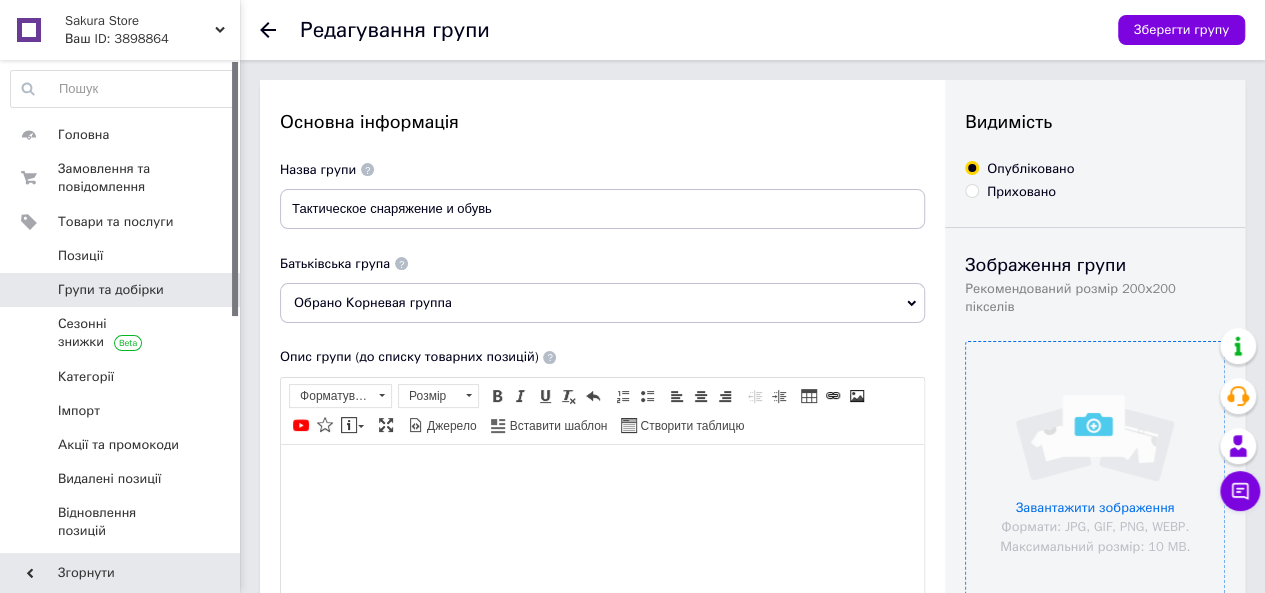click at bounding box center (1095, 471) 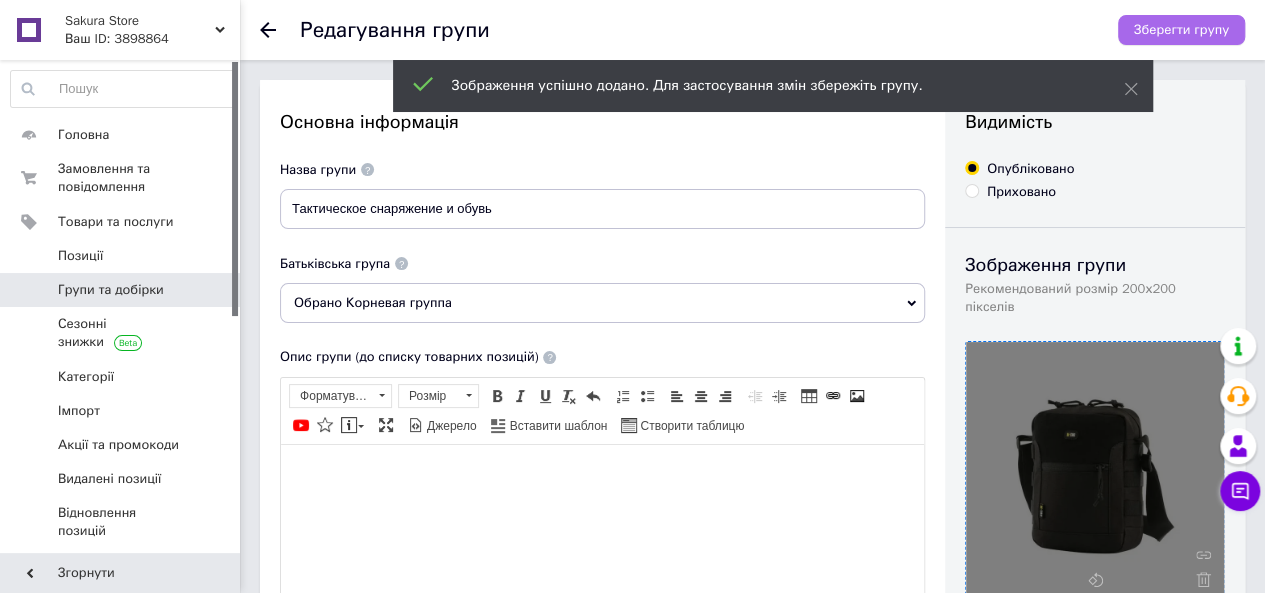 click on "Зберегти групу" at bounding box center (1181, 30) 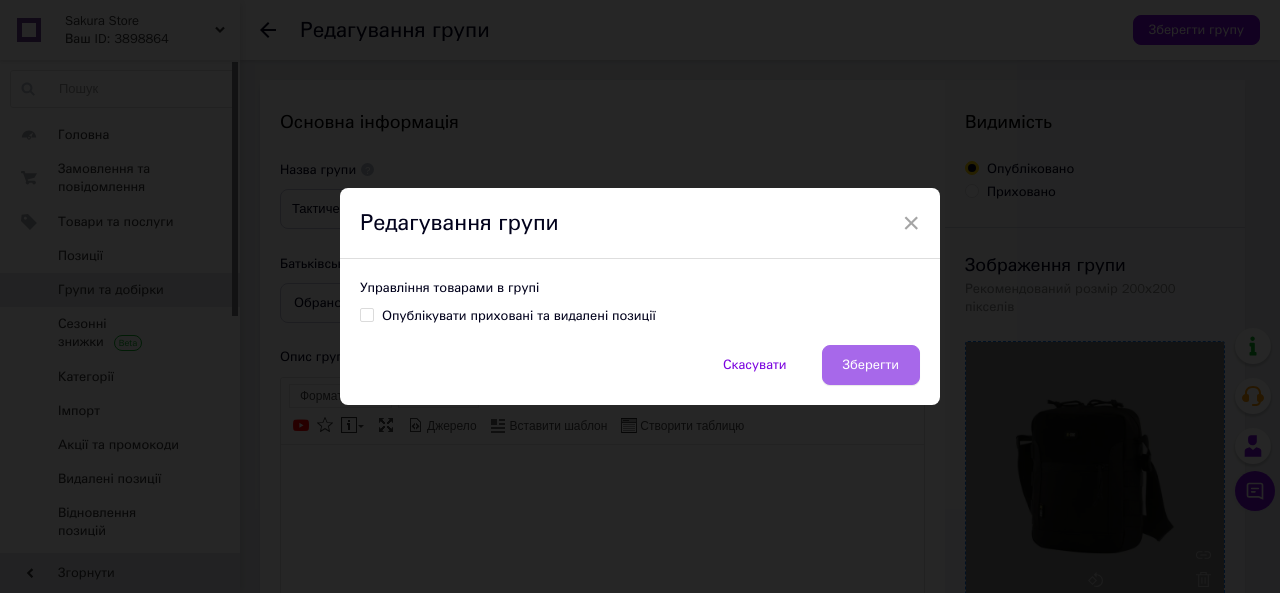 click on "Зберегти" at bounding box center [871, 365] 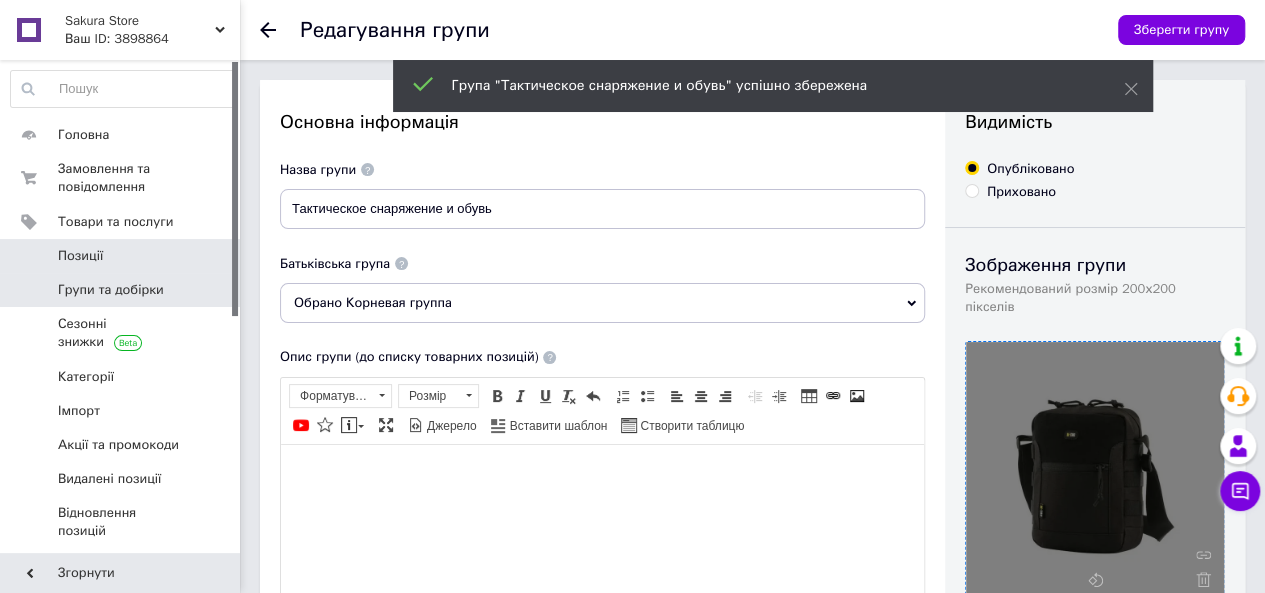 click on "Позиції" at bounding box center (80, 256) 